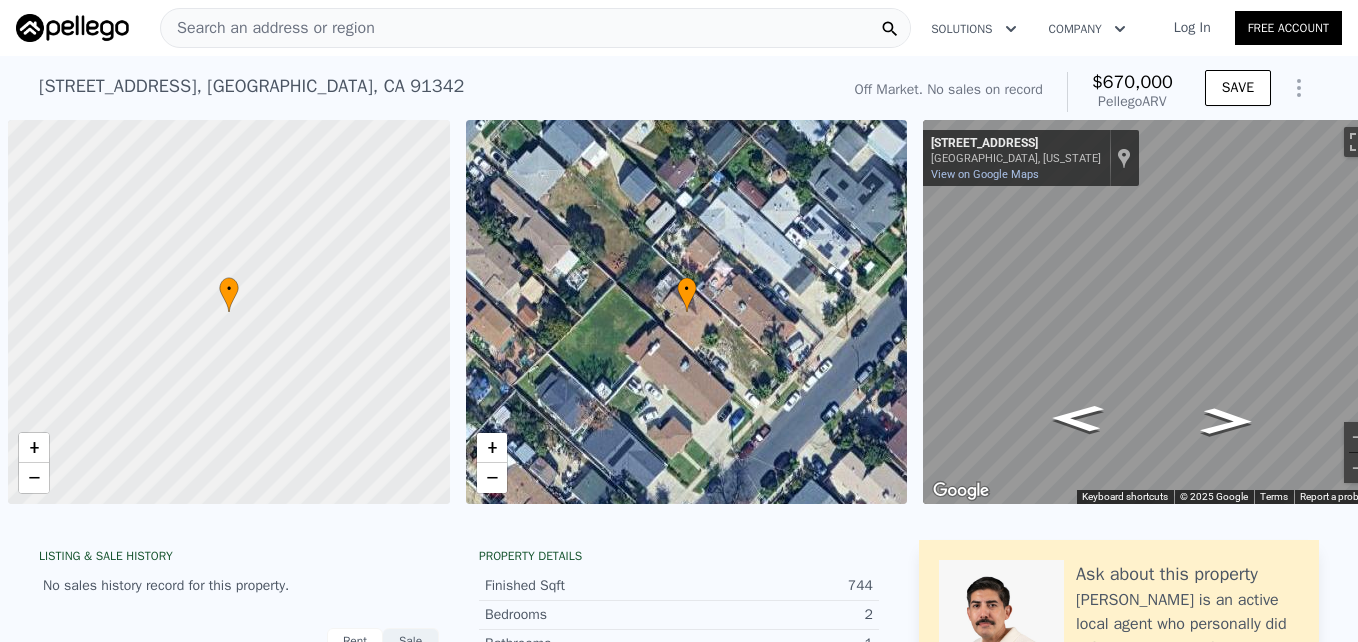 scroll, scrollTop: 0, scrollLeft: 0, axis: both 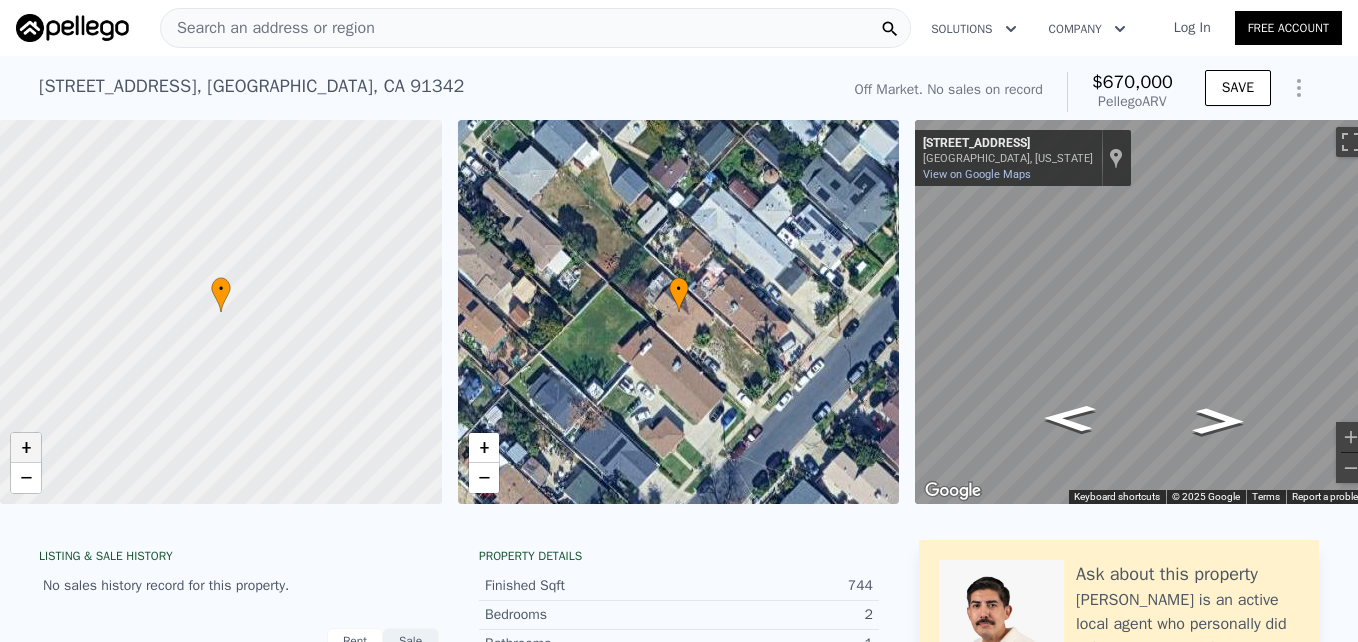 click on "+" at bounding box center (26, 448) 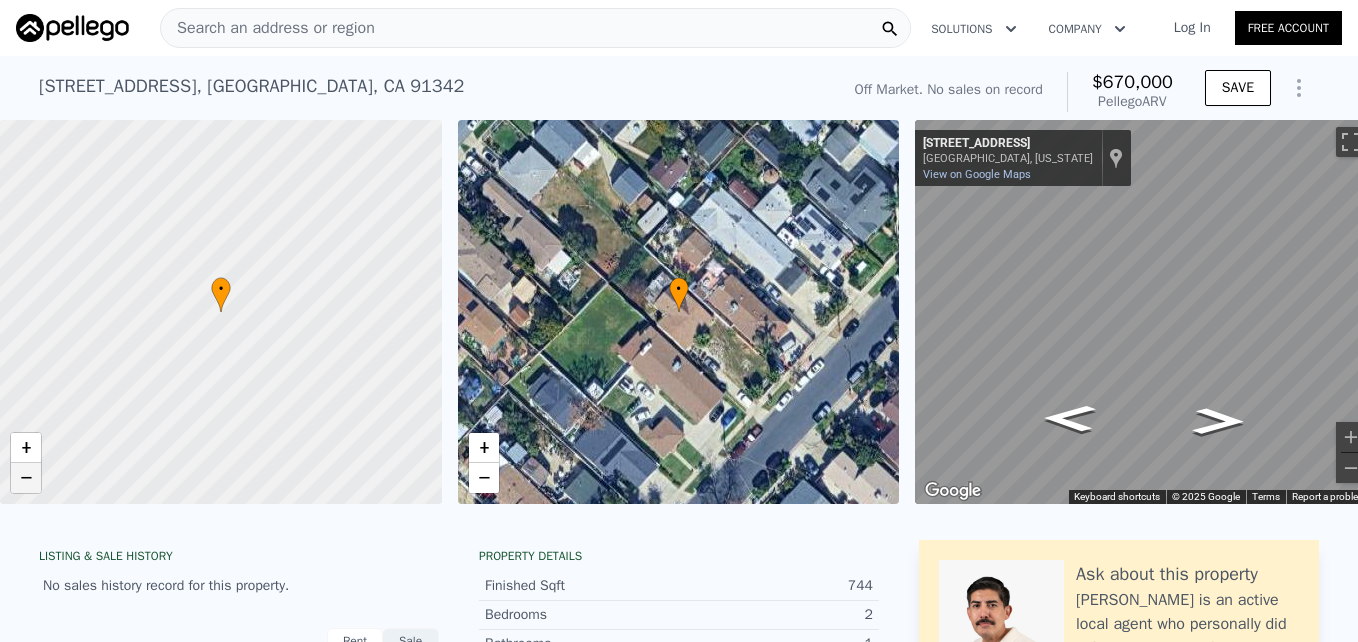 click on "−" at bounding box center (26, 478) 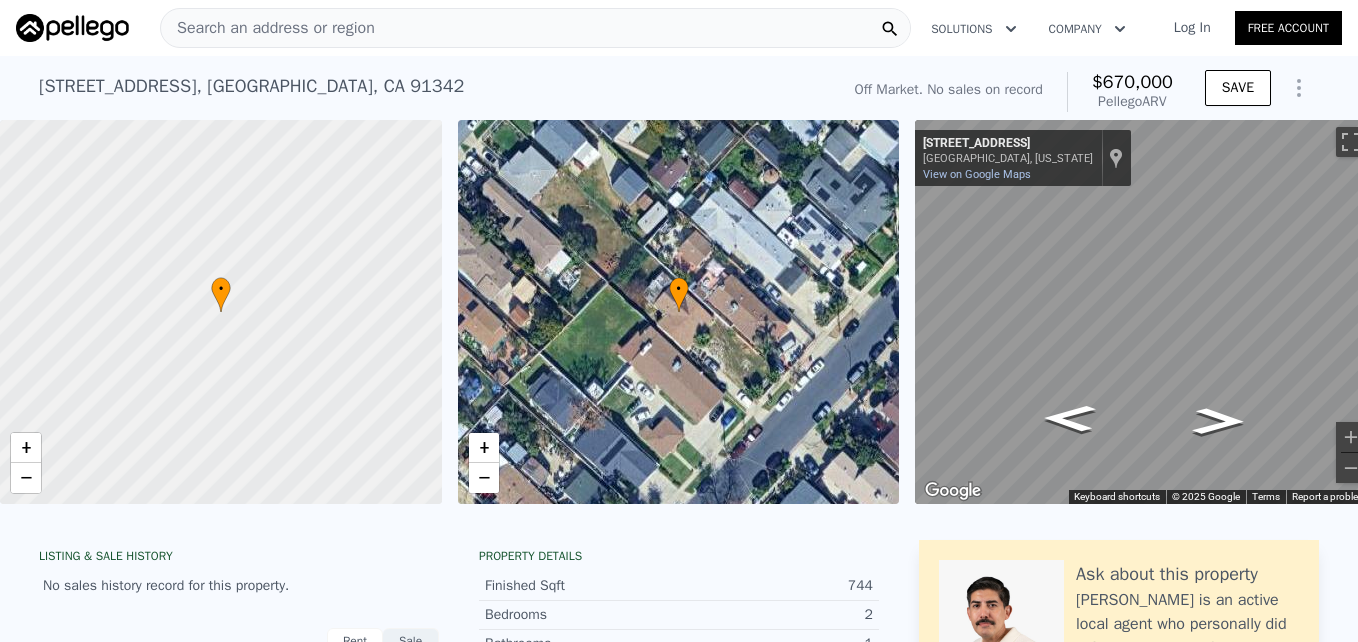 scroll, scrollTop: 0, scrollLeft: 38, axis: horizontal 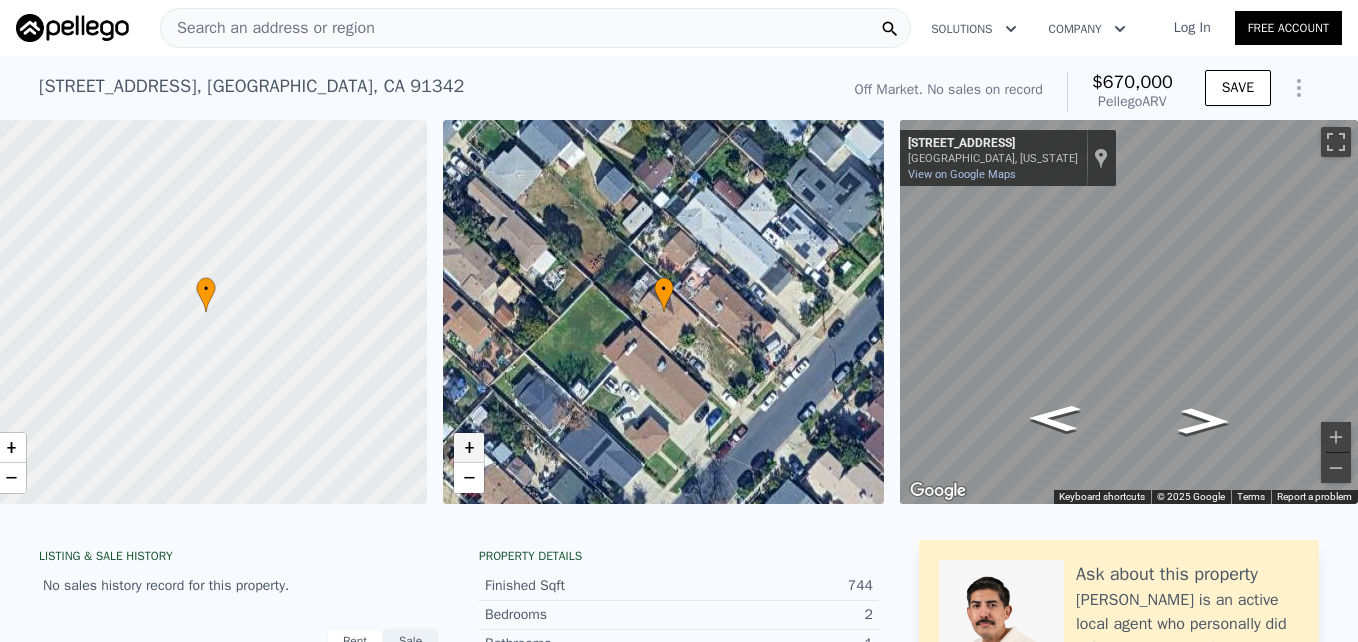 click on "+" at bounding box center [469, 448] 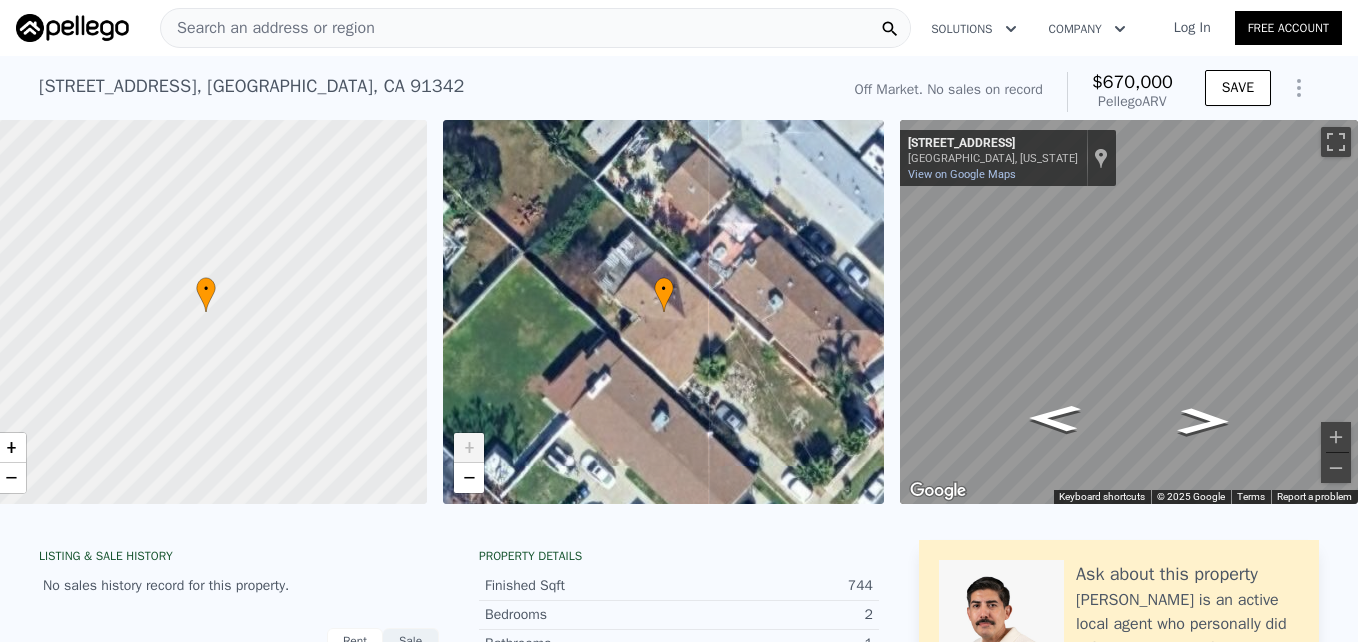 click on "+" at bounding box center [469, 448] 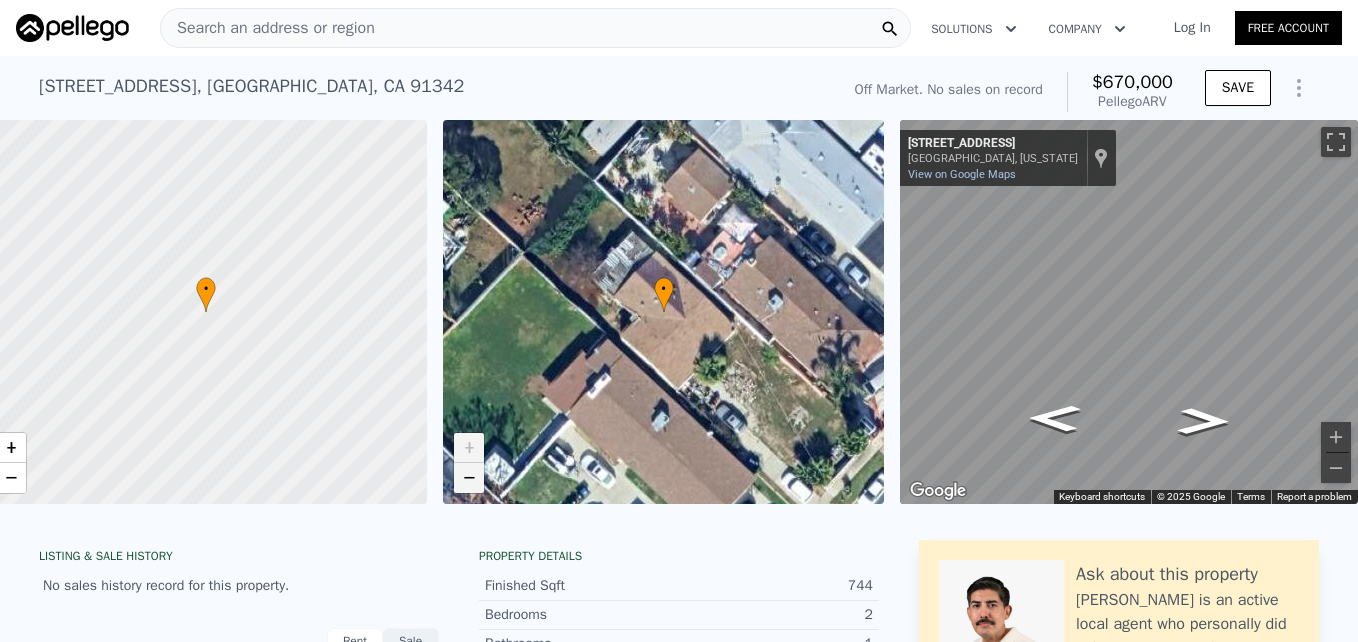 click on "−" at bounding box center (469, 478) 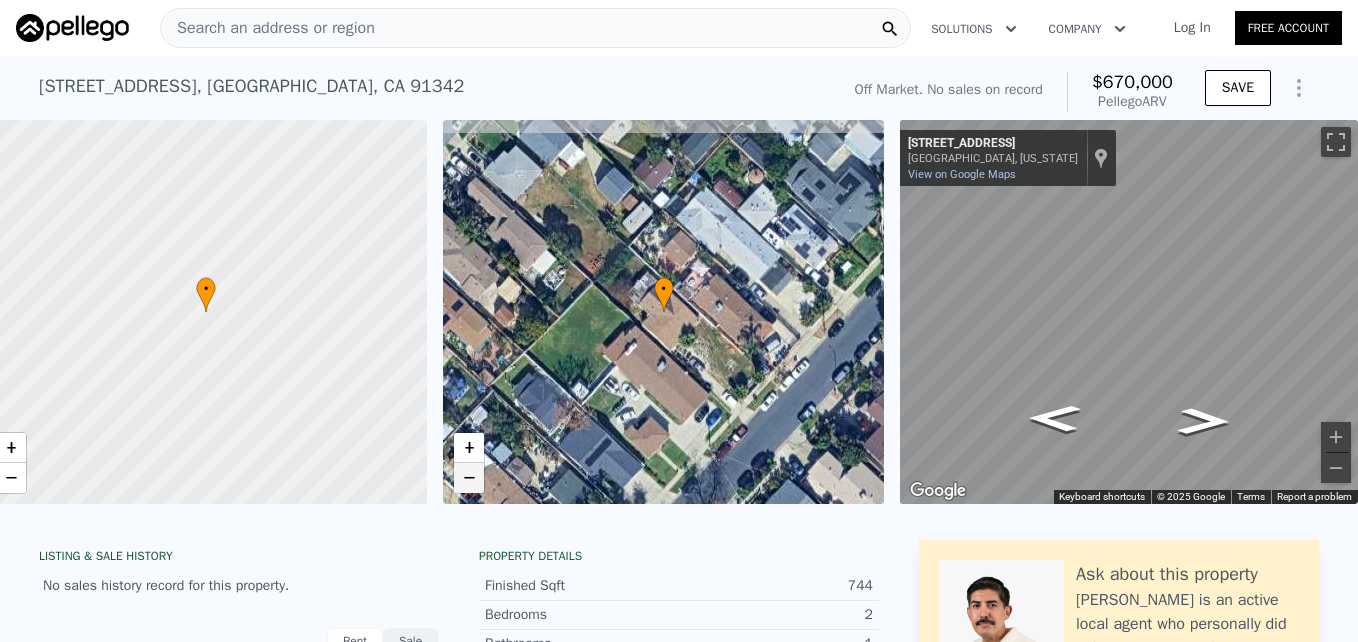click on "−" at bounding box center (469, 478) 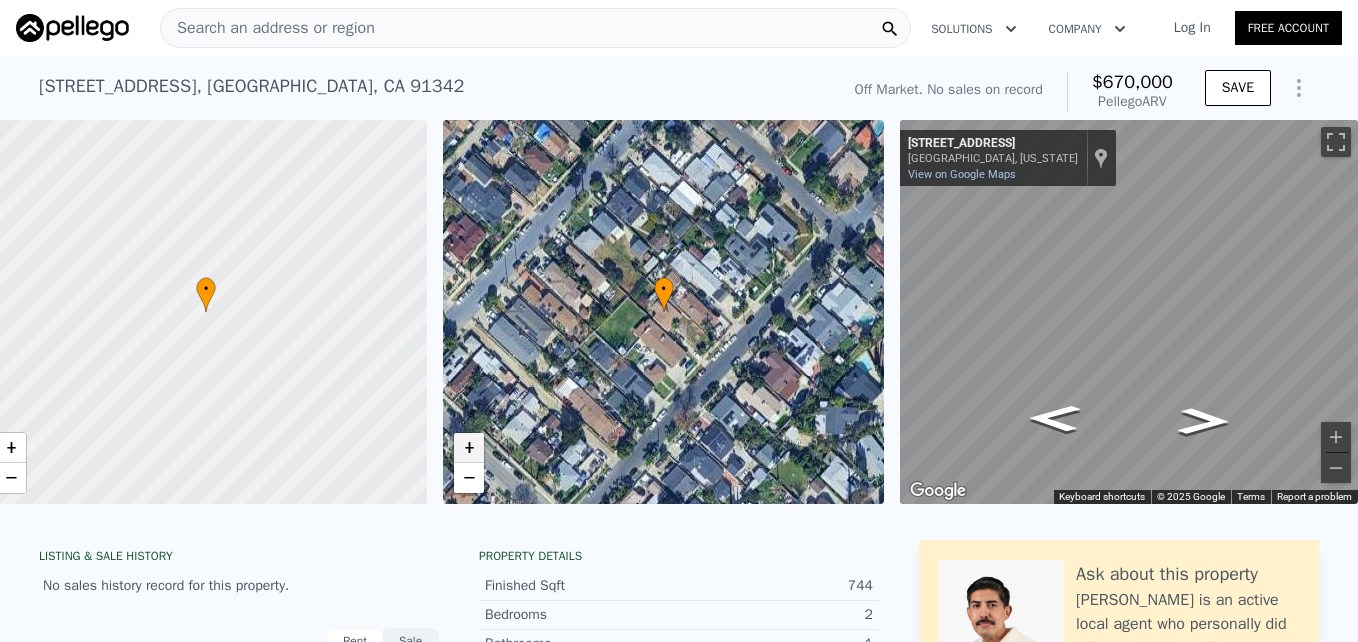 click on "+" at bounding box center (469, 448) 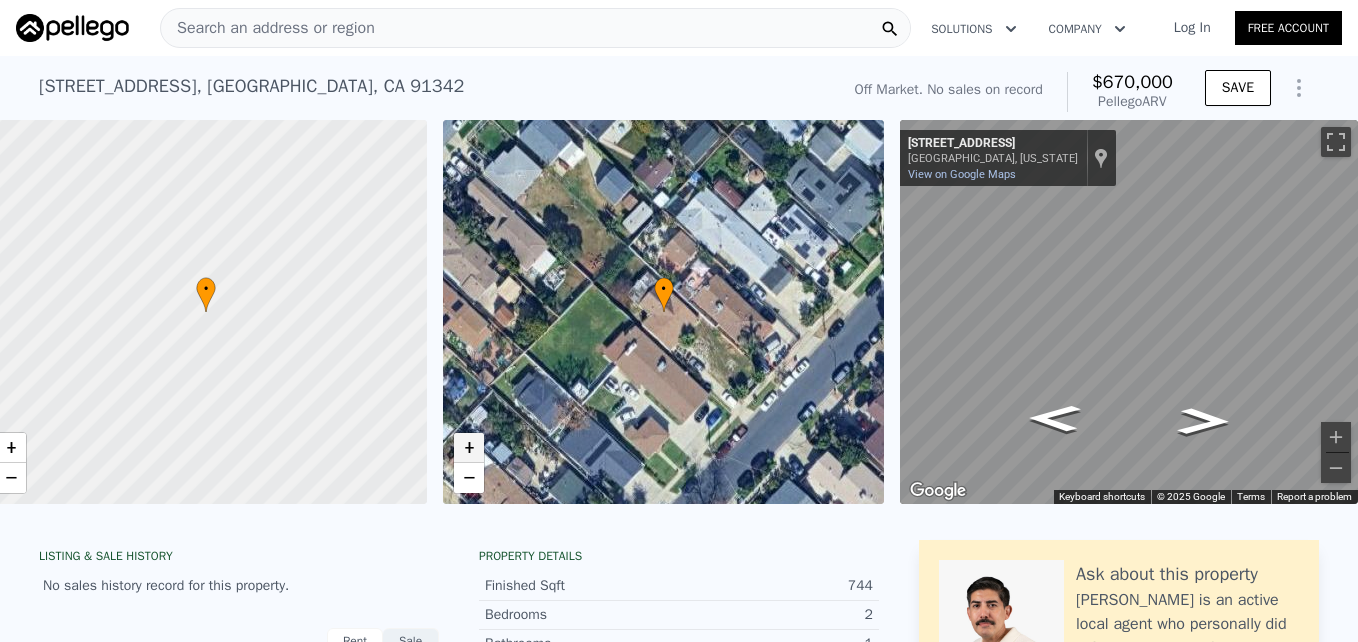click on "+" at bounding box center [469, 448] 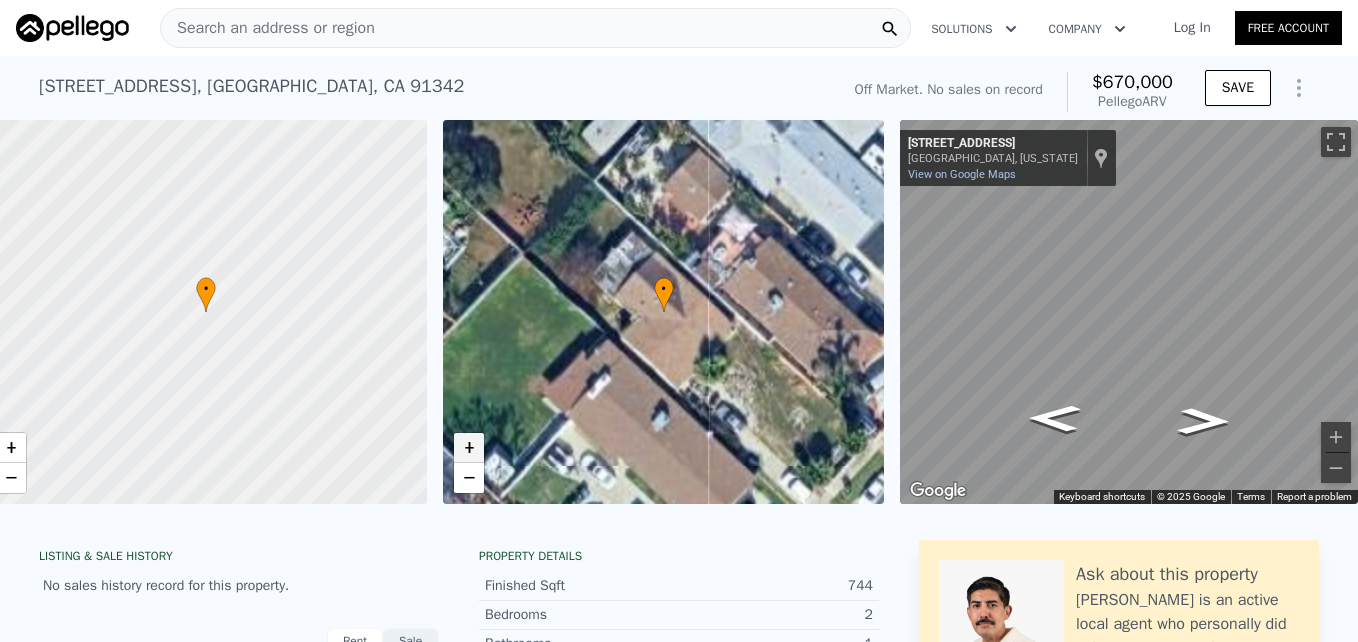 click on "+" at bounding box center [469, 448] 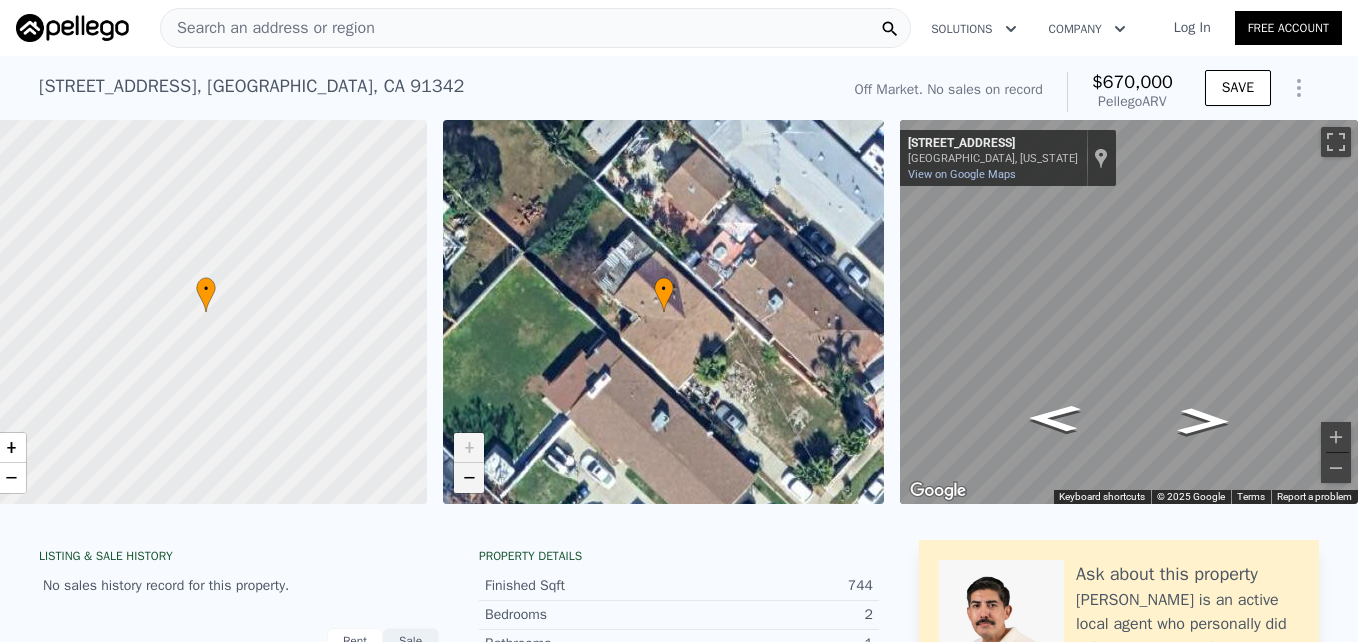 click on "−" at bounding box center (469, 478) 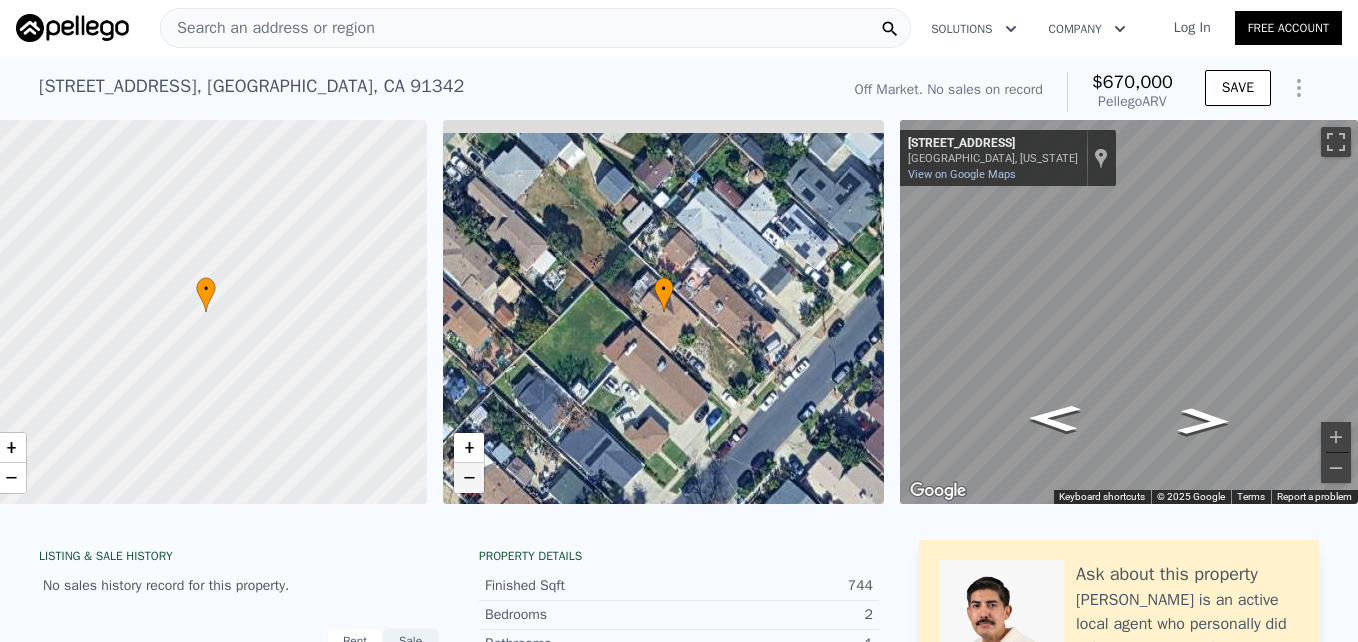 click on "−" at bounding box center [469, 478] 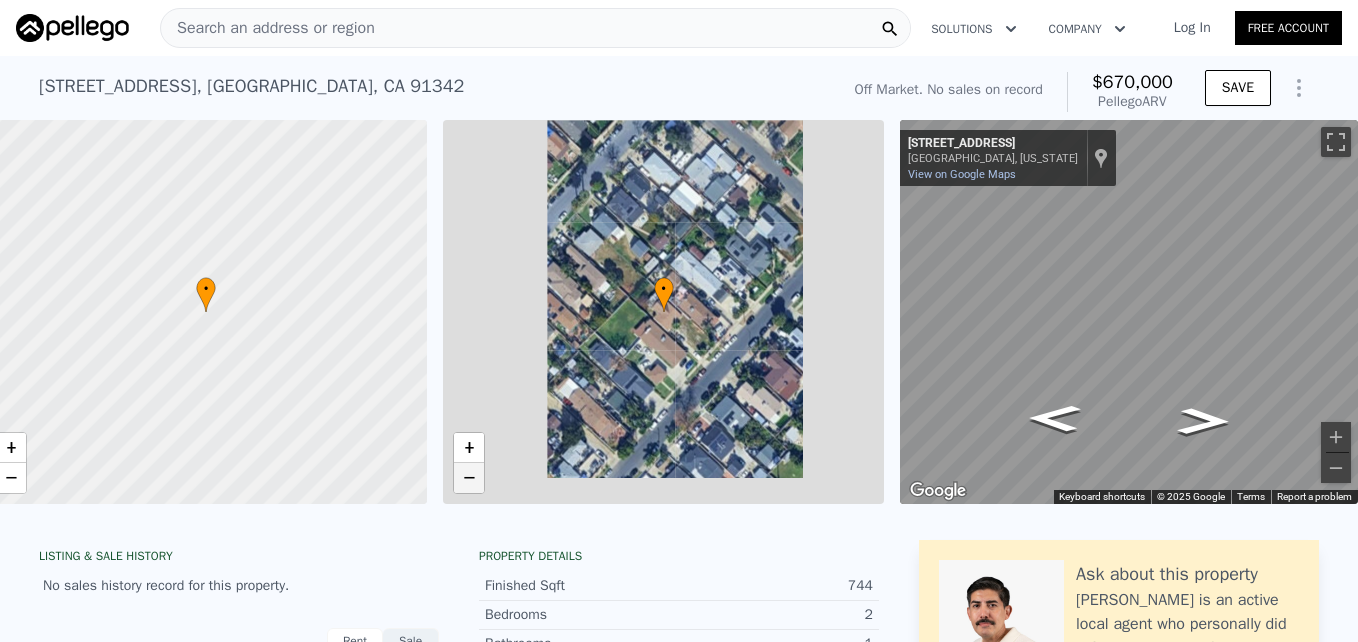 click on "−" at bounding box center [469, 478] 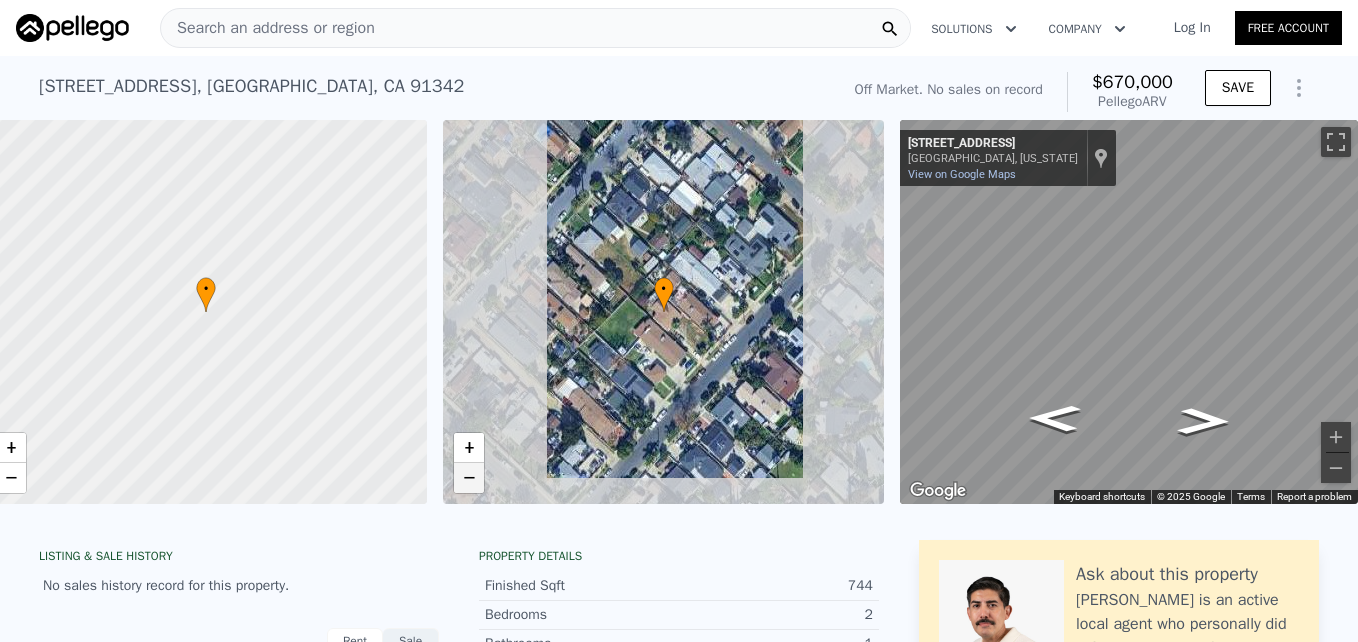 click on "−" at bounding box center [469, 478] 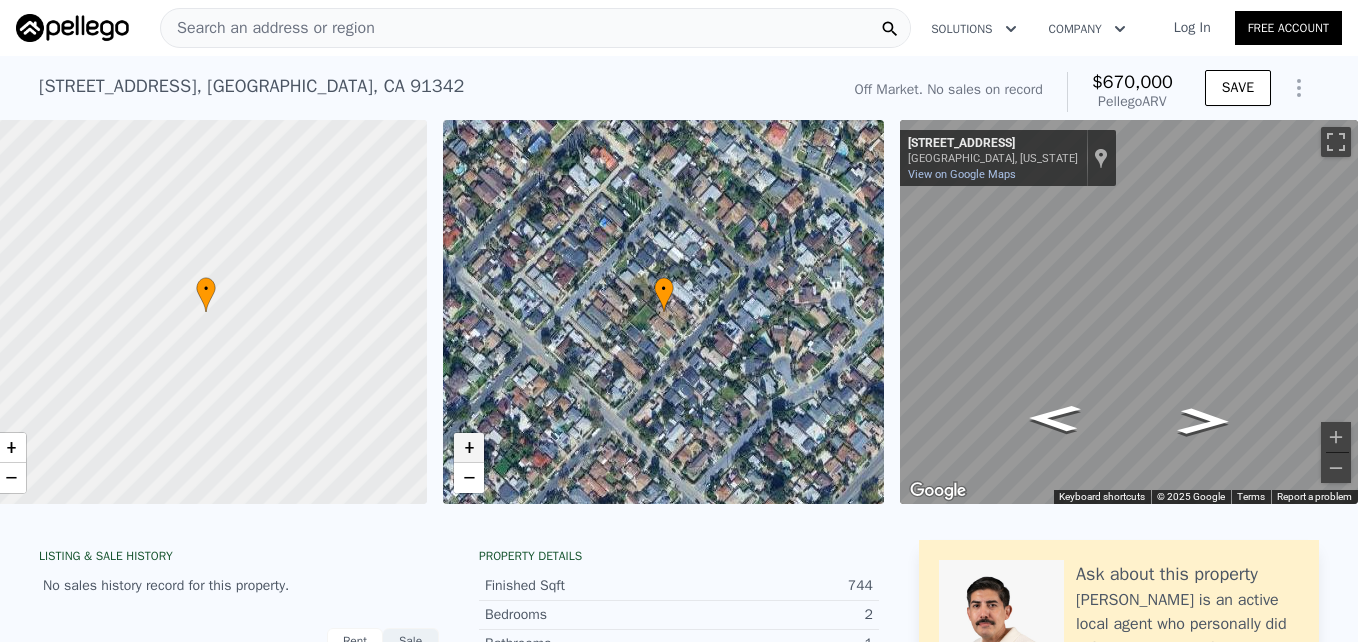 click on "+" at bounding box center [469, 448] 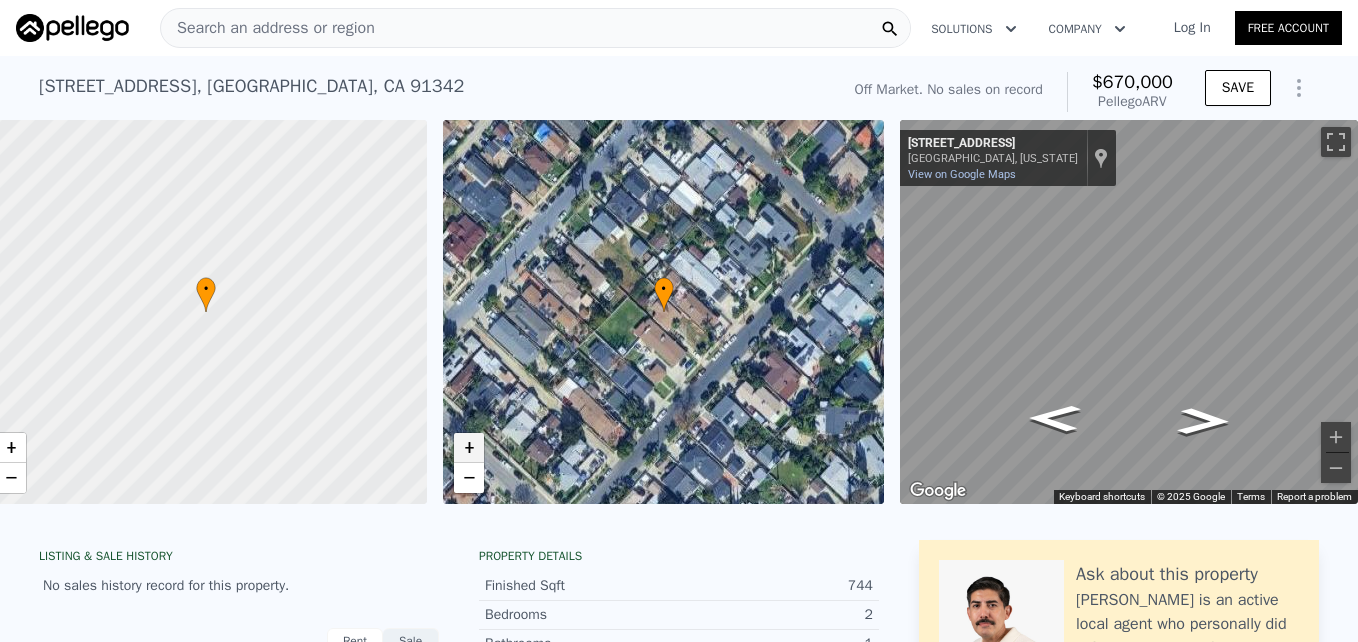 click on "+" at bounding box center (469, 448) 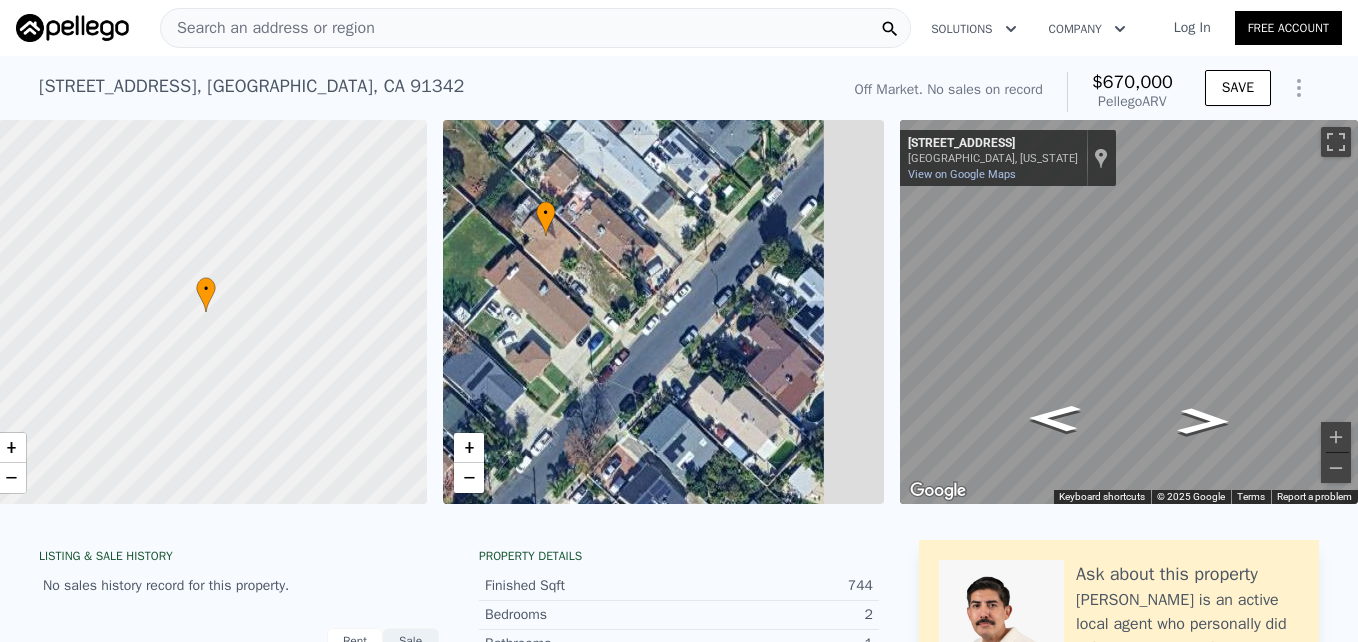 drag, startPoint x: 827, startPoint y: 327, endPoint x: 709, endPoint y: 251, distance: 140.35669 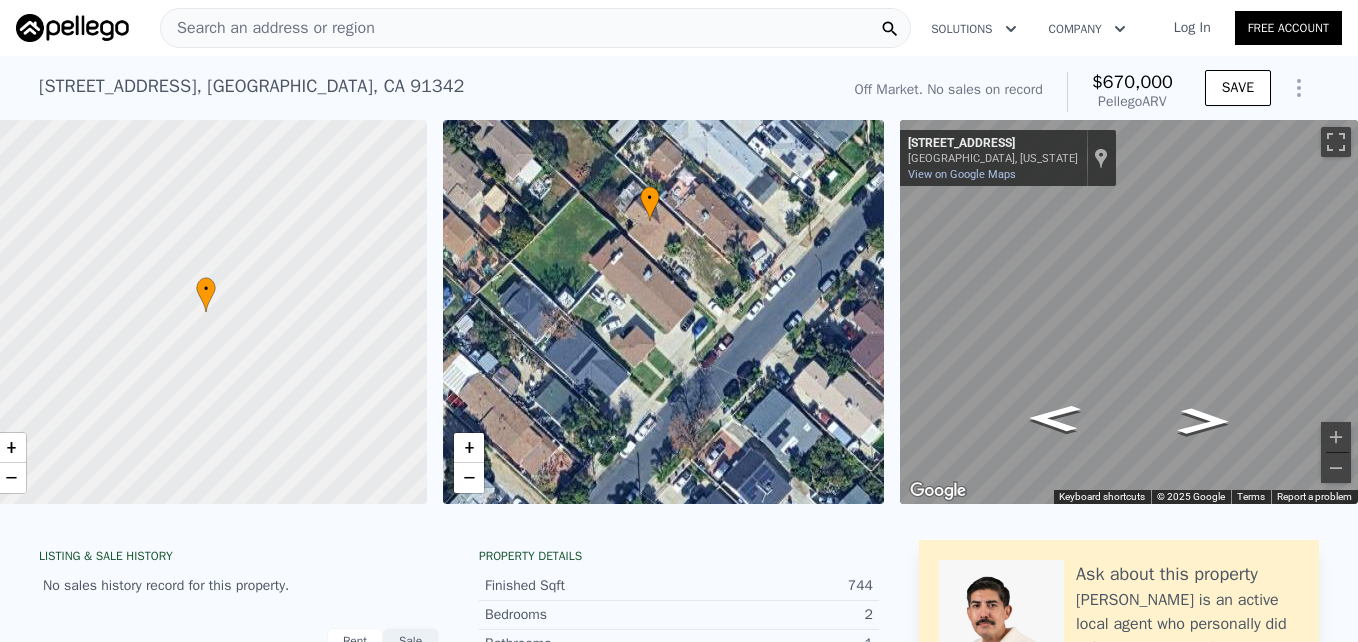 drag, startPoint x: 605, startPoint y: 278, endPoint x: 710, endPoint y: 263, distance: 106.06602 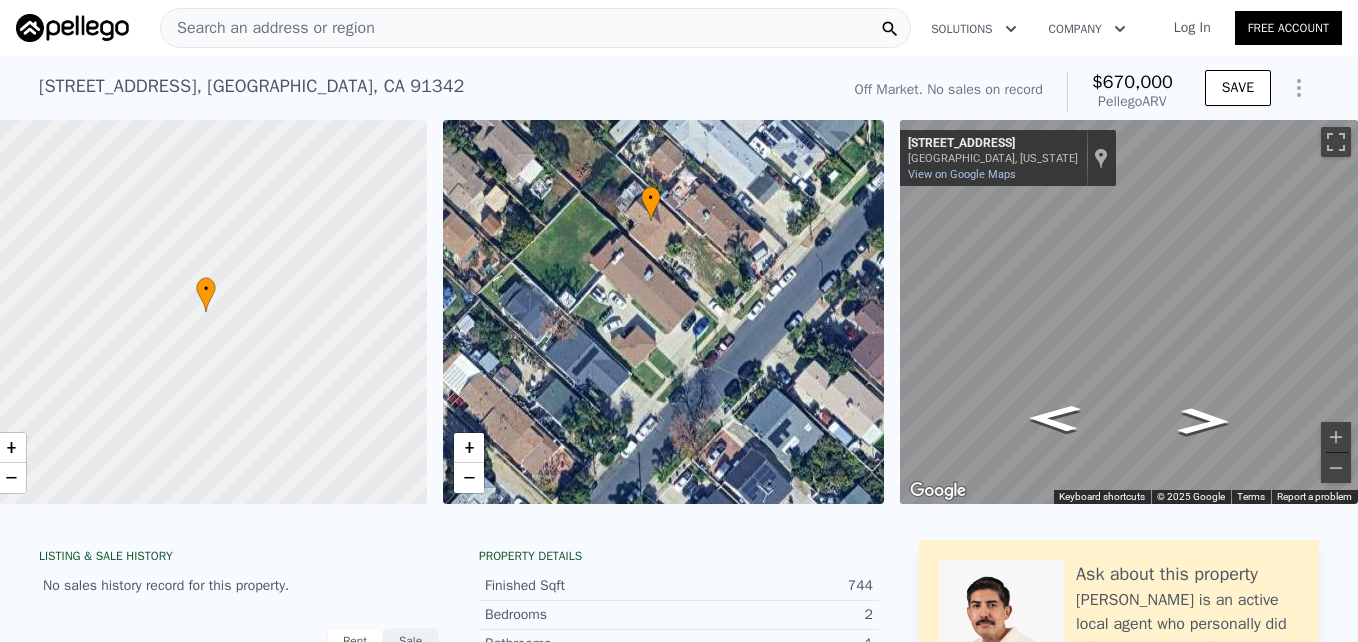 click on "•
+ −" at bounding box center [664, 312] 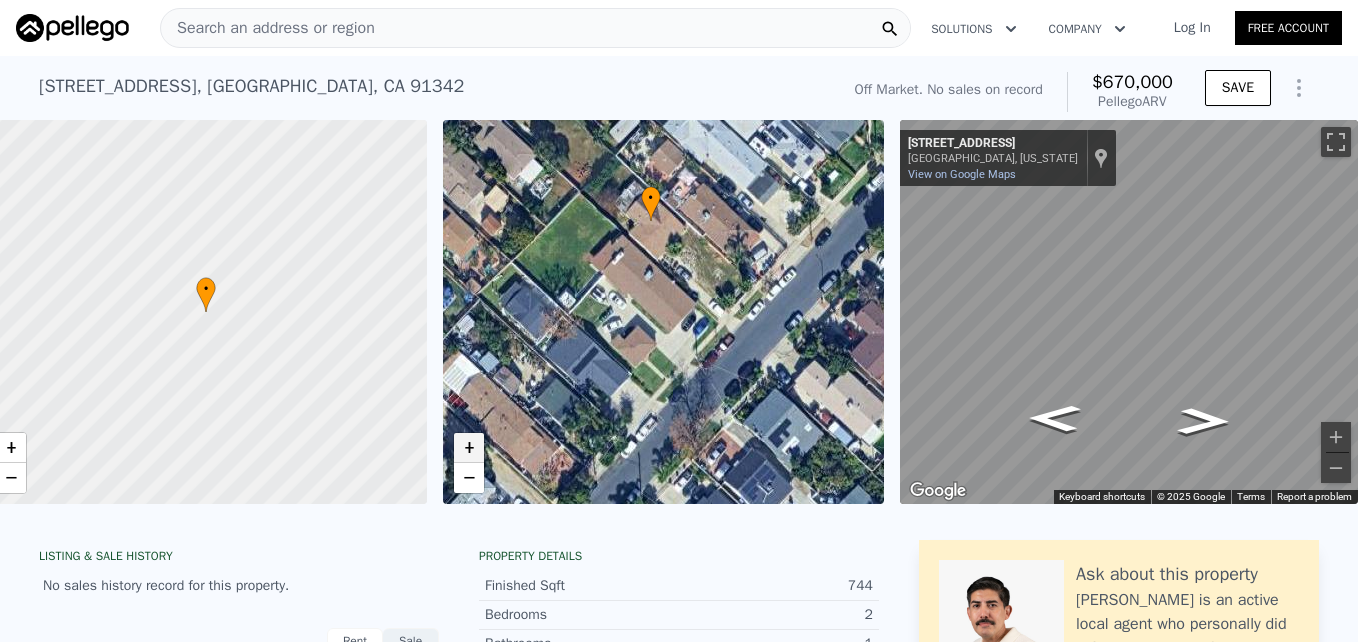 click on "+" at bounding box center (469, 448) 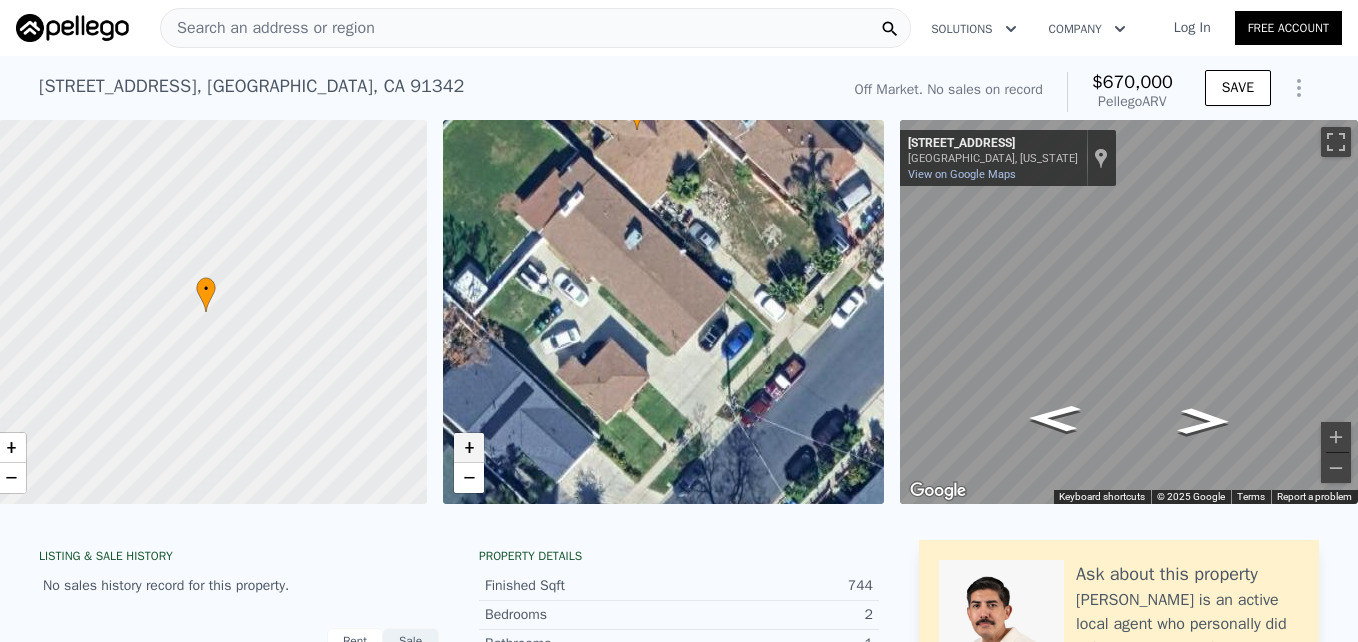 click on "+" at bounding box center [469, 448] 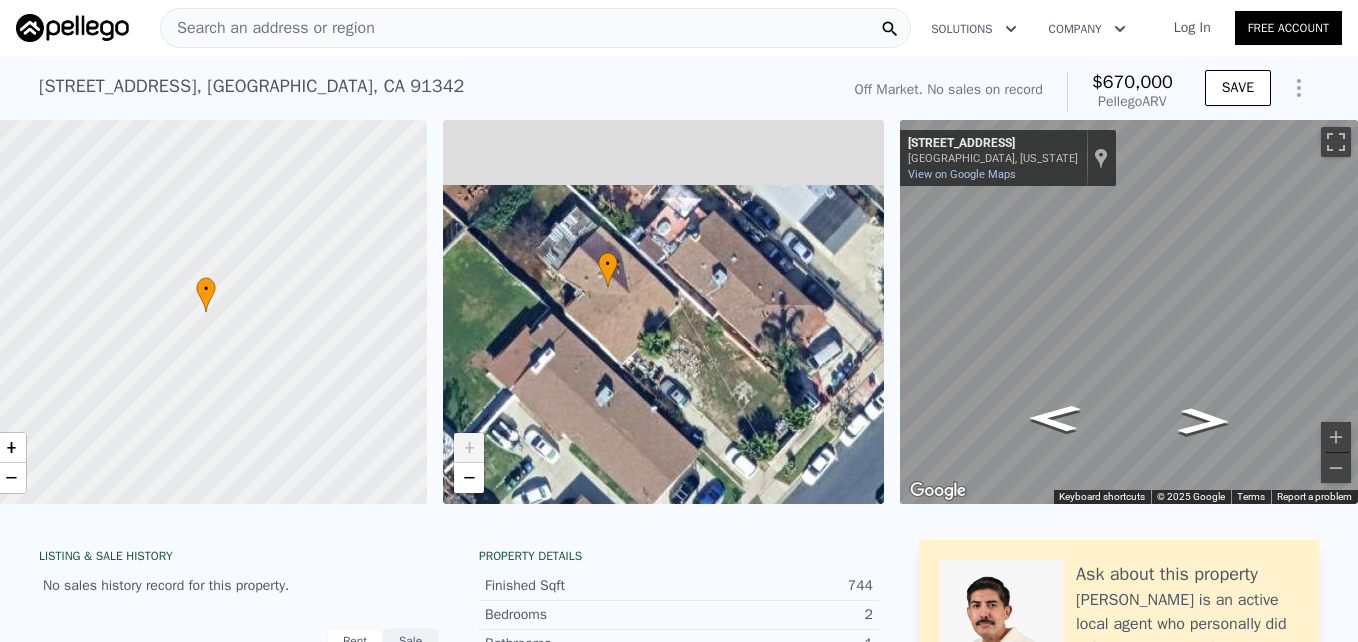 drag, startPoint x: 796, startPoint y: 255, endPoint x: 766, endPoint y: 412, distance: 159.84055 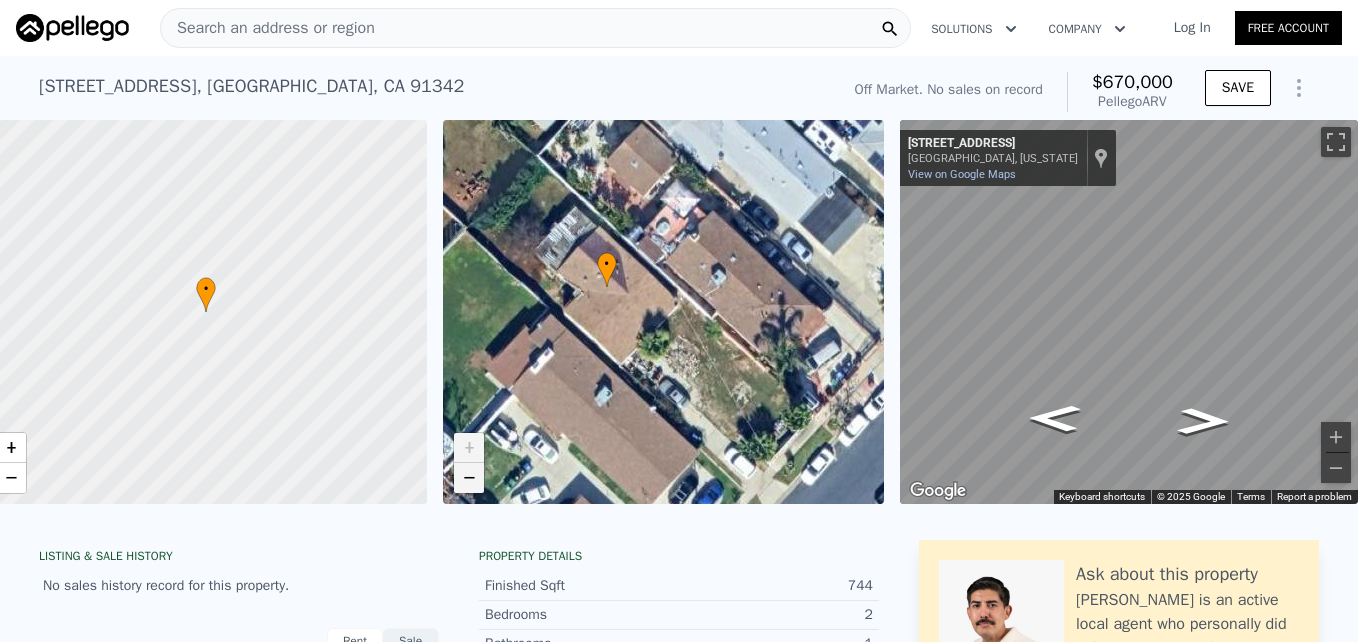 click on "−" at bounding box center [469, 478] 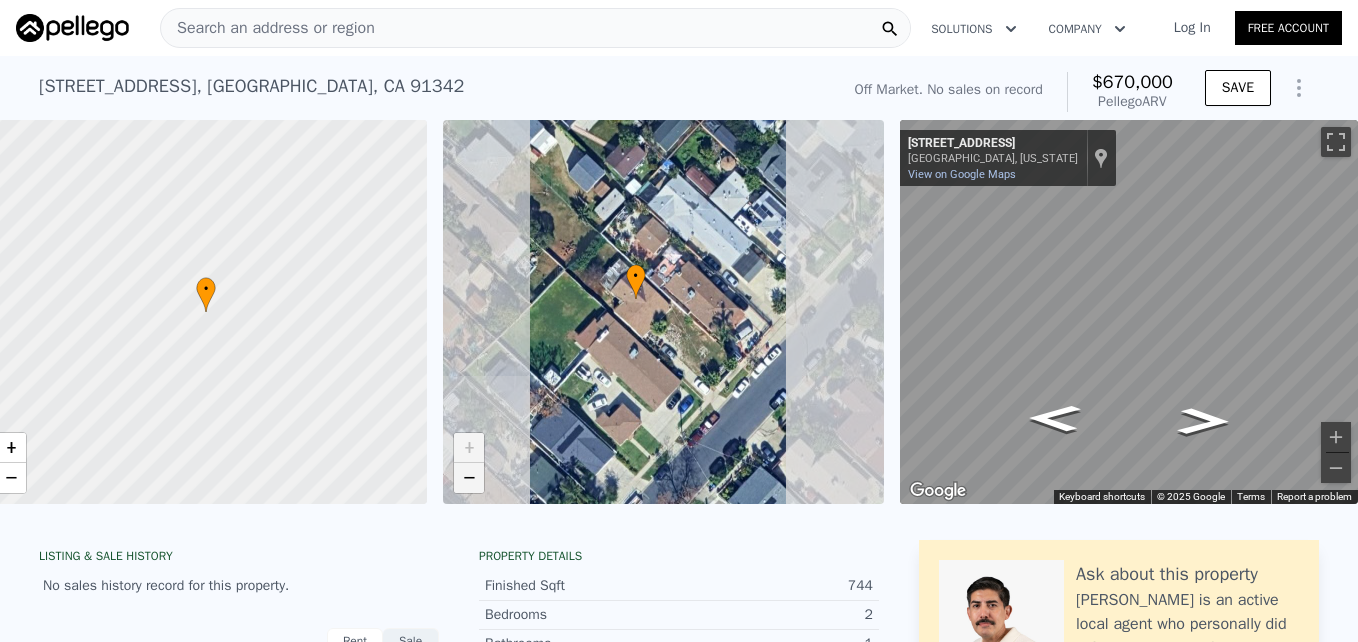 click on "−" at bounding box center (469, 478) 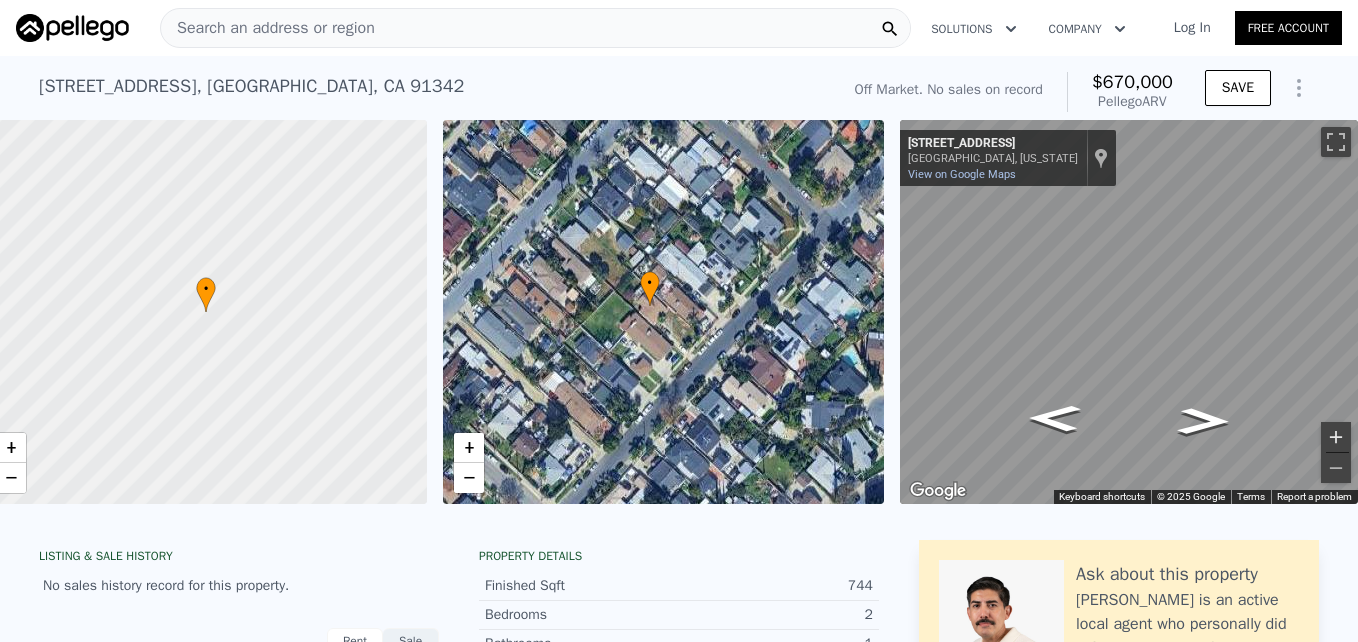 click at bounding box center [1336, 437] 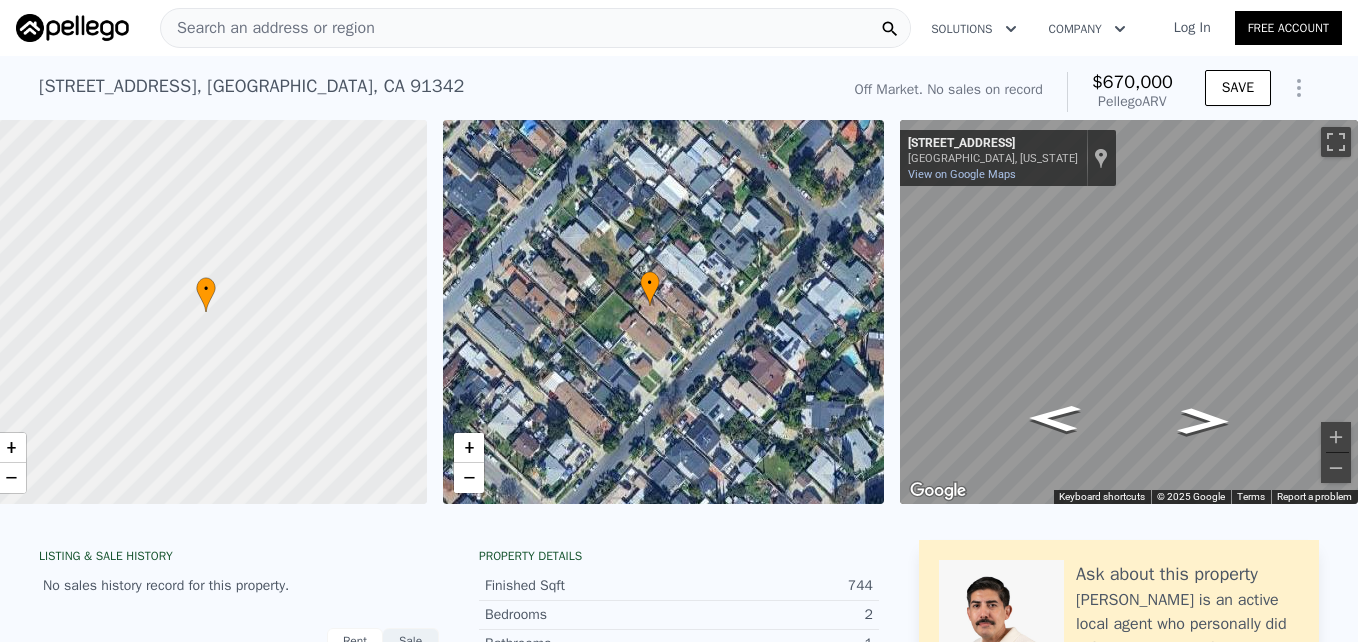 click at bounding box center [1129, 312] 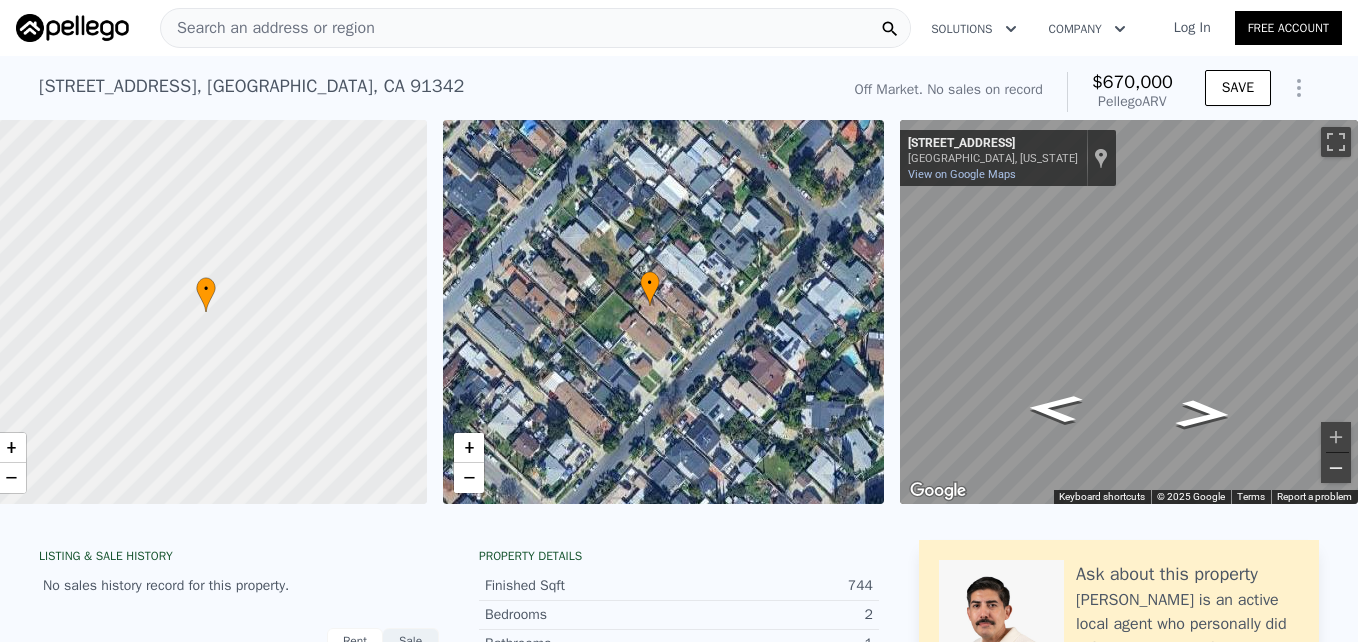 click at bounding box center [1336, 468] 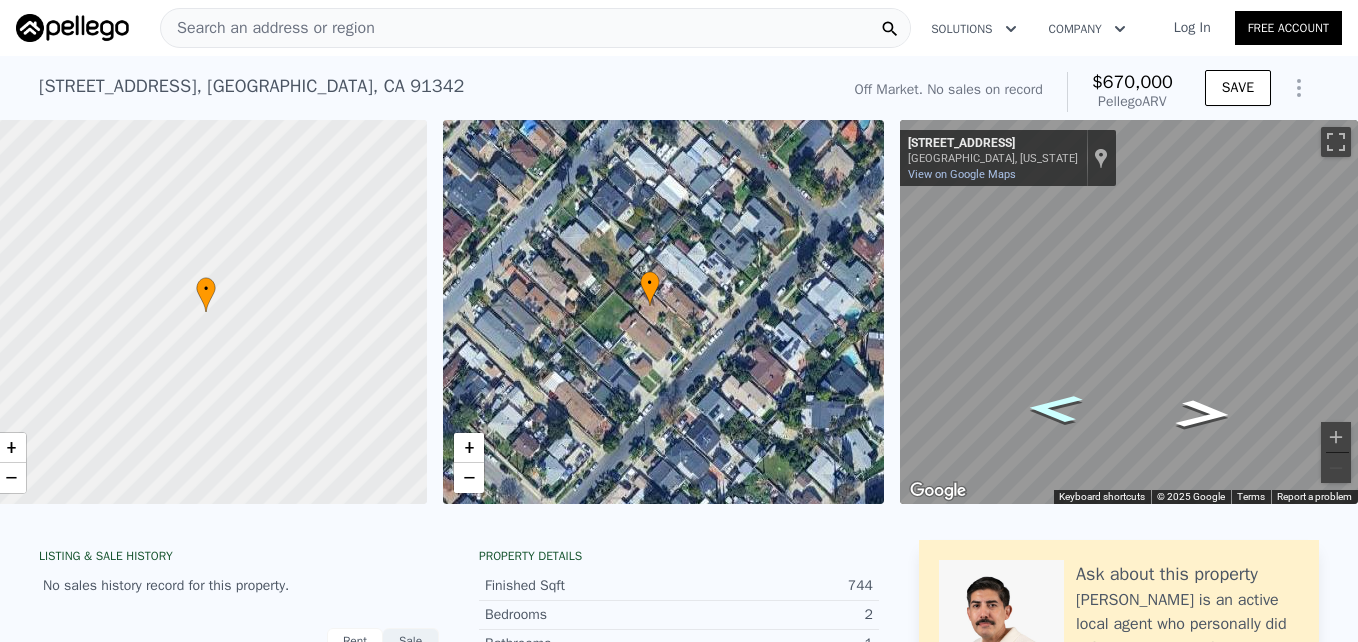 click 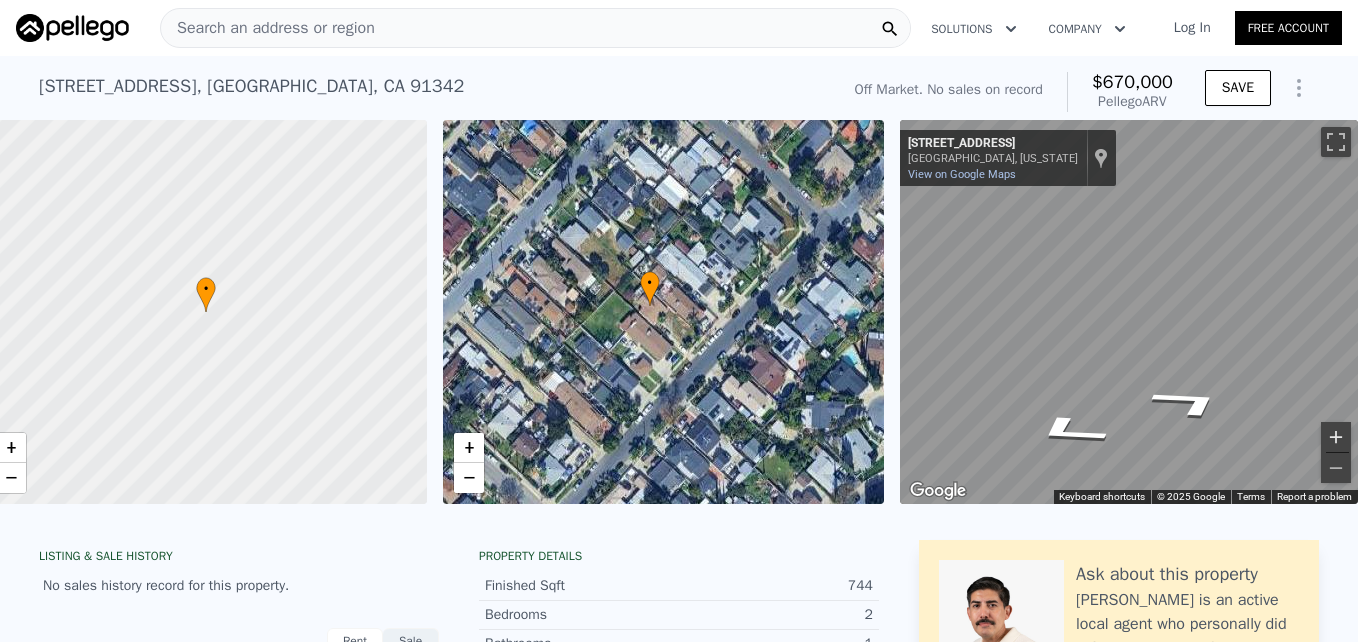 click at bounding box center (1336, 437) 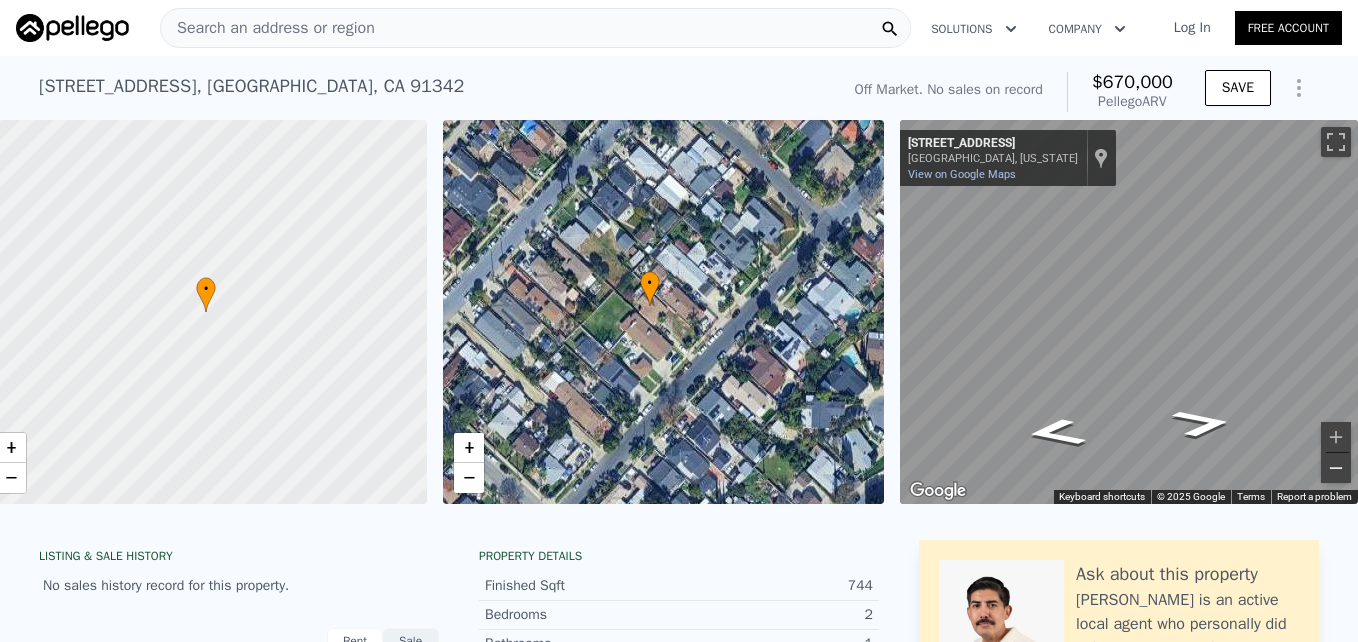click at bounding box center (1336, 468) 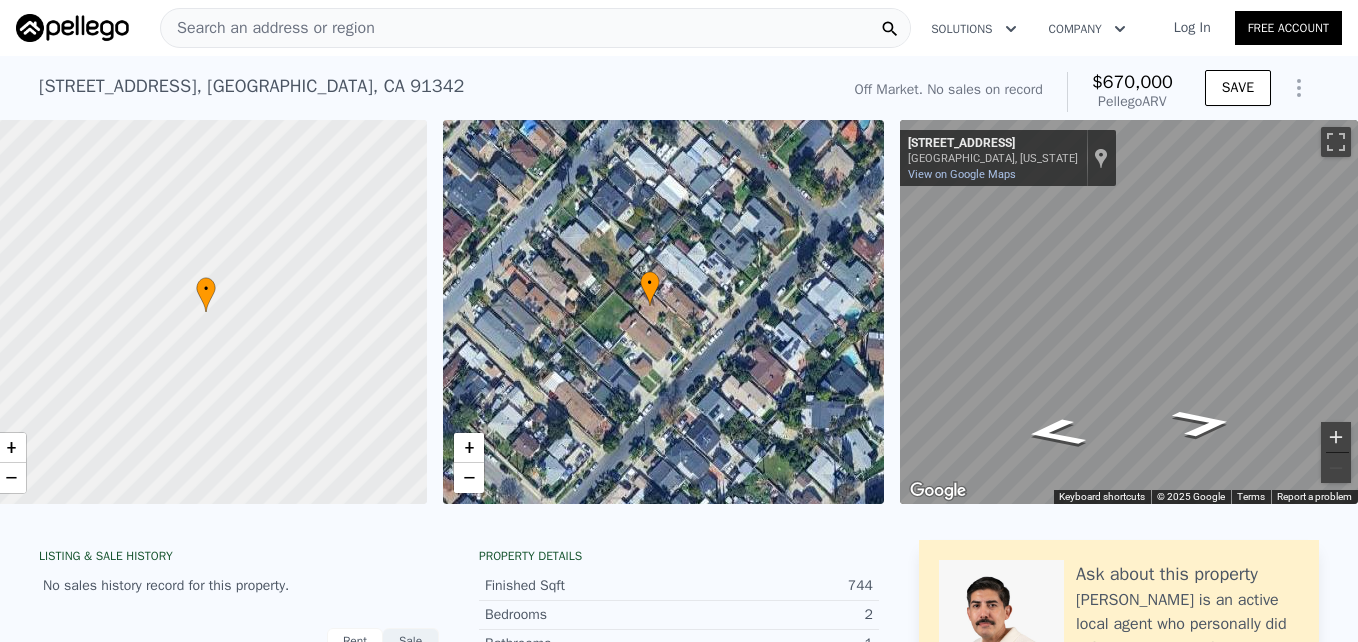 click at bounding box center [1336, 437] 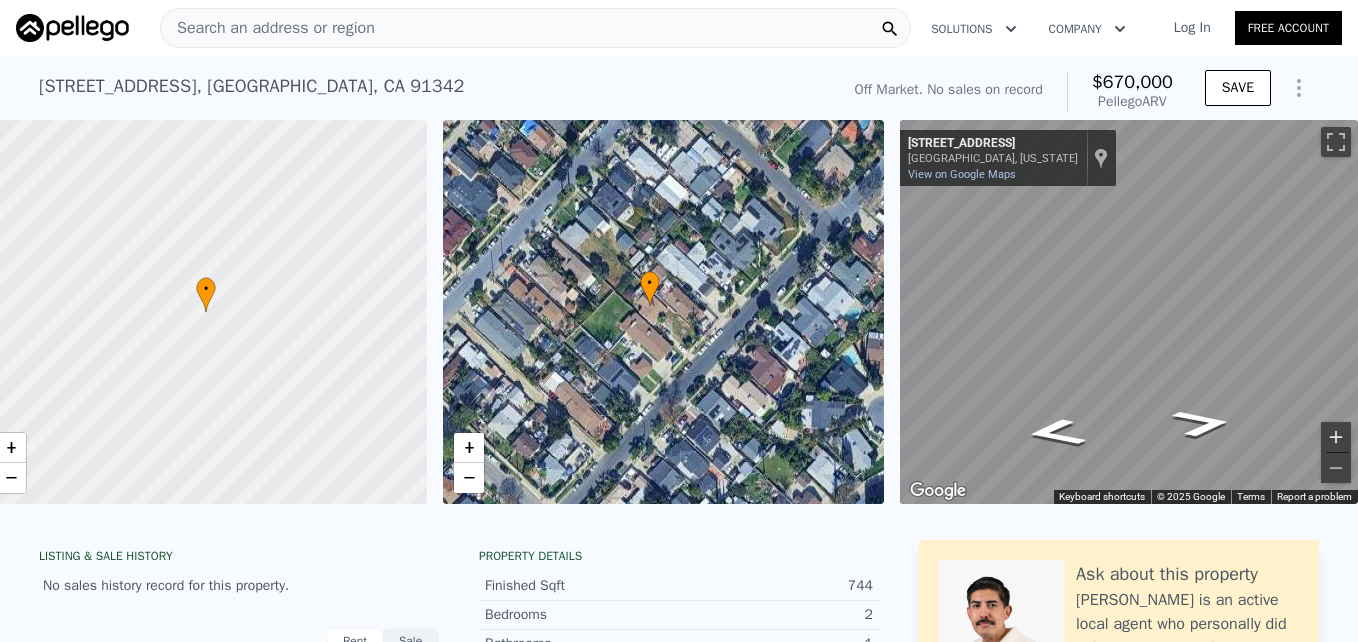 click at bounding box center [1336, 437] 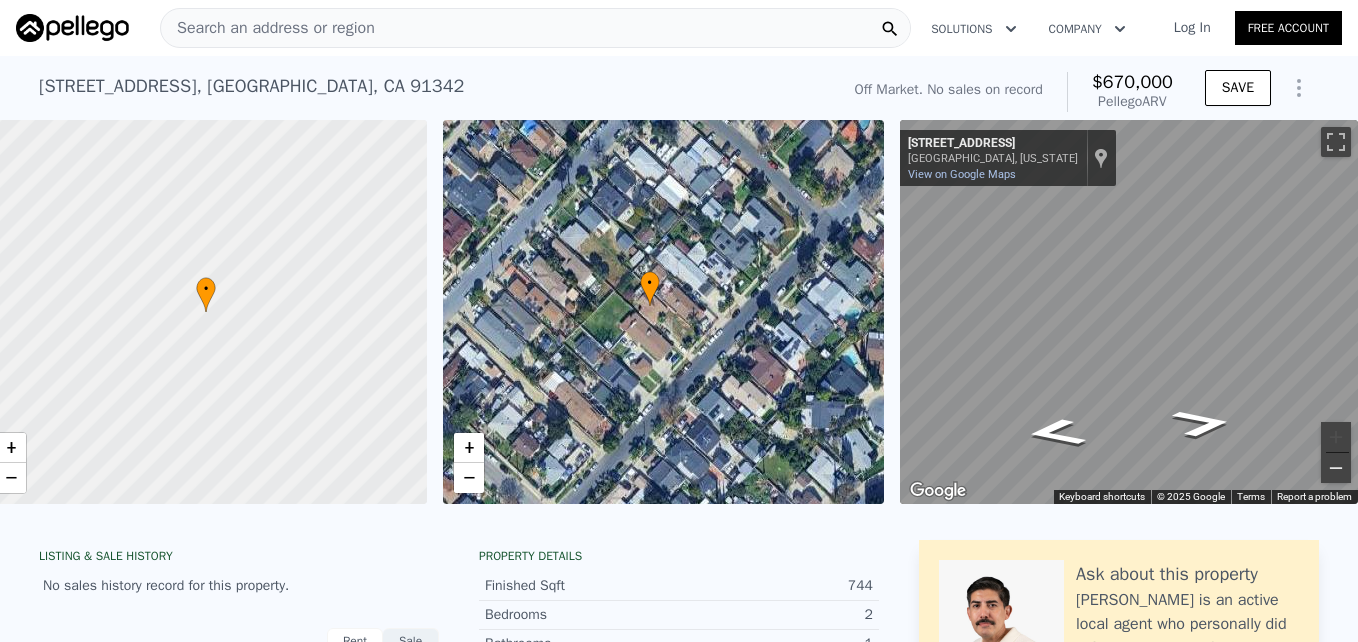 click at bounding box center [1336, 468] 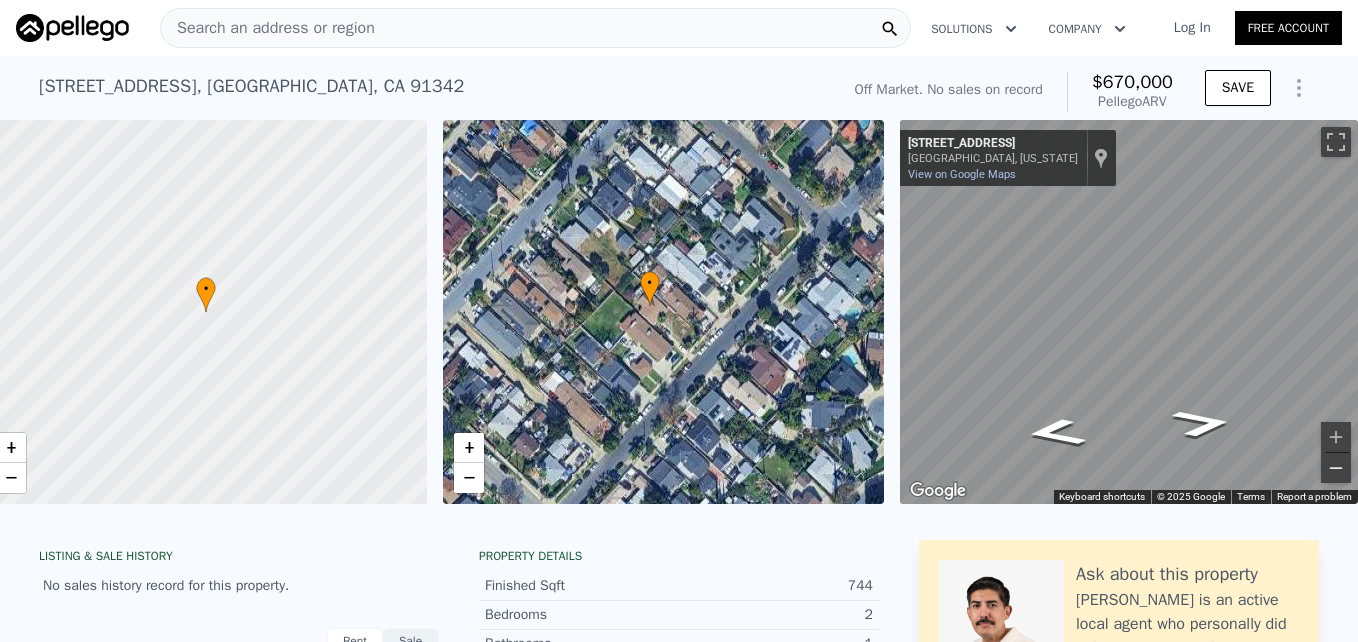 click at bounding box center (1336, 468) 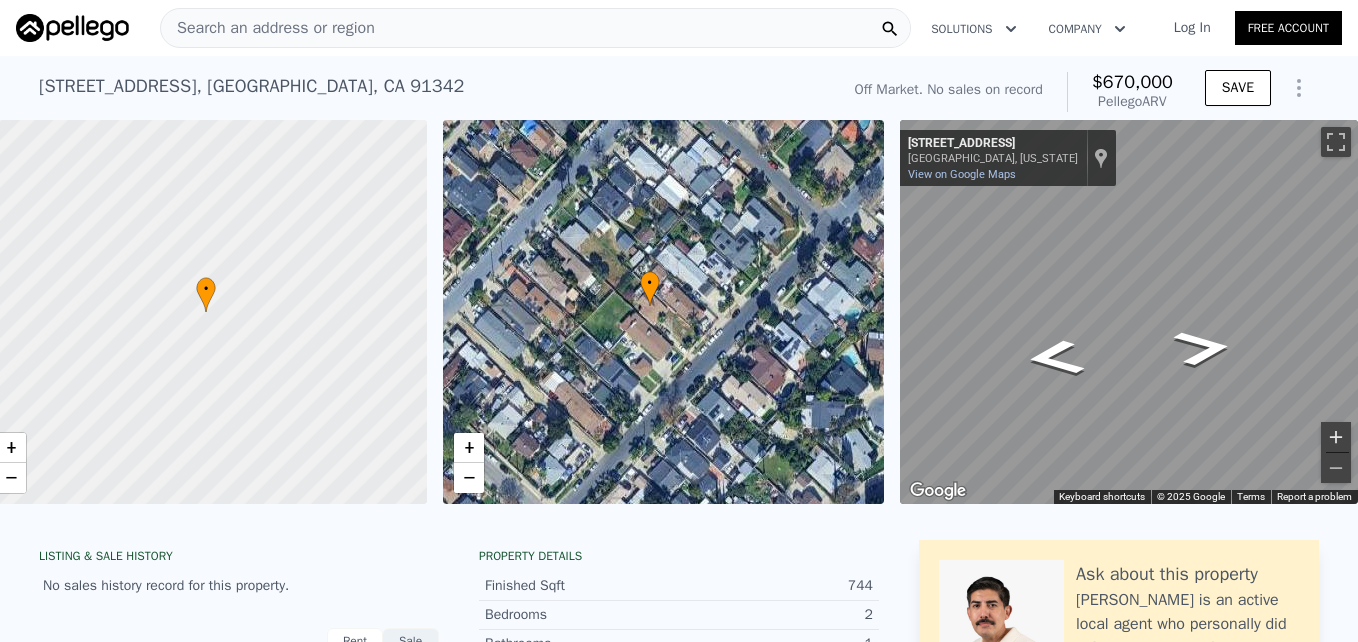 click at bounding box center [1336, 437] 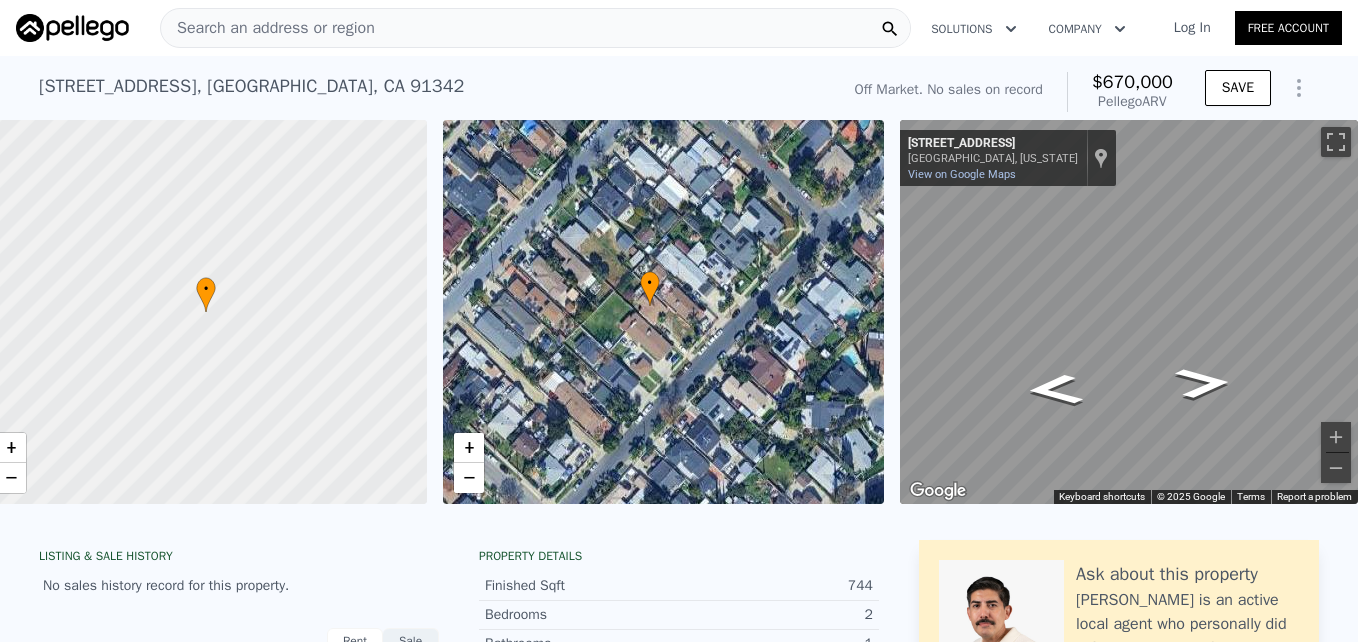 click on "•
+ −
•
+ −                 ← Move left → Move right ↑ Move up ↓ Move down + Zoom in - Zoom out             13960 Beaver St   Los Angeles, California       13960 Beaver St            View on Google Maps        Custom Imagery                 This image is no longer available Keyboard shortcuts Map Data © 2025 Google © 2025 Google Terms Report a problem" at bounding box center [679, 312] 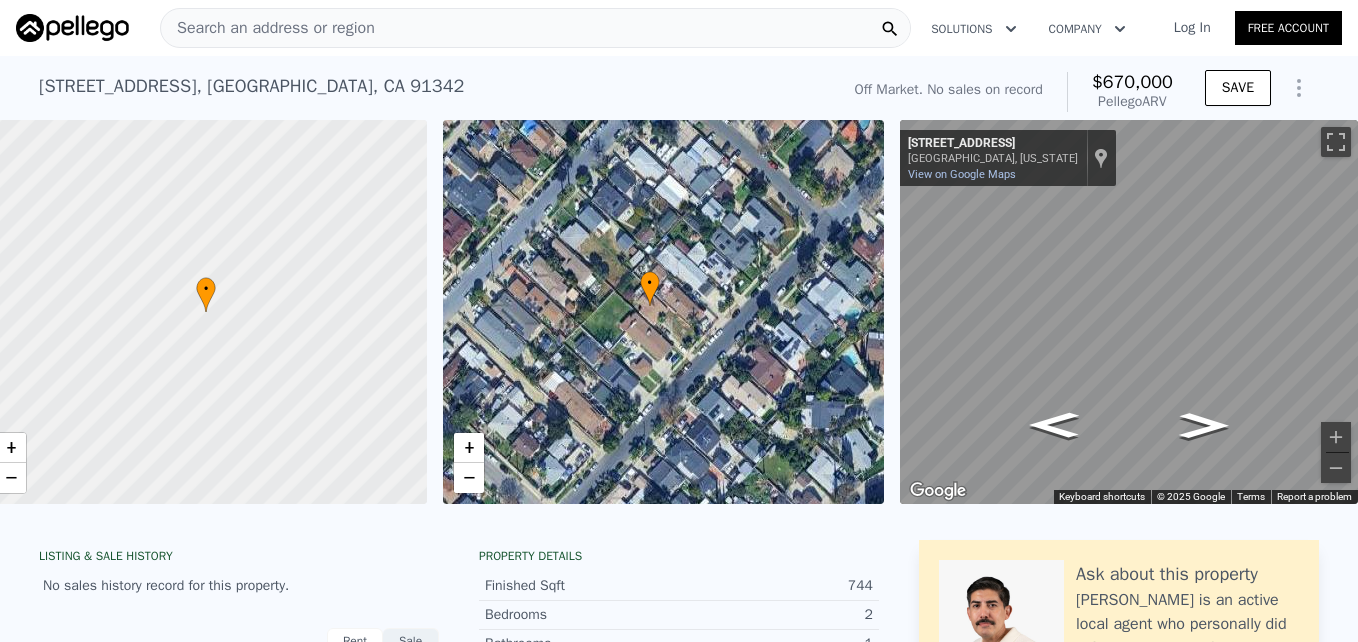 click on "← Move left → Move right ↑ Move up ↓ Move down + Zoom in - Zoom out             13960 Beaver St   Los Angeles, California       13960 Beaver St            View on Google Maps        Custom Imagery                 This image is no longer available Keyboard shortcuts Map Data © 2025 Google © 2025 Google Terms Report a problem" at bounding box center [1129, 312] 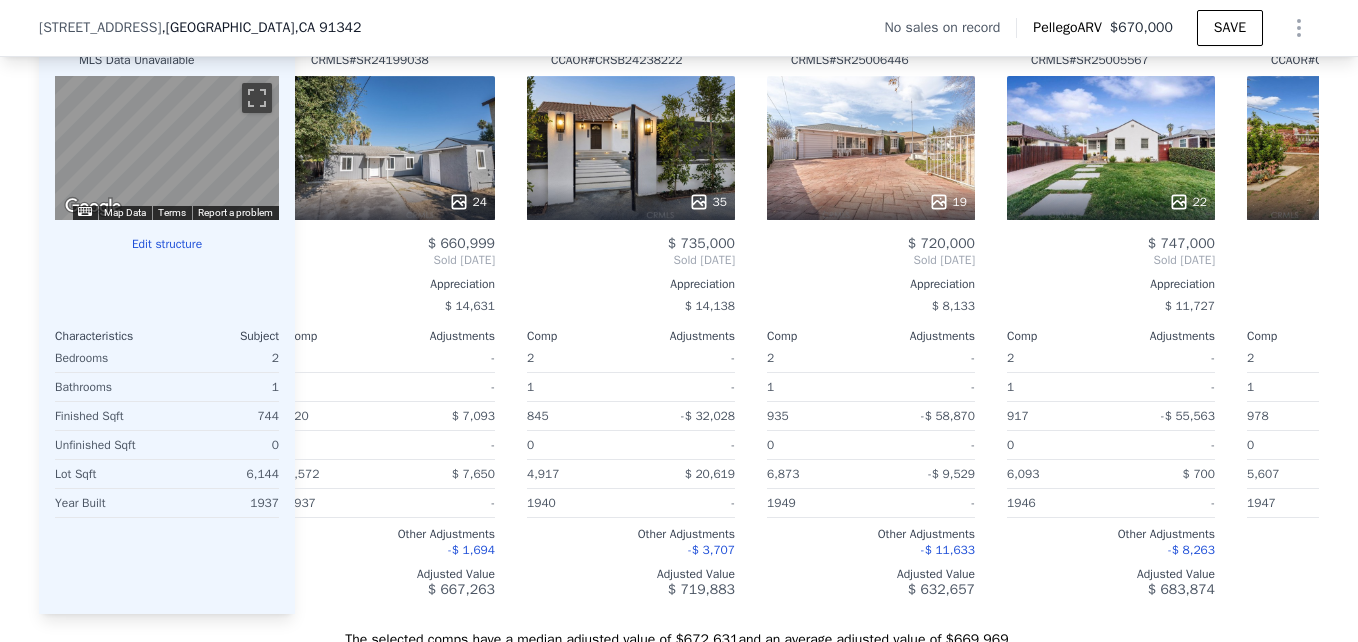 scroll, scrollTop: 1999, scrollLeft: 0, axis: vertical 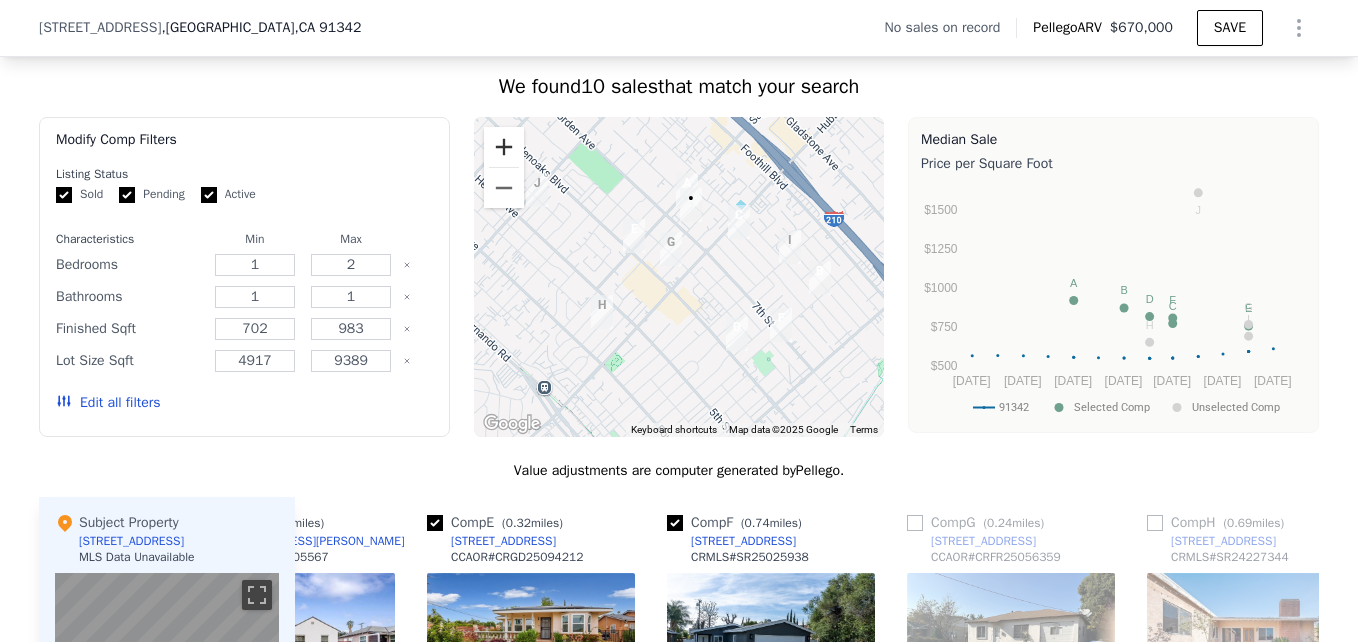 click at bounding box center (504, 147) 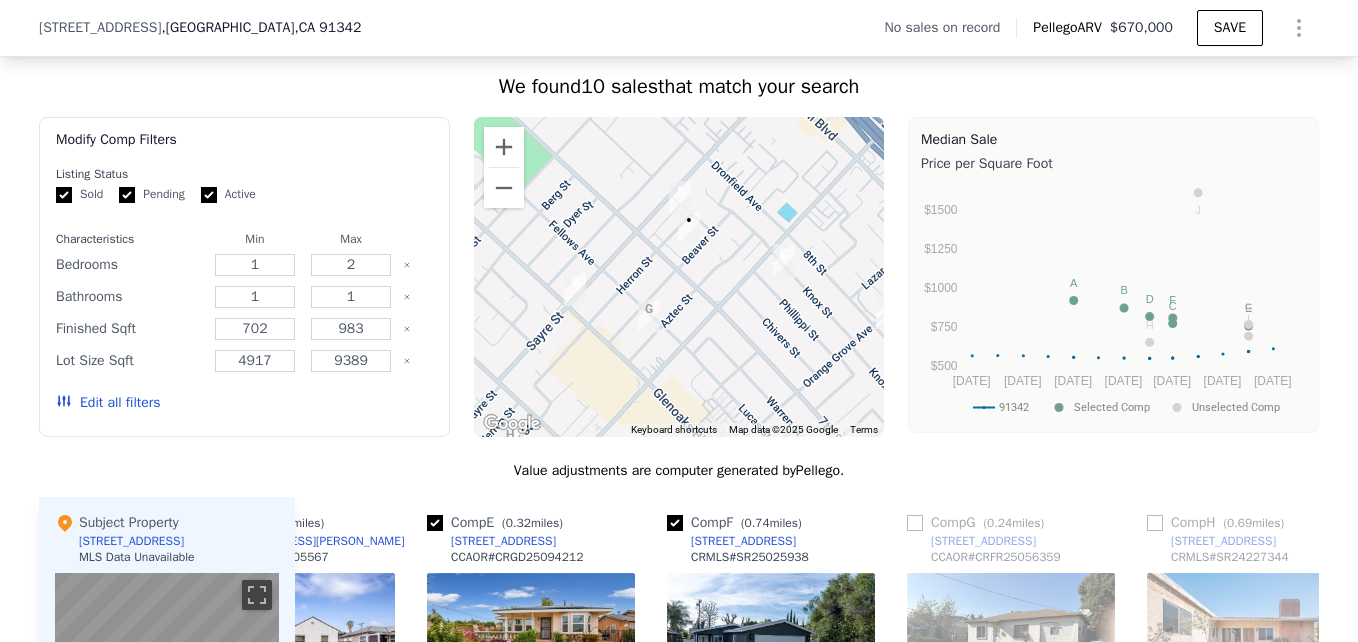 drag, startPoint x: 705, startPoint y: 229, endPoint x: 683, endPoint y: 342, distance: 115.12167 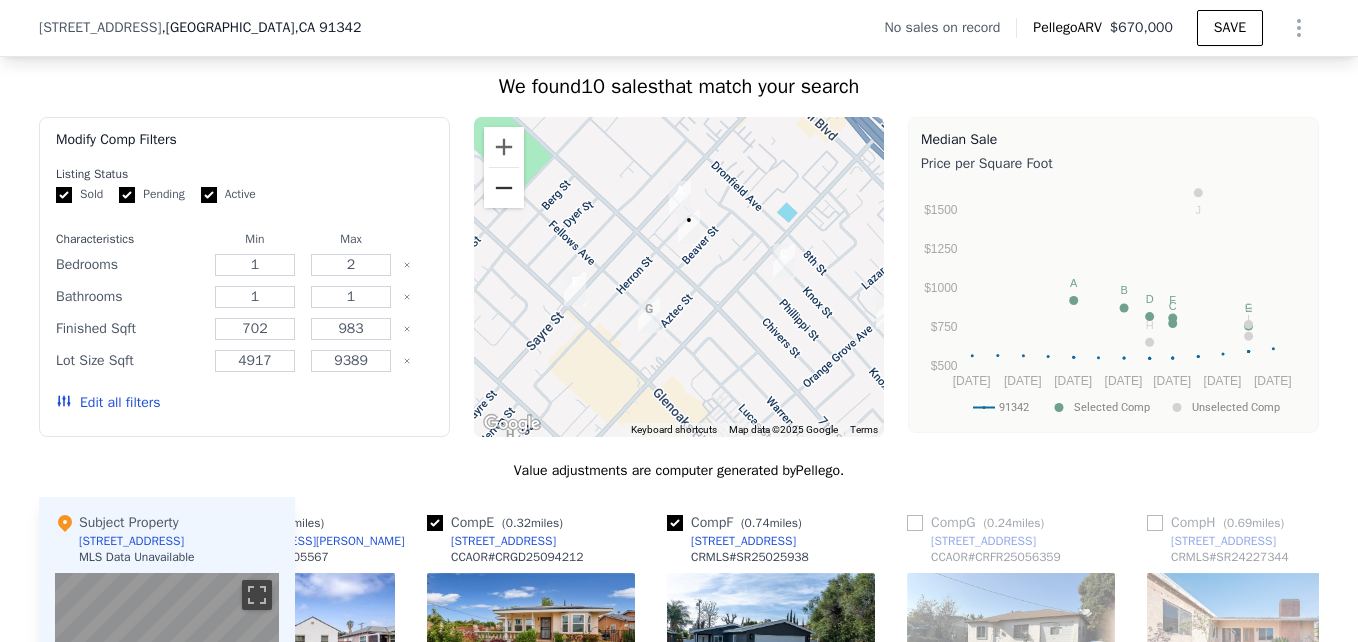 click at bounding box center (504, 188) 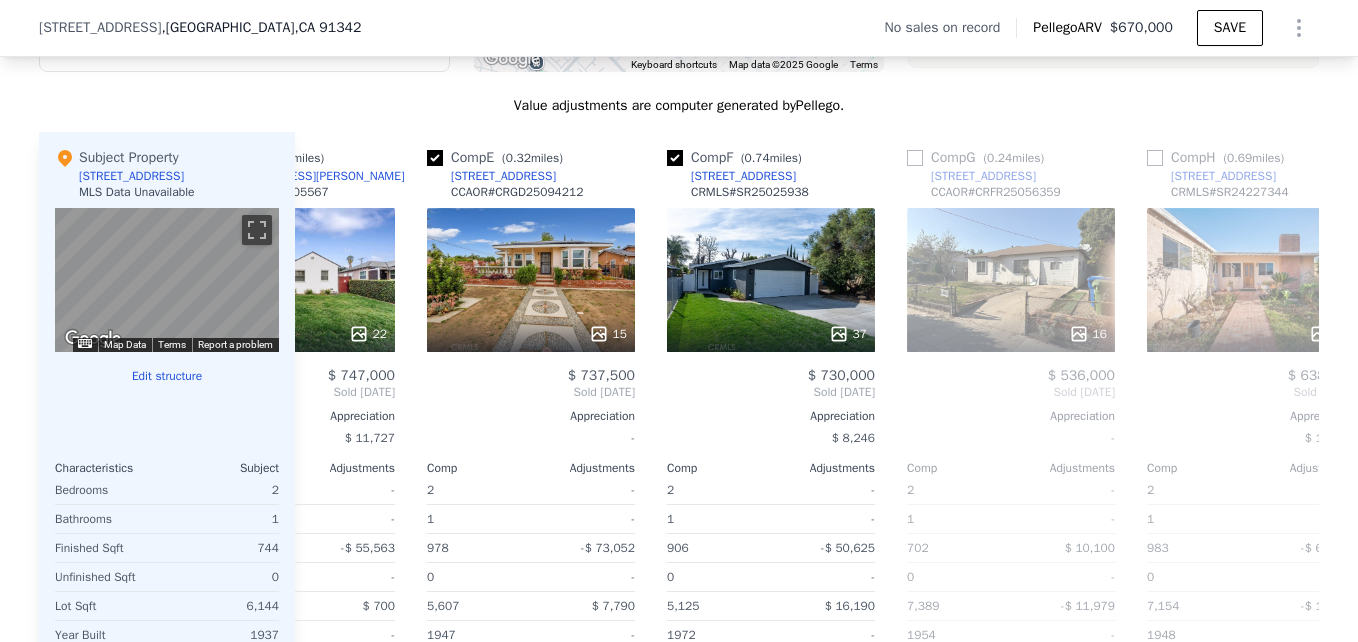 scroll, scrollTop: 1865, scrollLeft: 0, axis: vertical 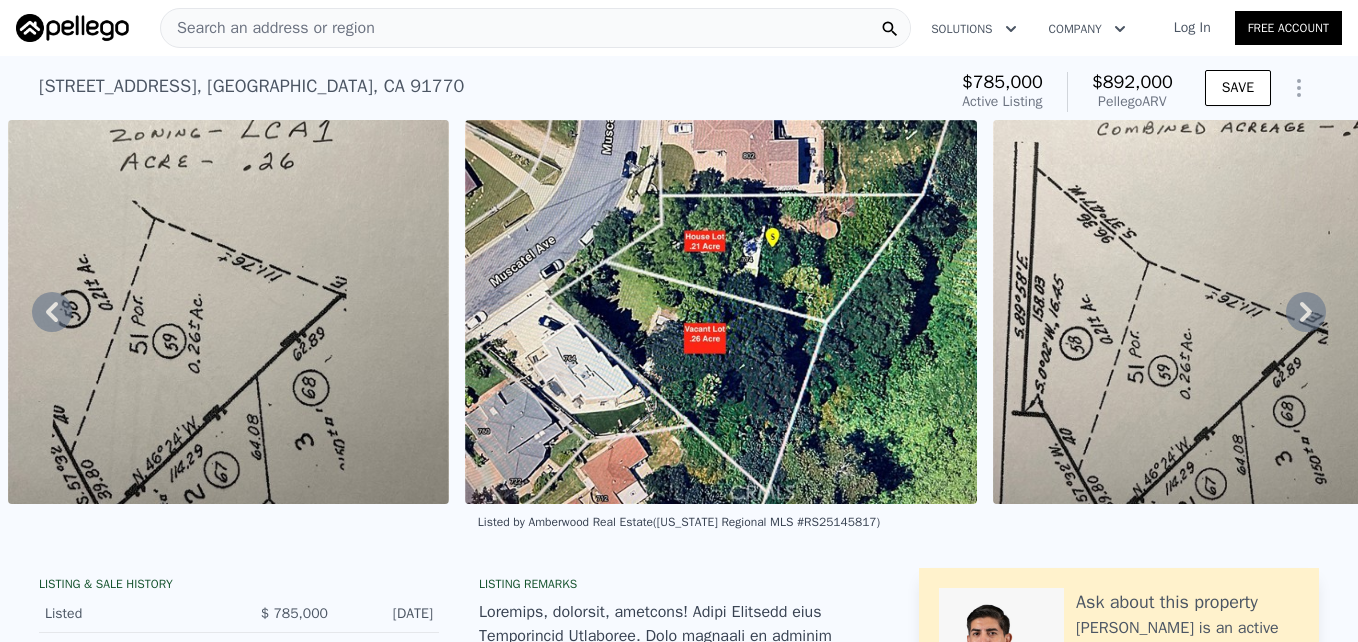 click on "Search an address or region" at bounding box center (535, 28) 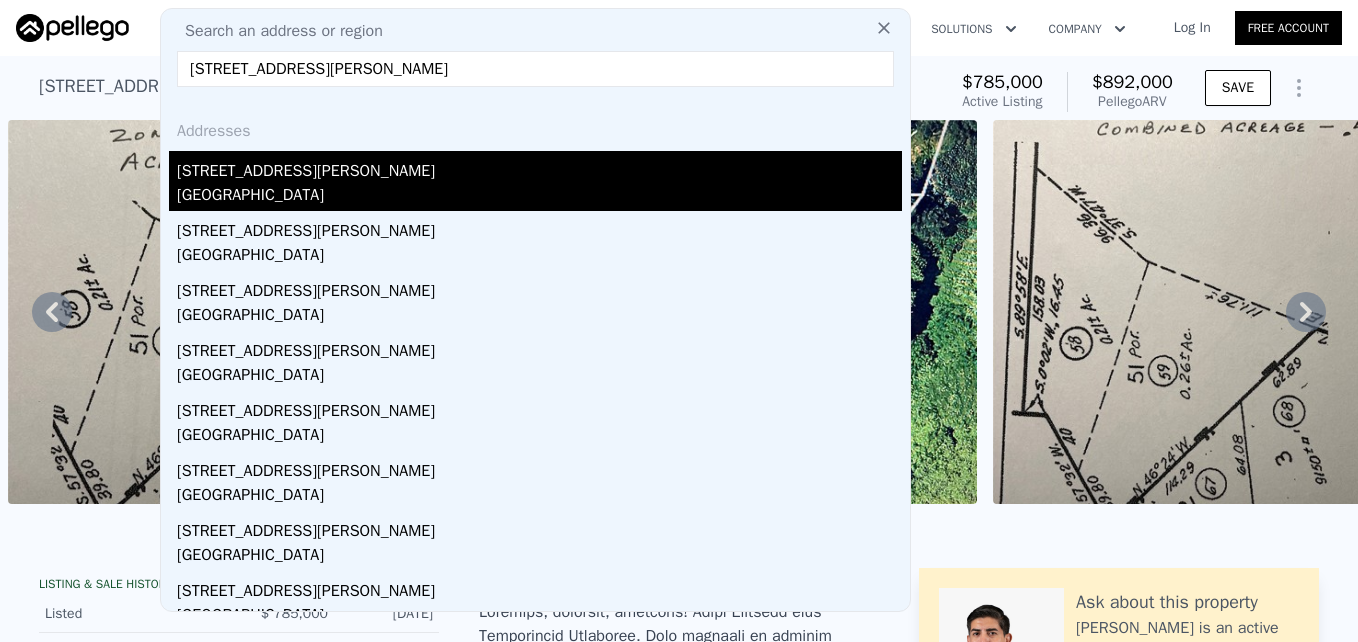 type on "445 E Hoover Ave, Orange, CA 92867" 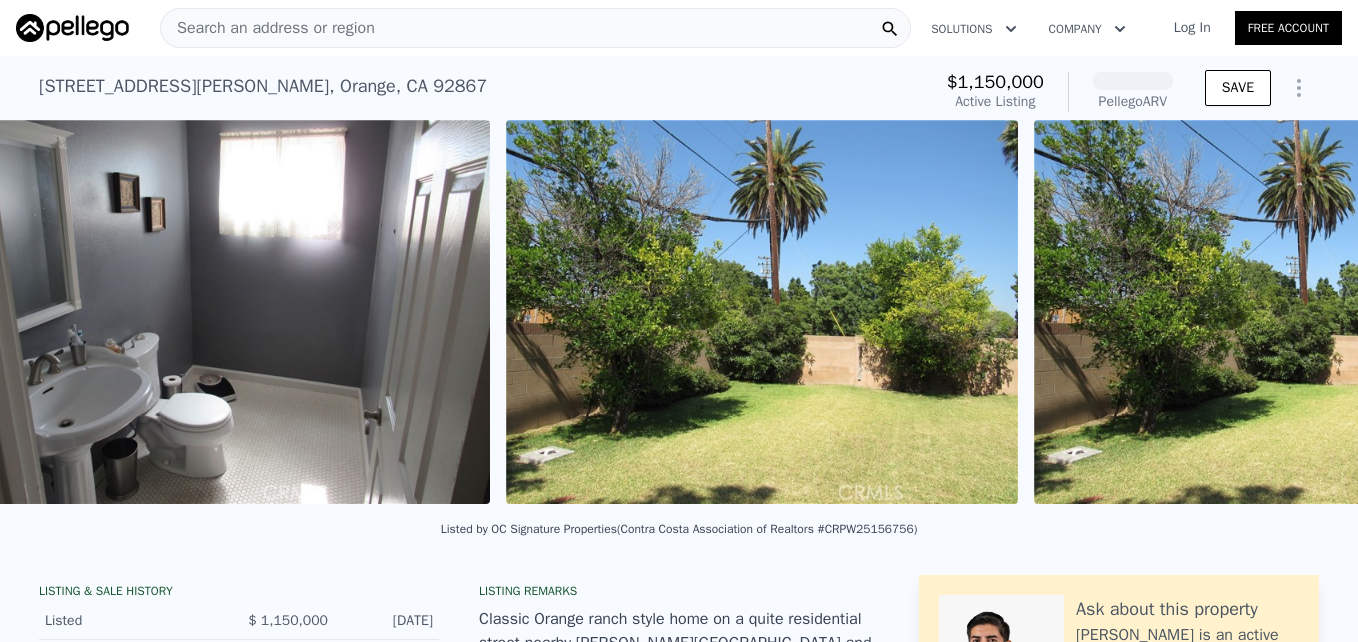 scroll, scrollTop: 0, scrollLeft: 6647, axis: horizontal 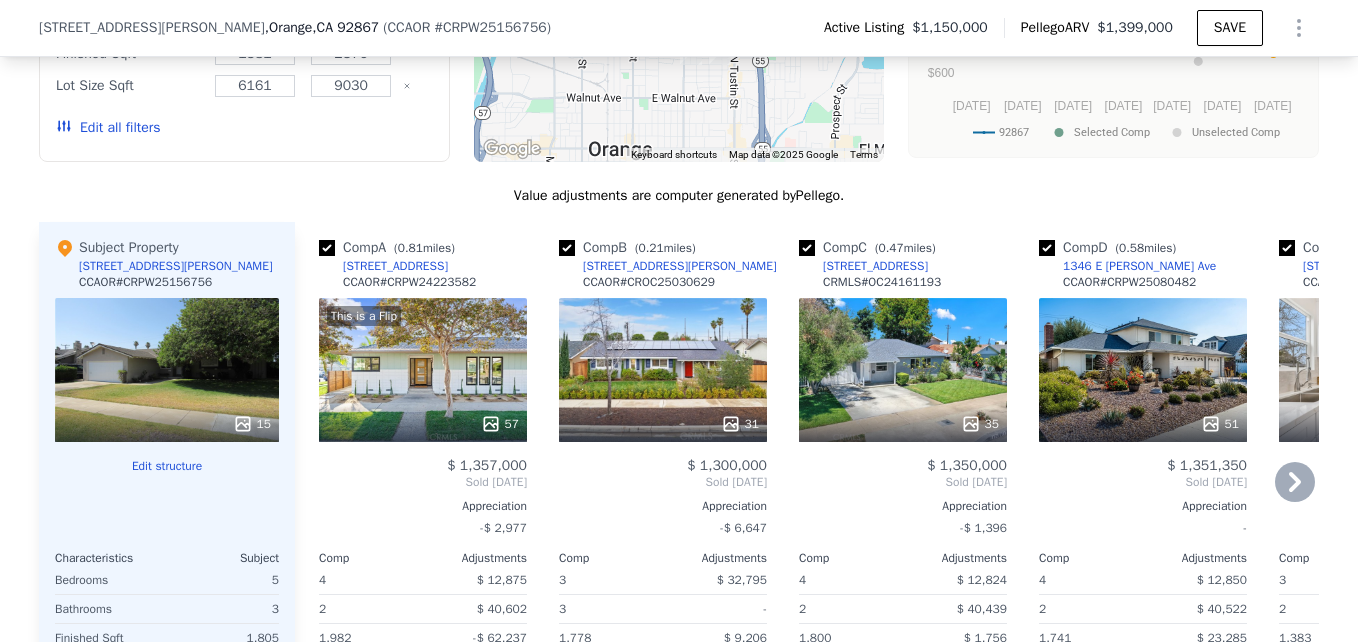 click on "31" at bounding box center [663, 370] 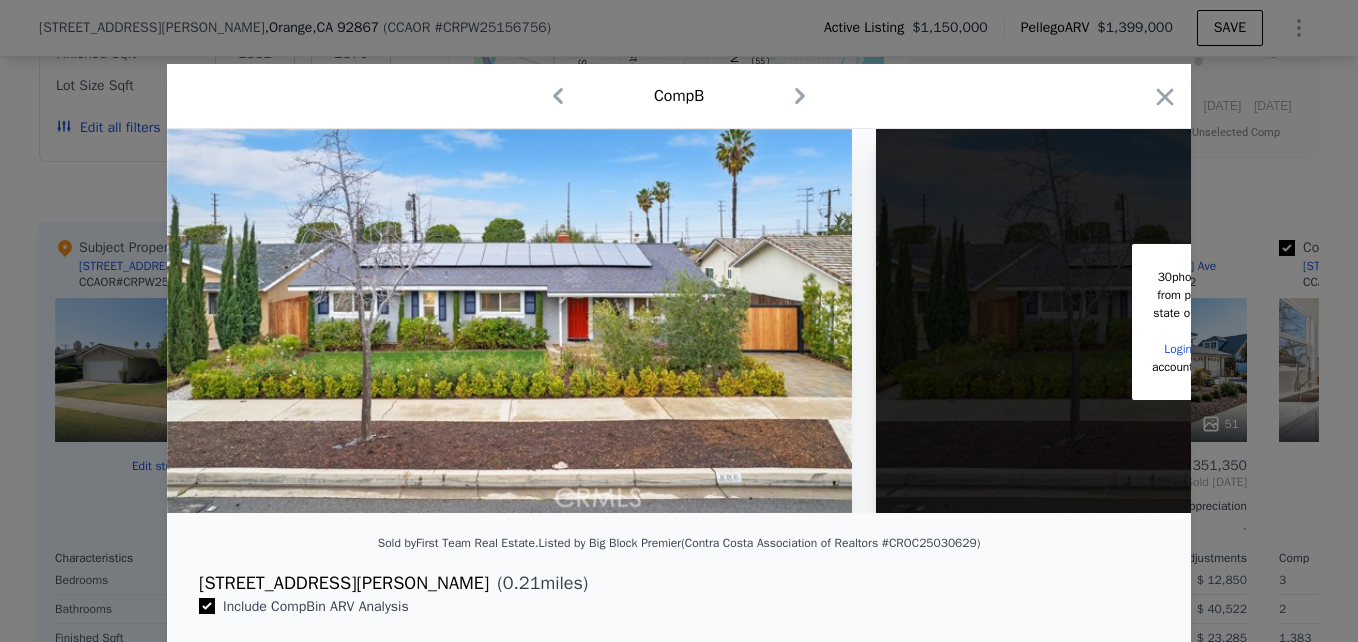 scroll, scrollTop: 0, scrollLeft: 377, axis: horizontal 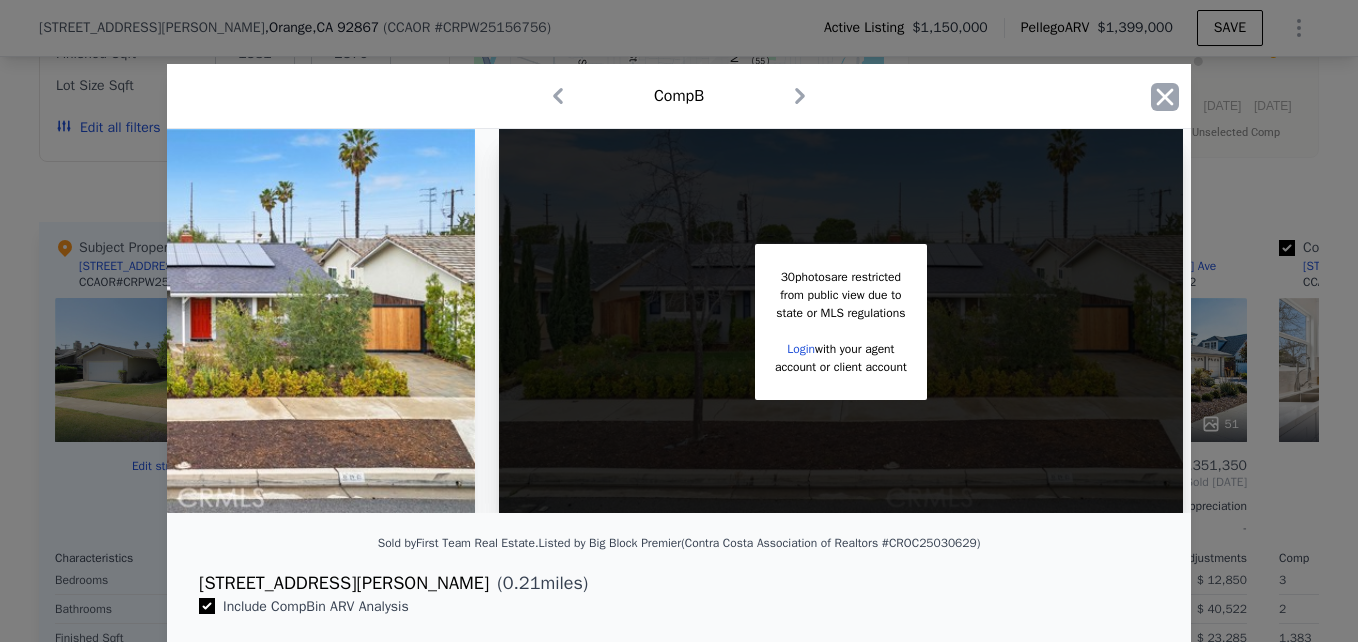 click 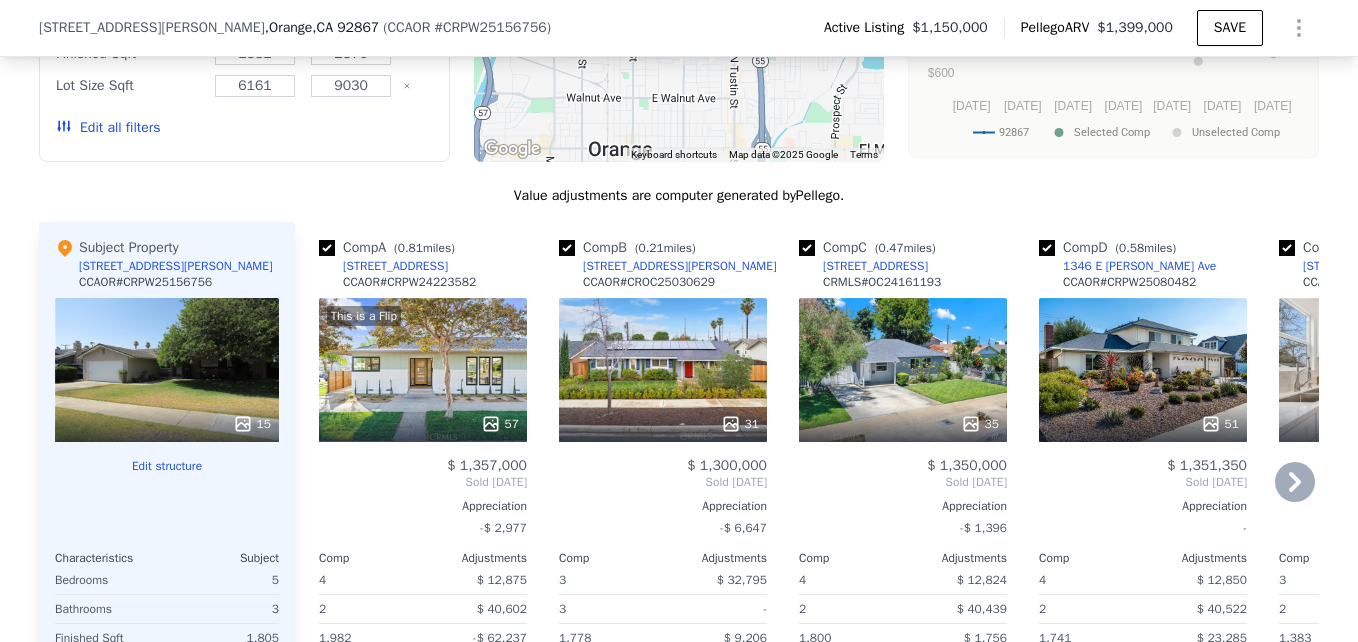 click on "[STREET_ADDRESS][PERSON_NAME]" at bounding box center [680, 266] 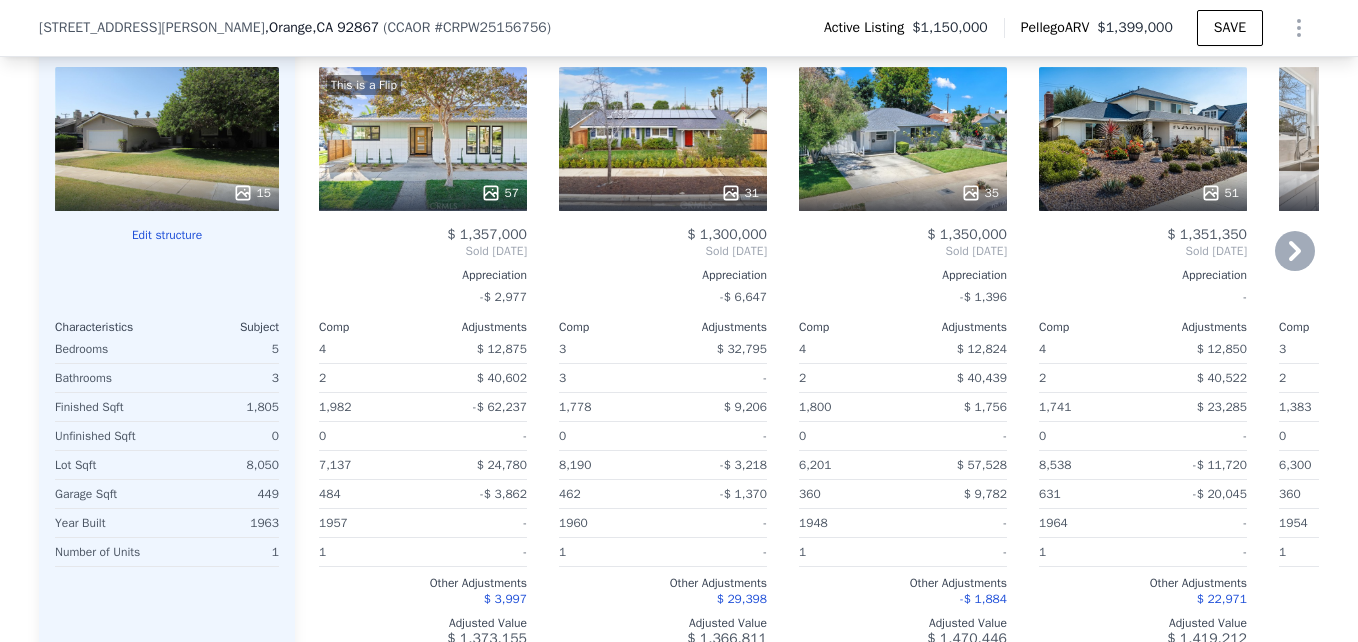 scroll, scrollTop: 2148, scrollLeft: 0, axis: vertical 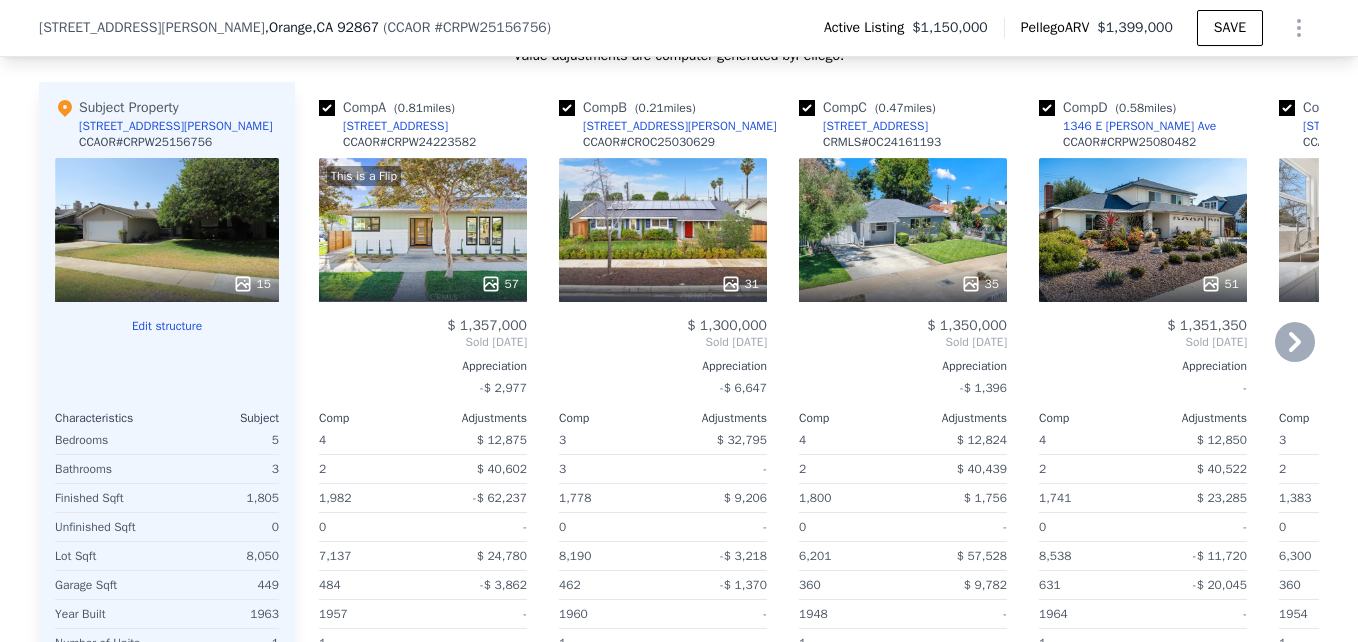 click on "51" at bounding box center (1143, 230) 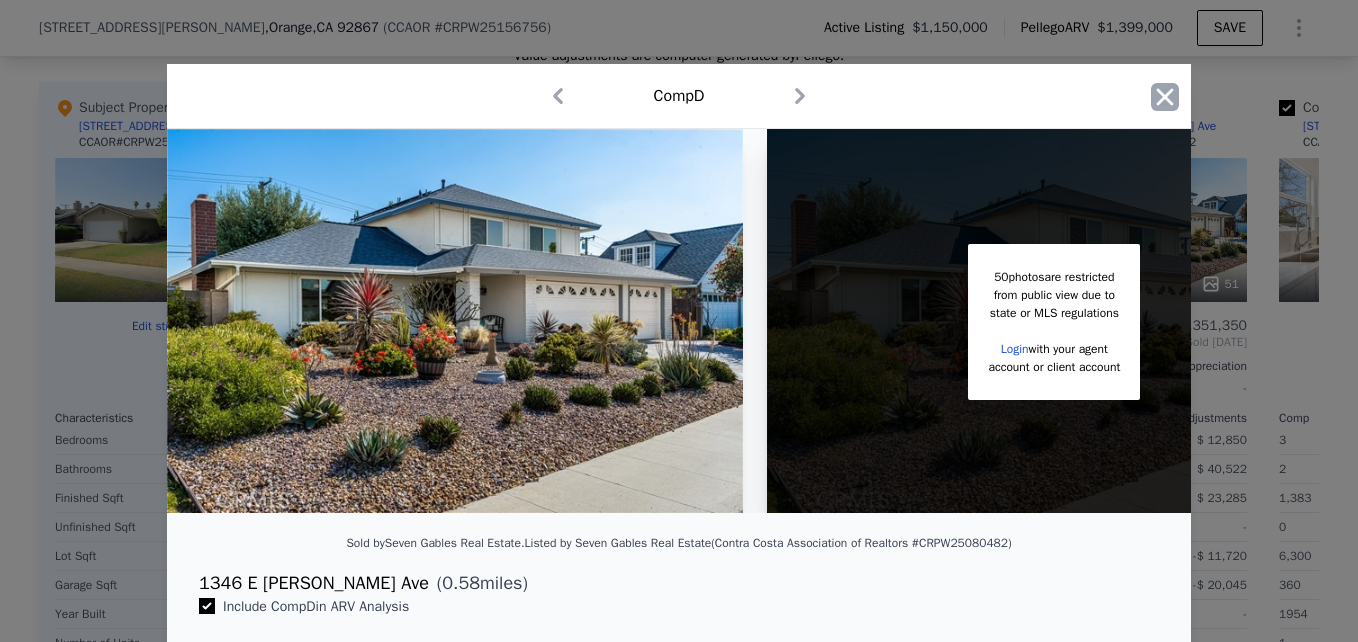 click 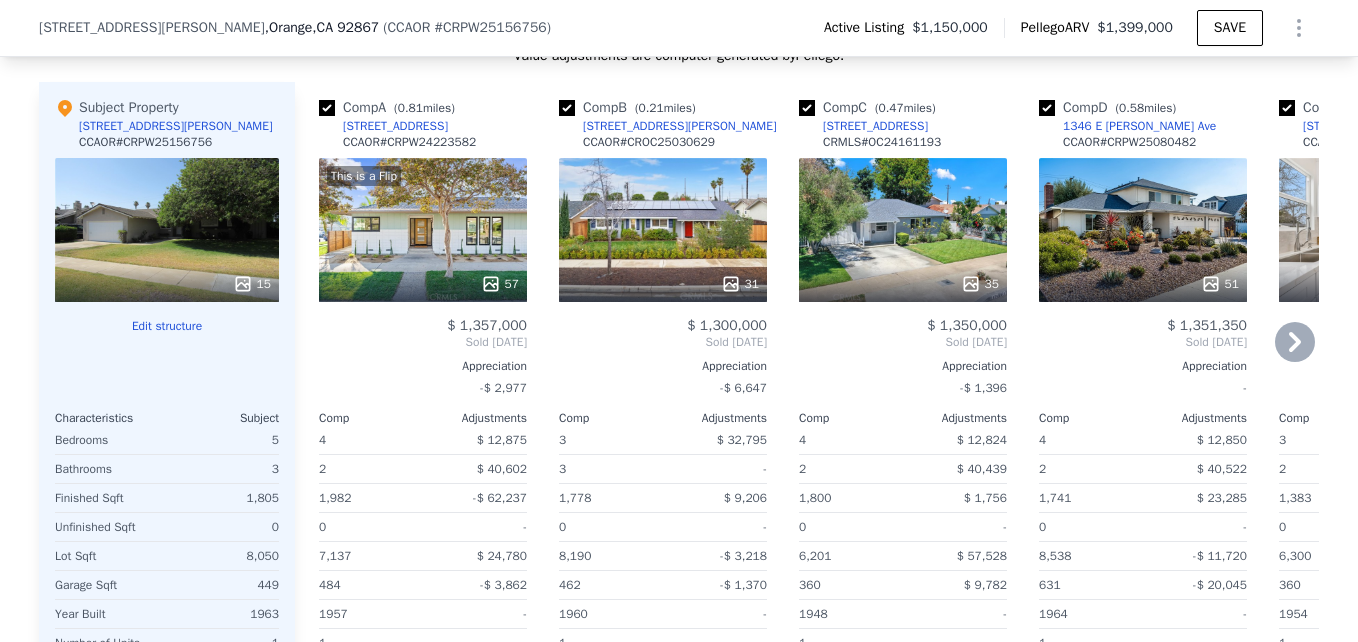 click on "1346 E [PERSON_NAME] Ave" at bounding box center [1139, 126] 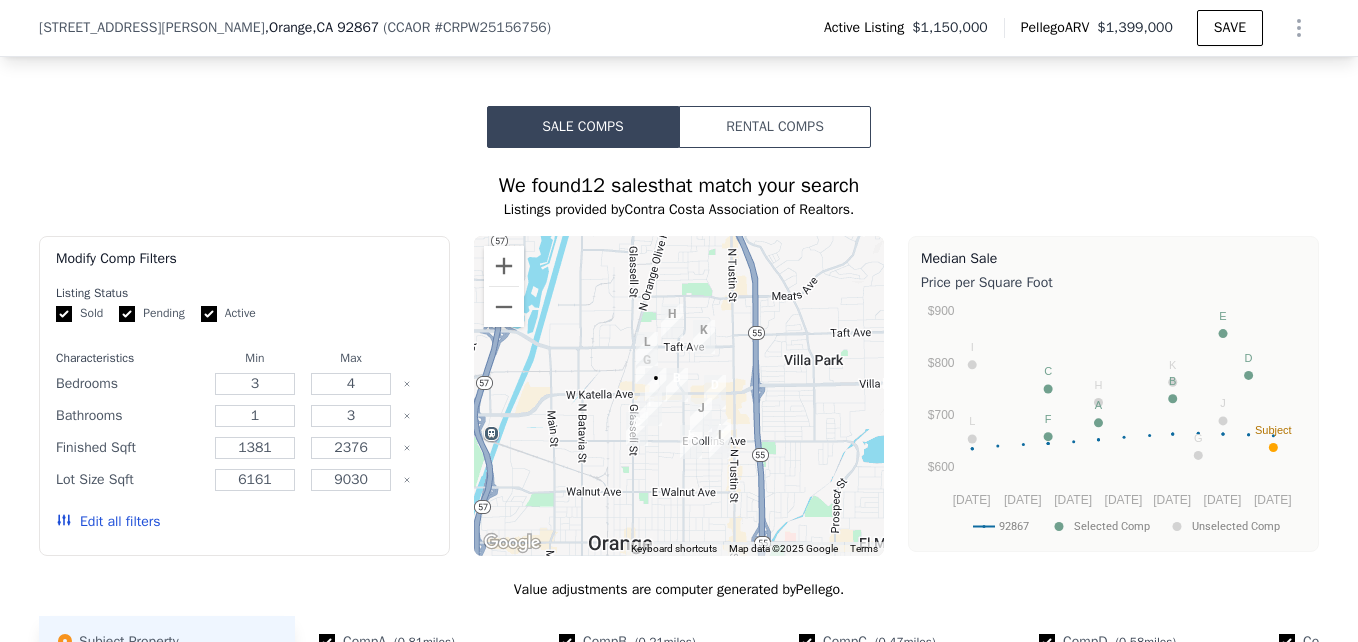 scroll, scrollTop: 1613, scrollLeft: 0, axis: vertical 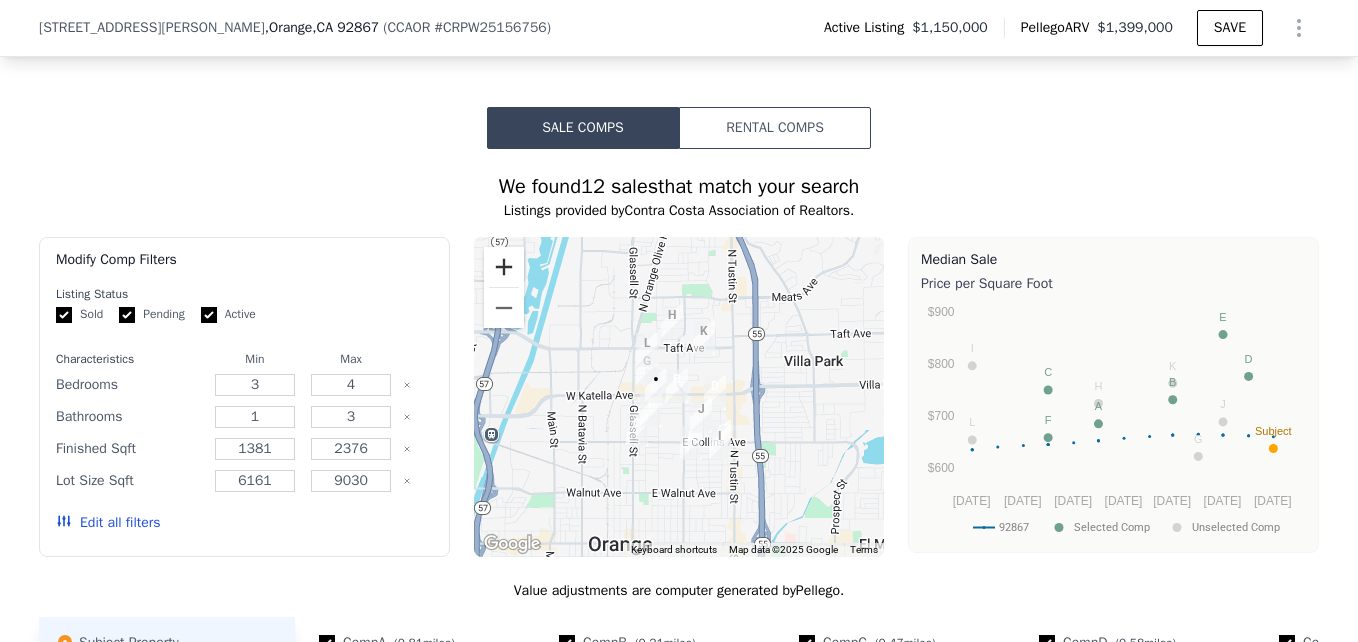 click at bounding box center [504, 267] 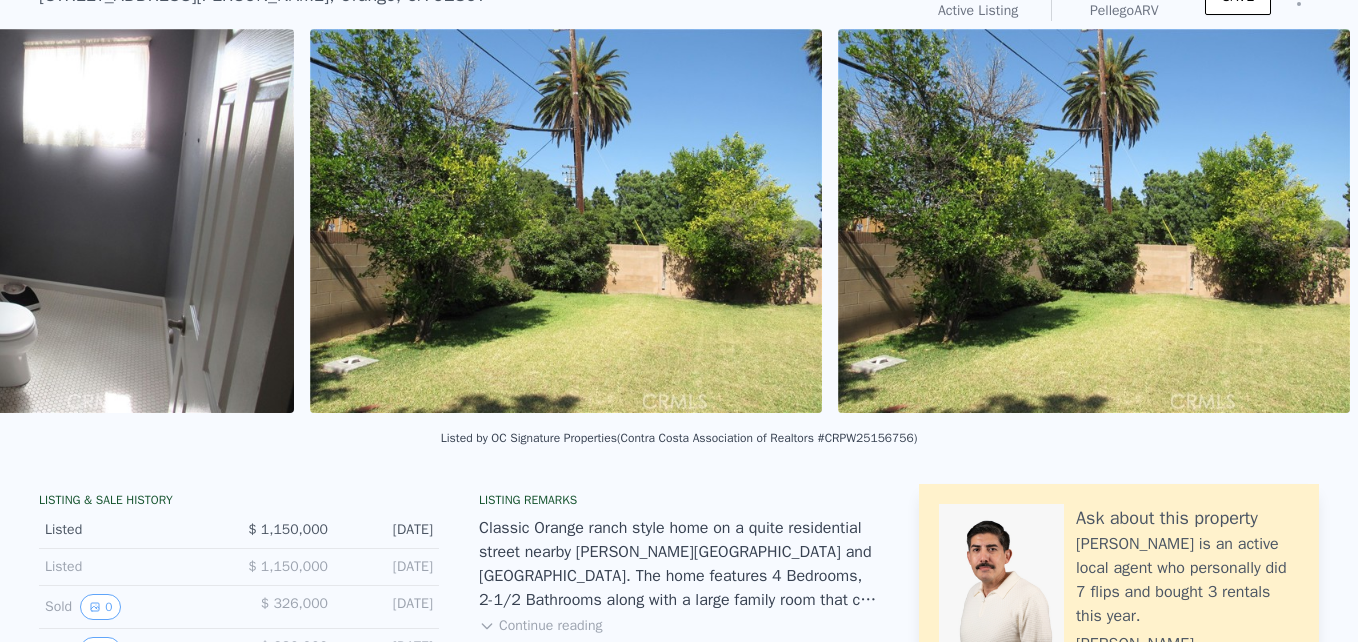 scroll, scrollTop: 28, scrollLeft: 0, axis: vertical 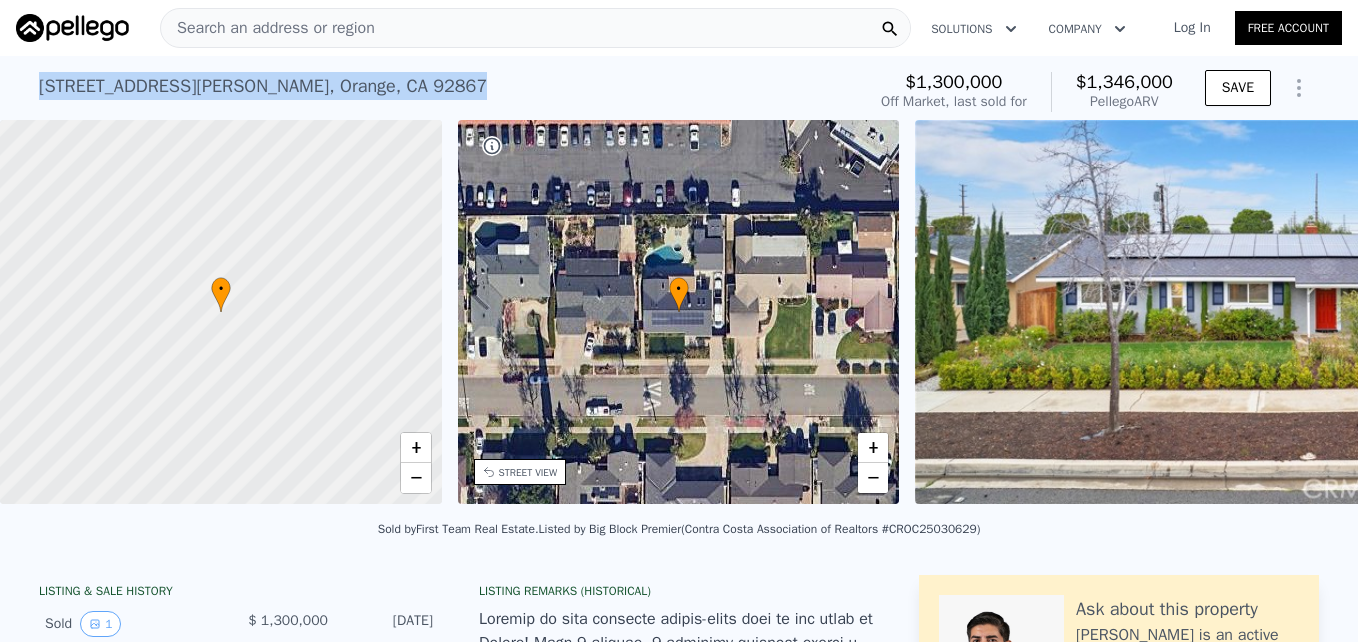 drag, startPoint x: 28, startPoint y: 83, endPoint x: 410, endPoint y: 85, distance: 382.00525 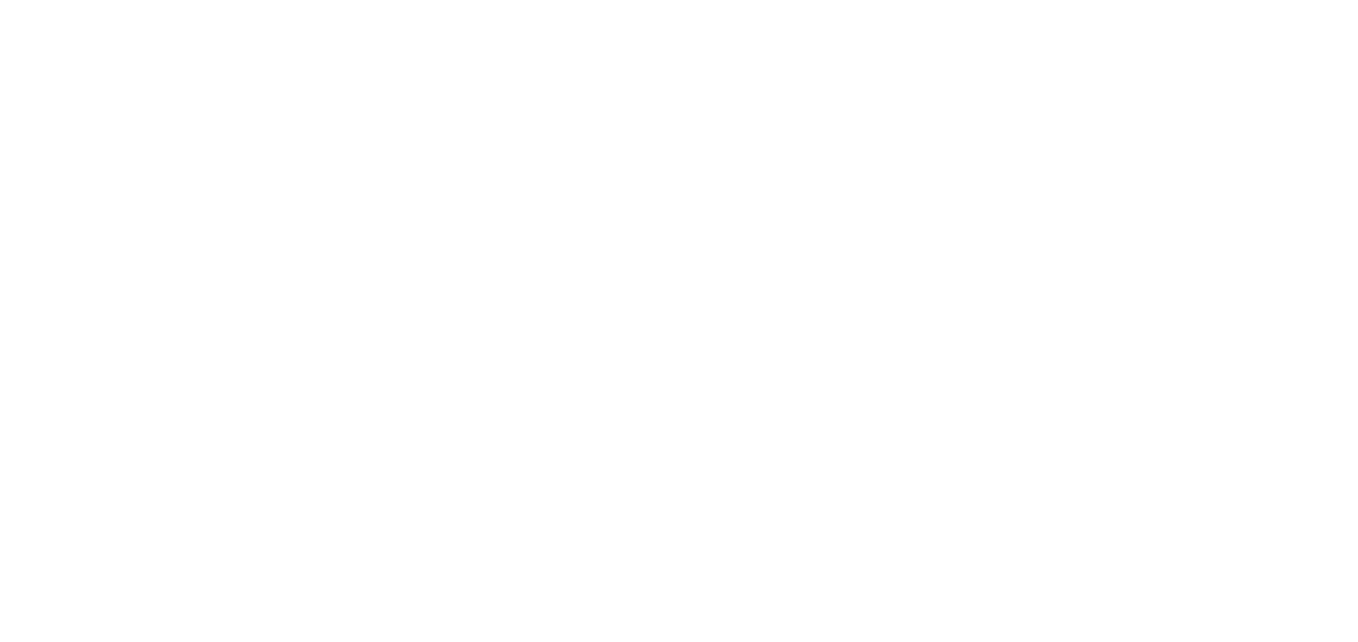 scroll, scrollTop: 0, scrollLeft: 0, axis: both 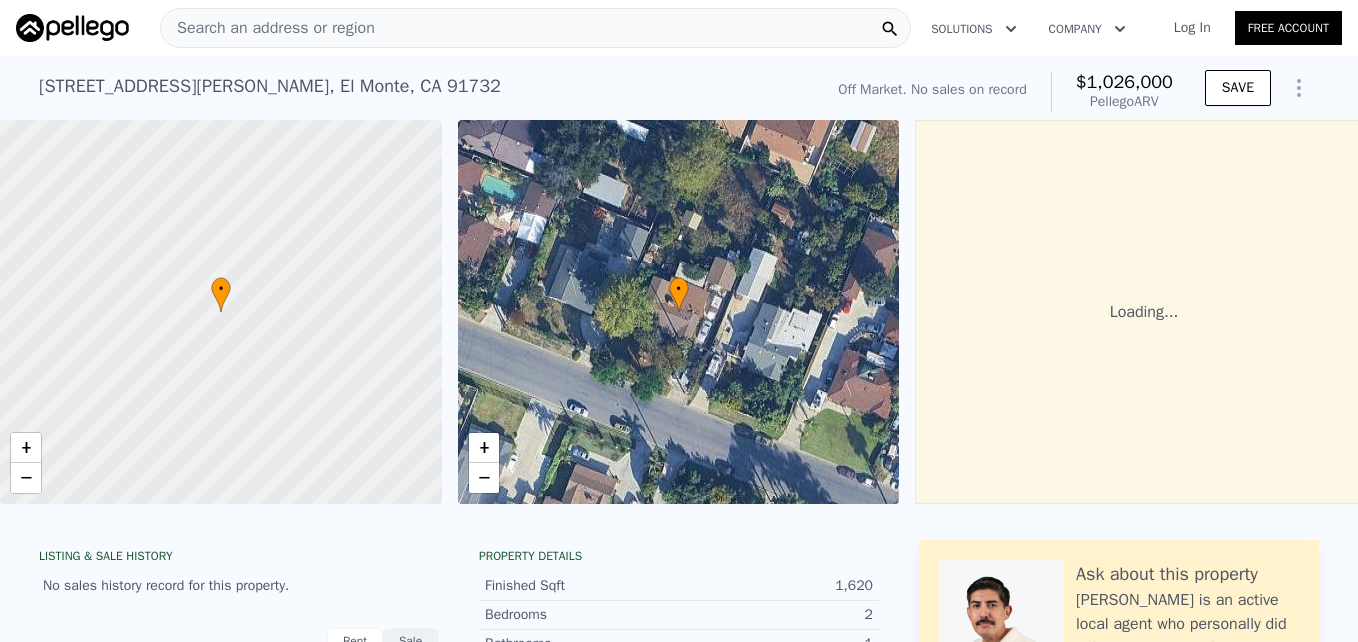 click on "Search an address or region" at bounding box center [268, 28] 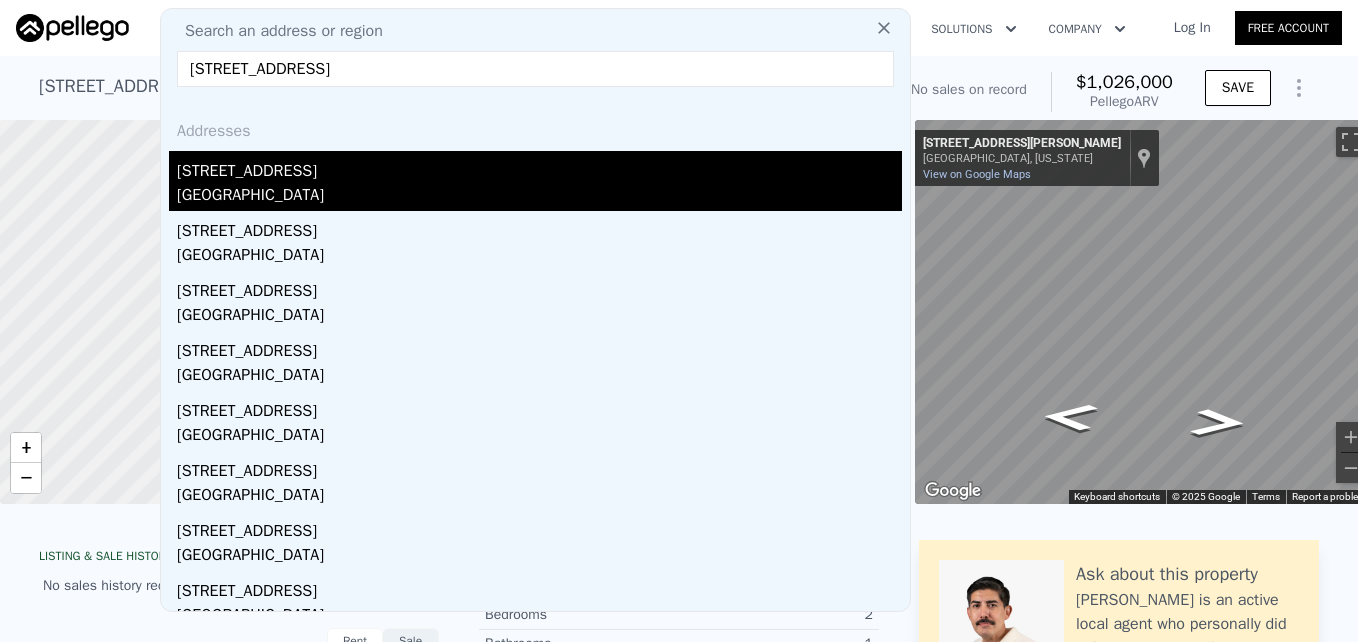 type on "3730 E Euclid Ave, Orange, CA 92869" 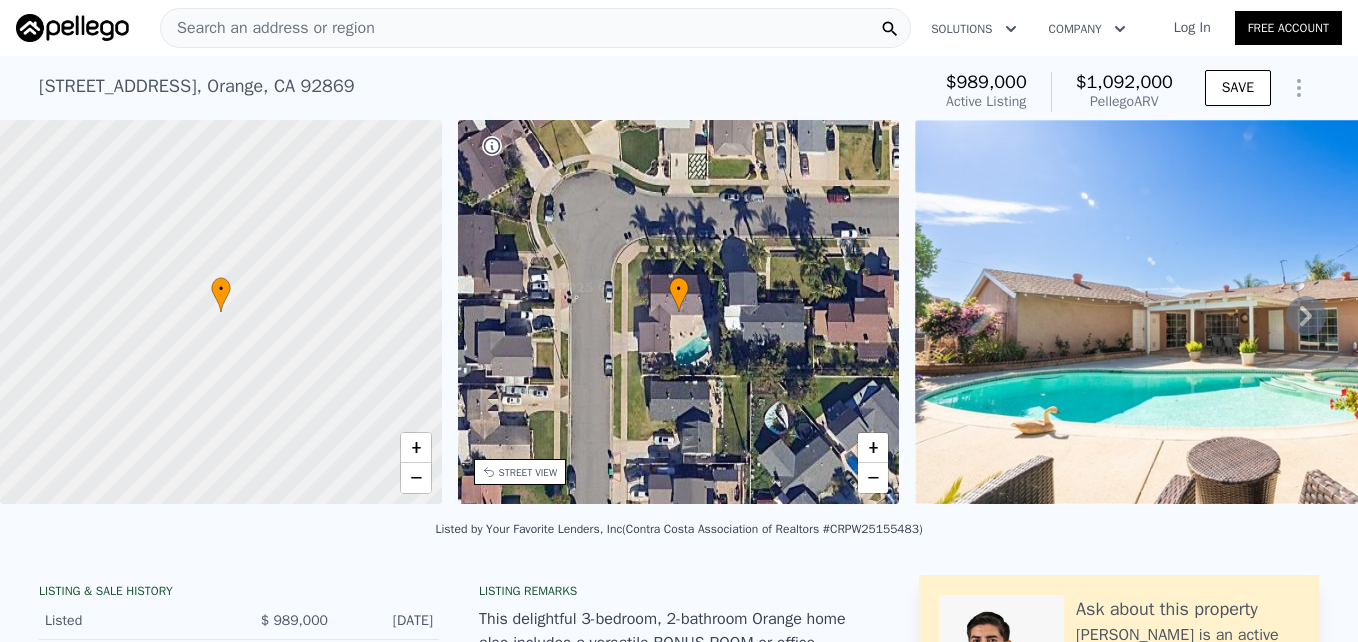 click on "•
+ −" at bounding box center [679, 312] 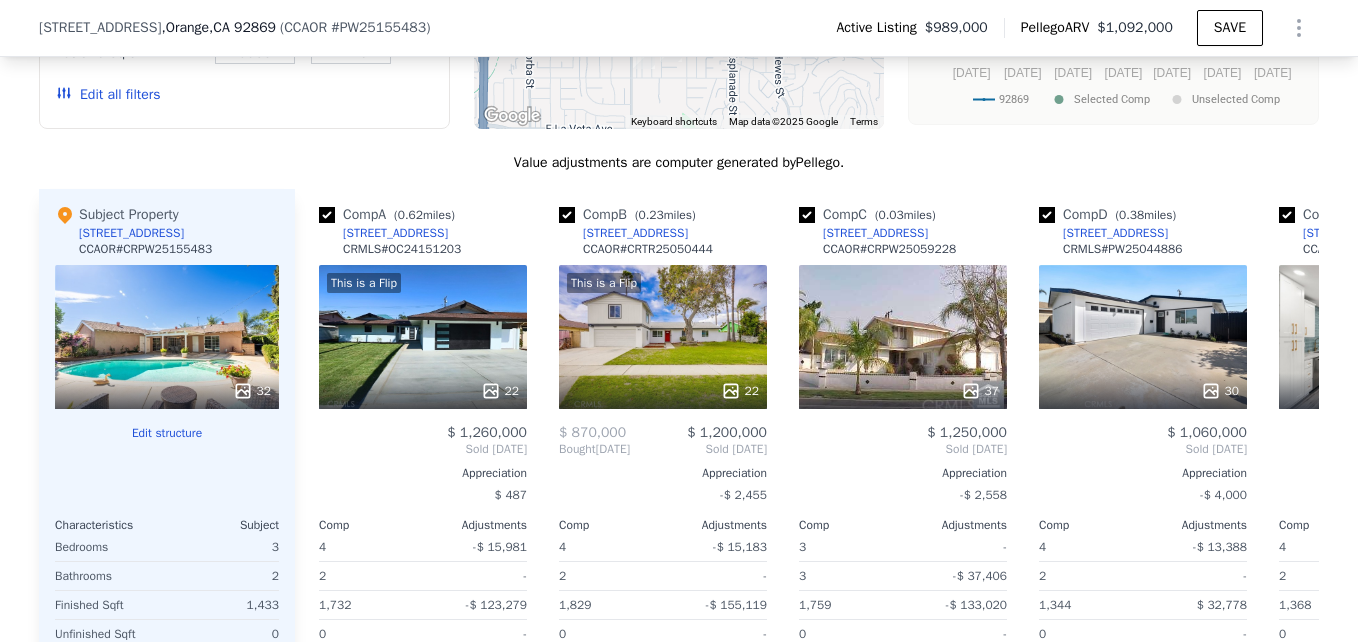 scroll, scrollTop: 2068, scrollLeft: 0, axis: vertical 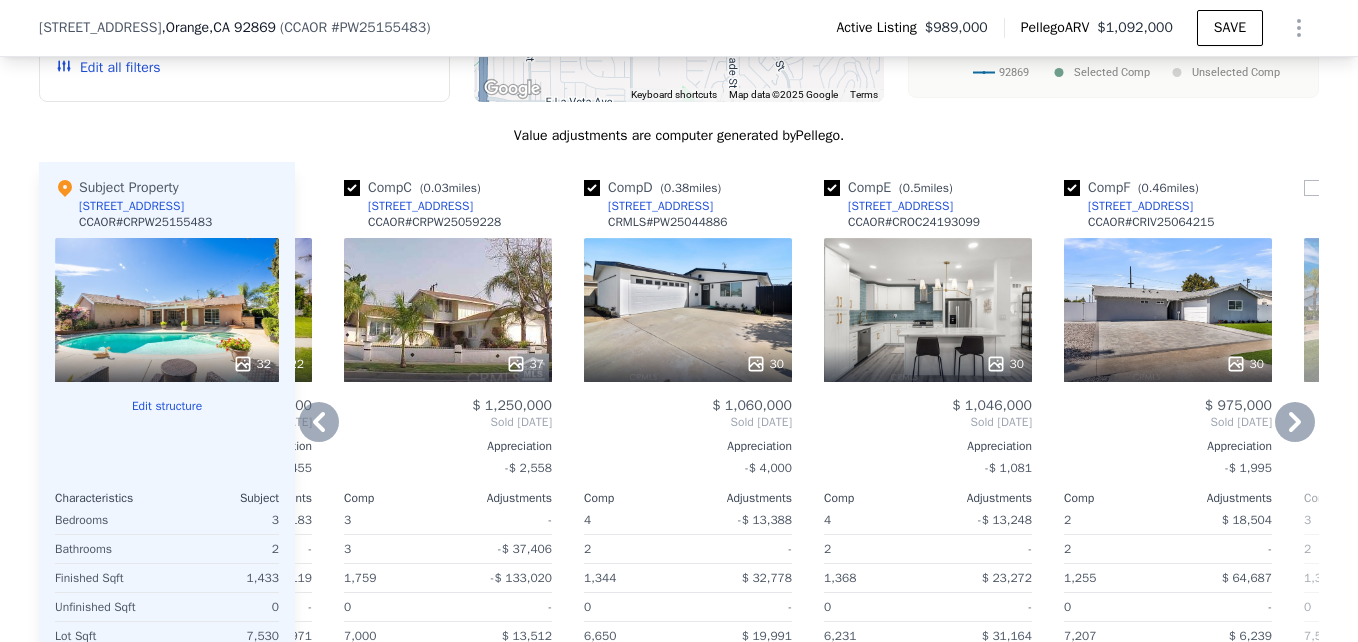 click on "30" at bounding box center [688, 310] 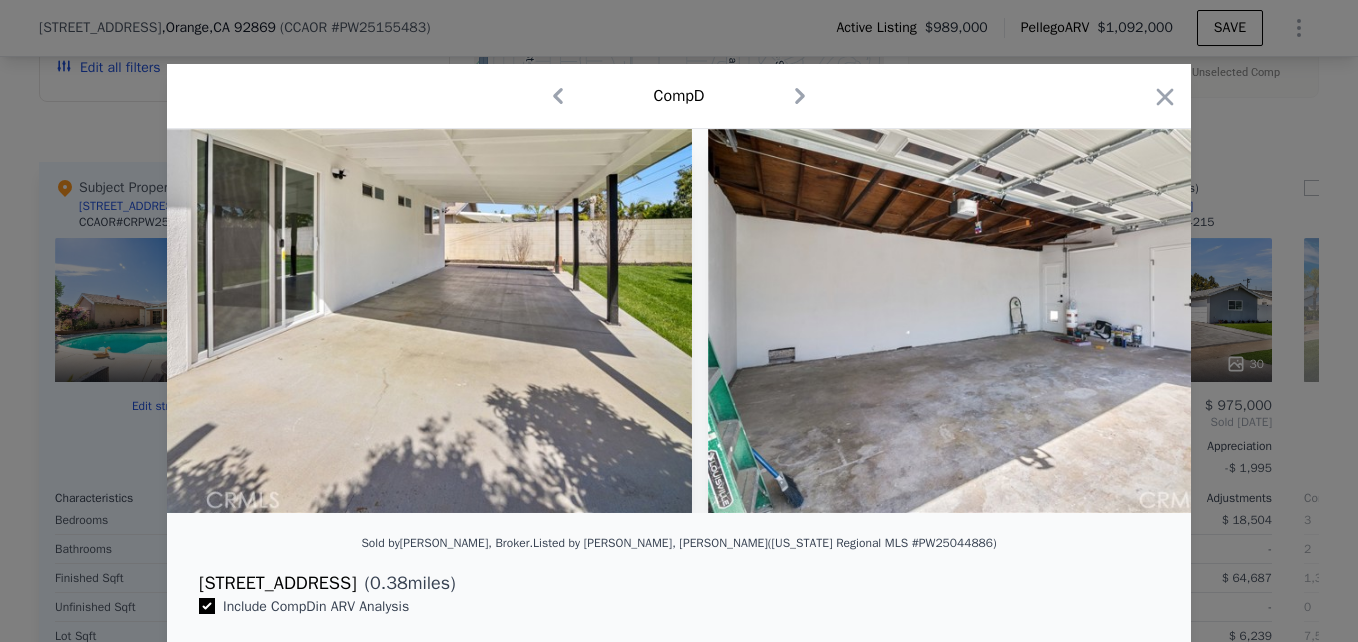 scroll, scrollTop: 0, scrollLeft: 16738, axis: horizontal 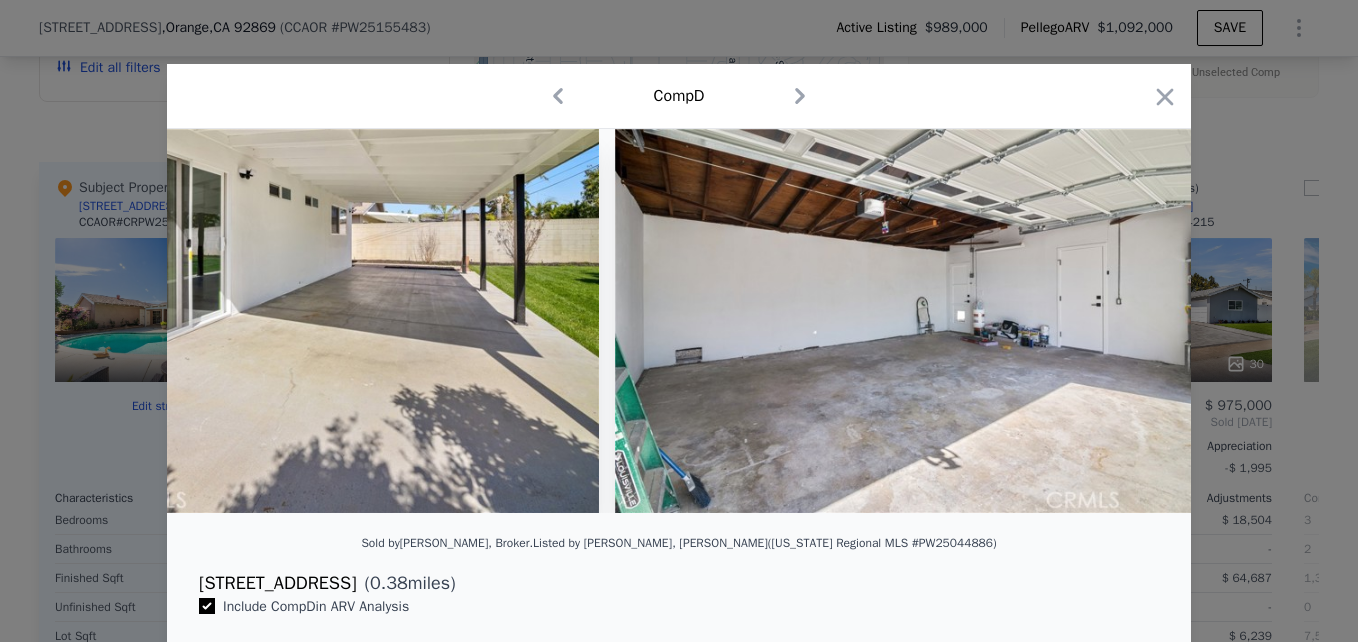 click at bounding box center (1165, 100) 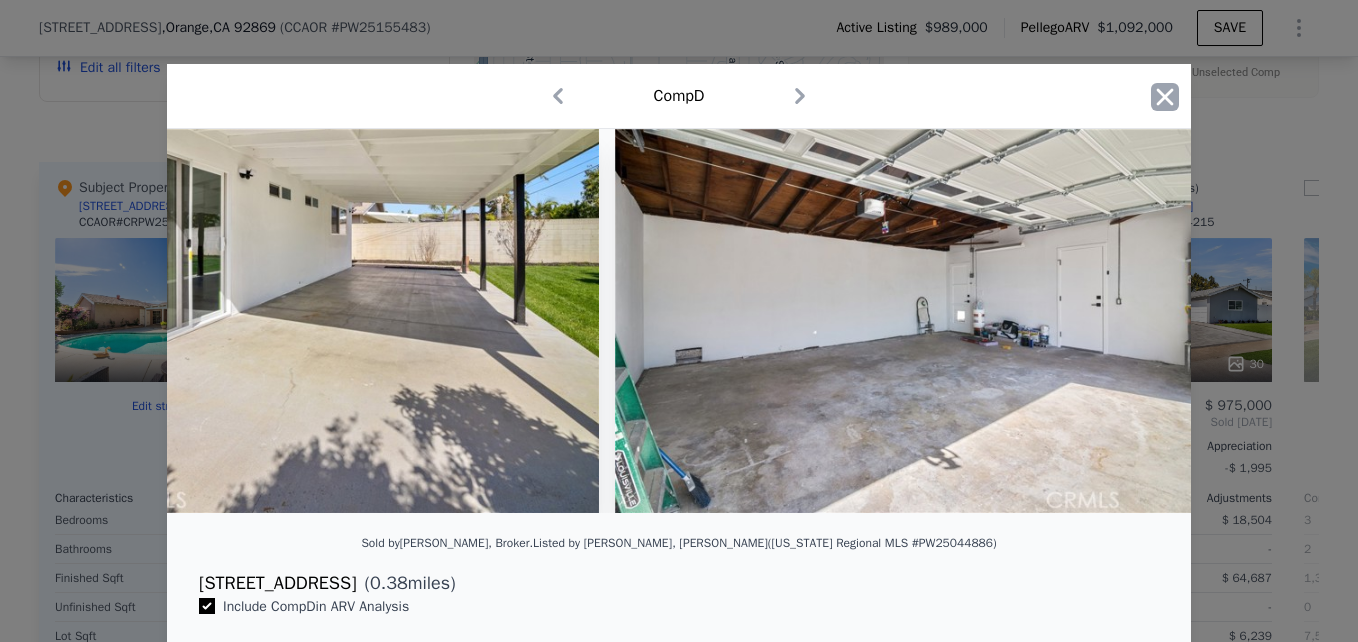 click 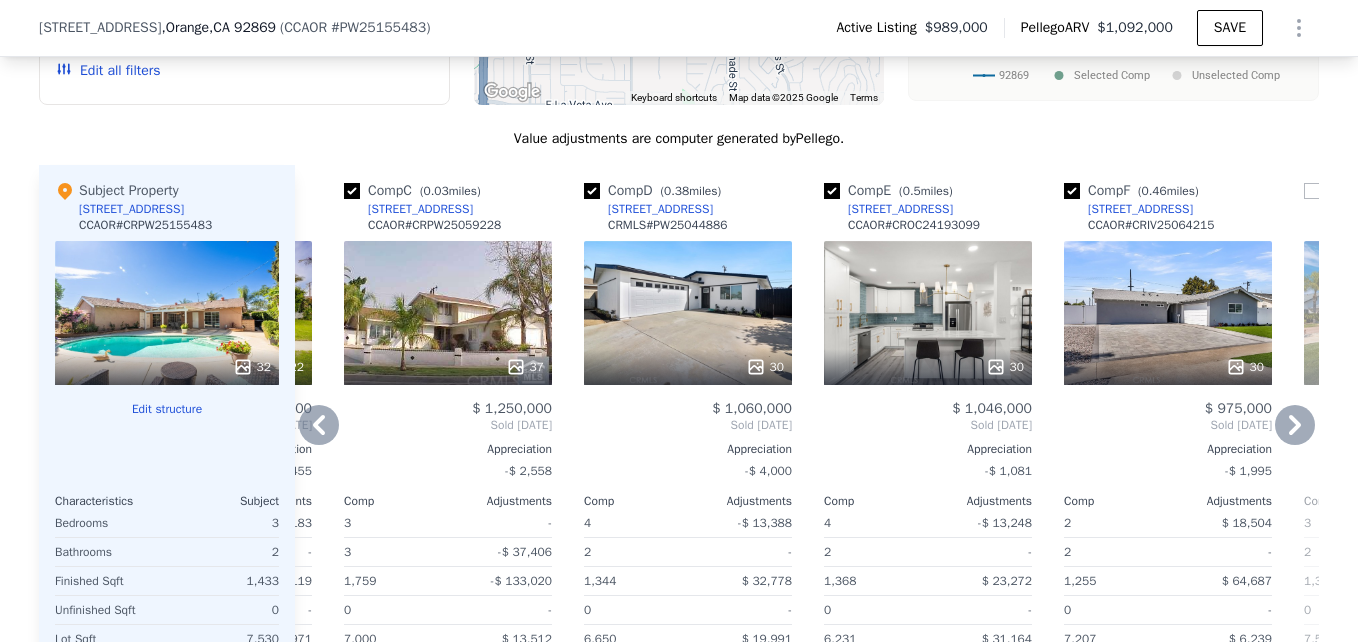 scroll, scrollTop: 2066, scrollLeft: 0, axis: vertical 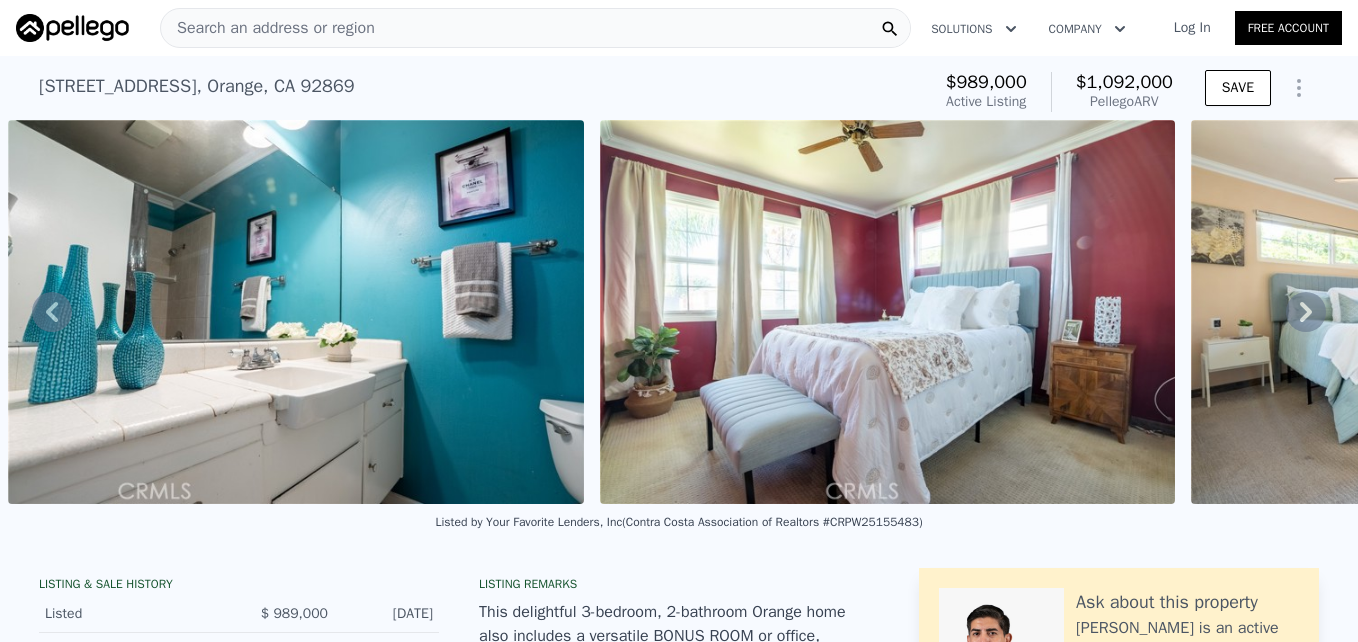 click on "Search an address or region" at bounding box center [268, 28] 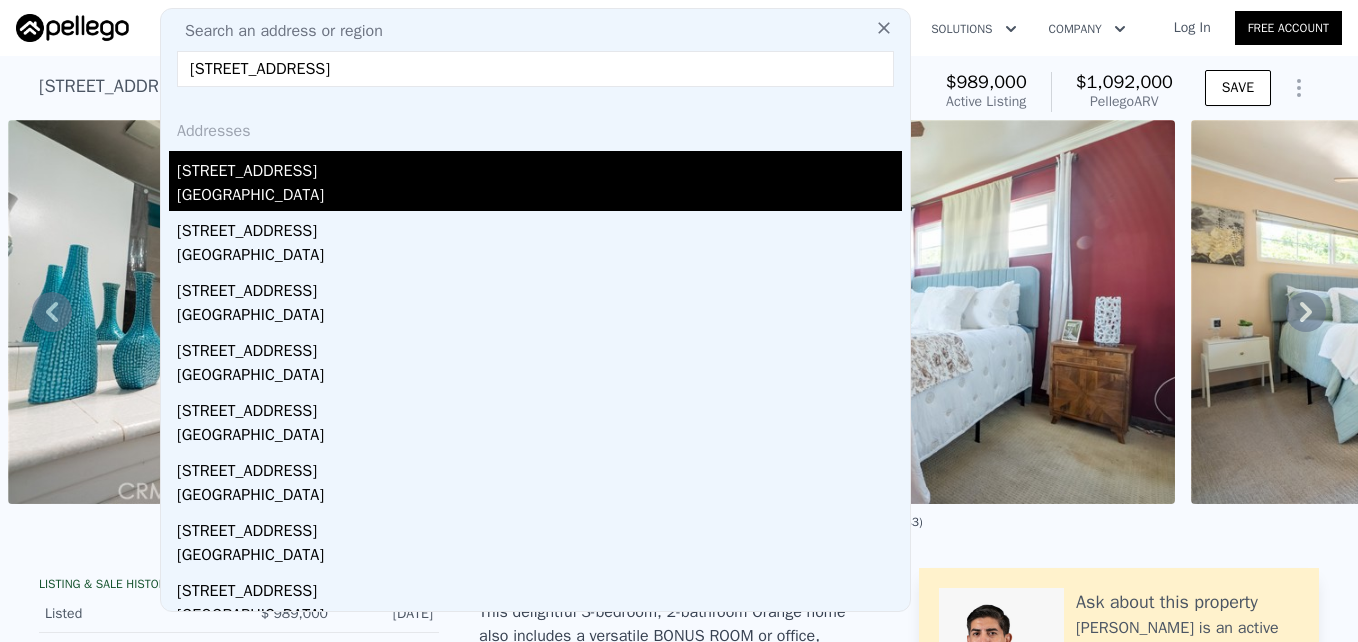 type on "1241 E Mayfair Ave, Orange, CA 92867" 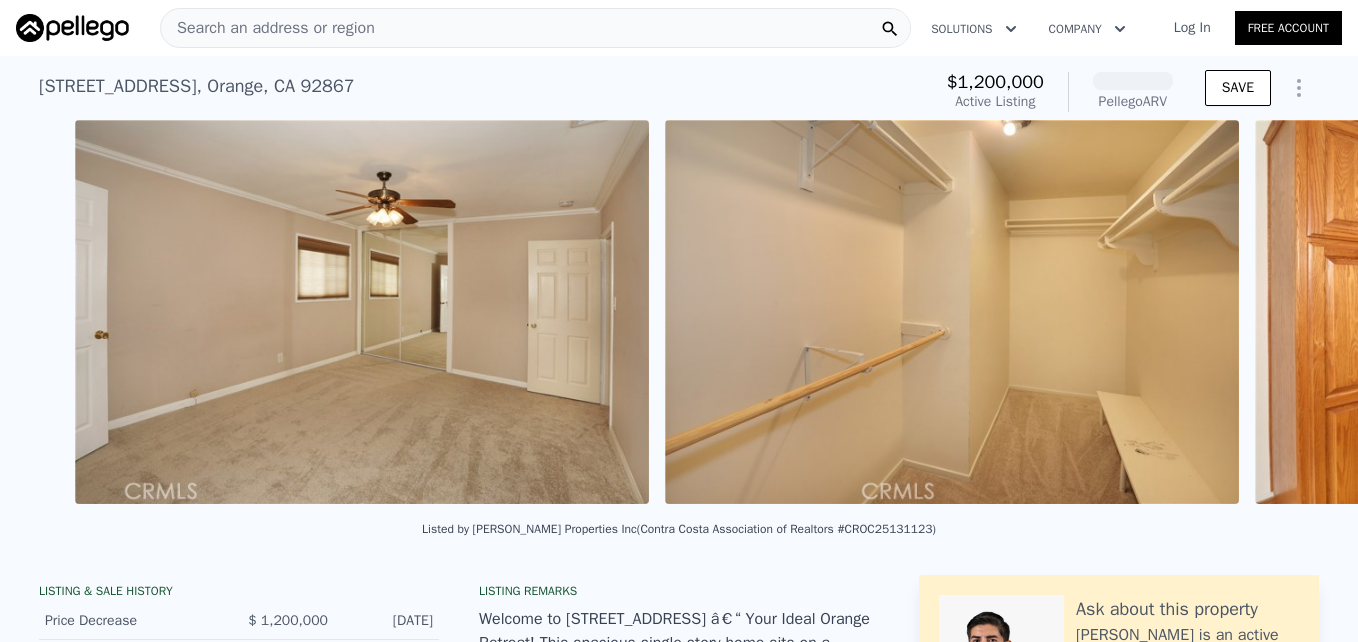 scroll, scrollTop: 0, scrollLeft: 12813, axis: horizontal 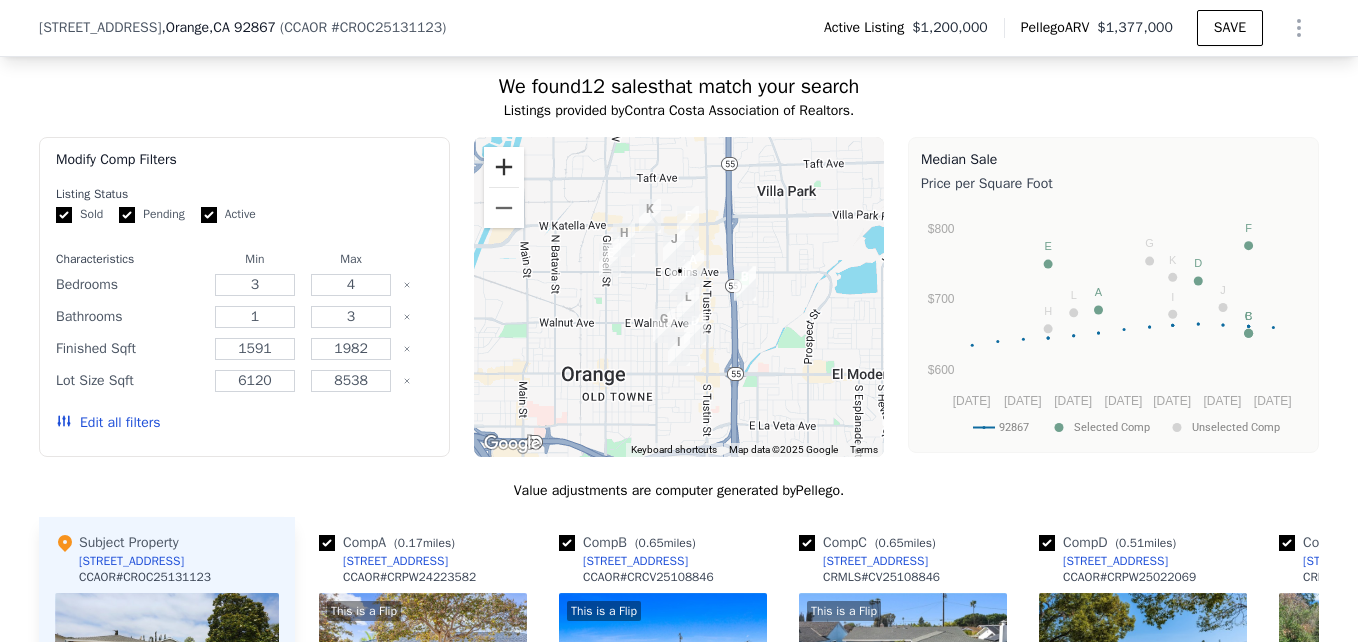 click at bounding box center (504, 167) 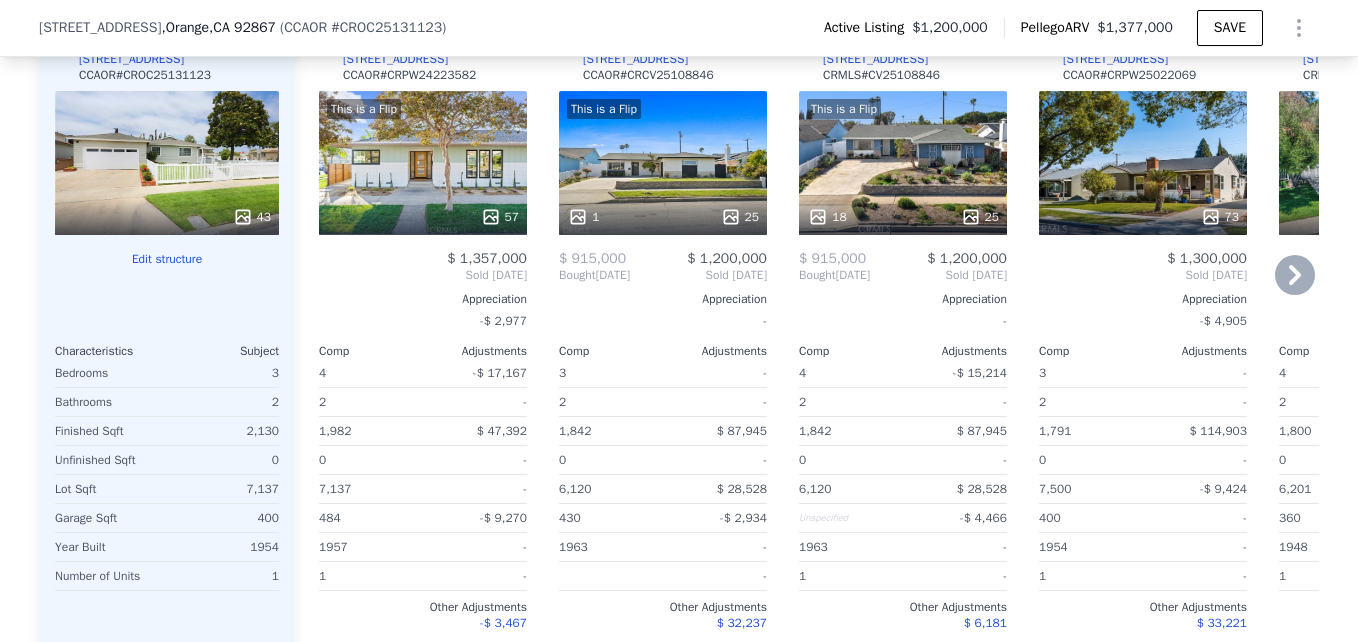scroll, scrollTop: 2454, scrollLeft: 0, axis: vertical 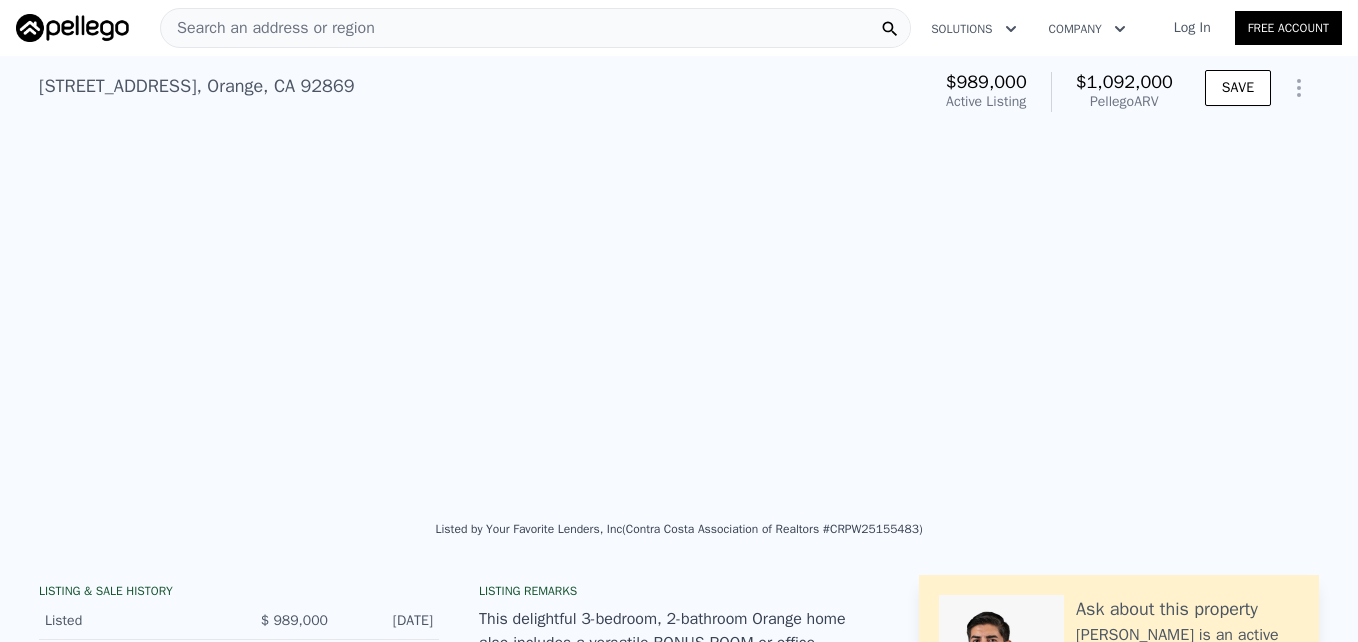 type on "2" 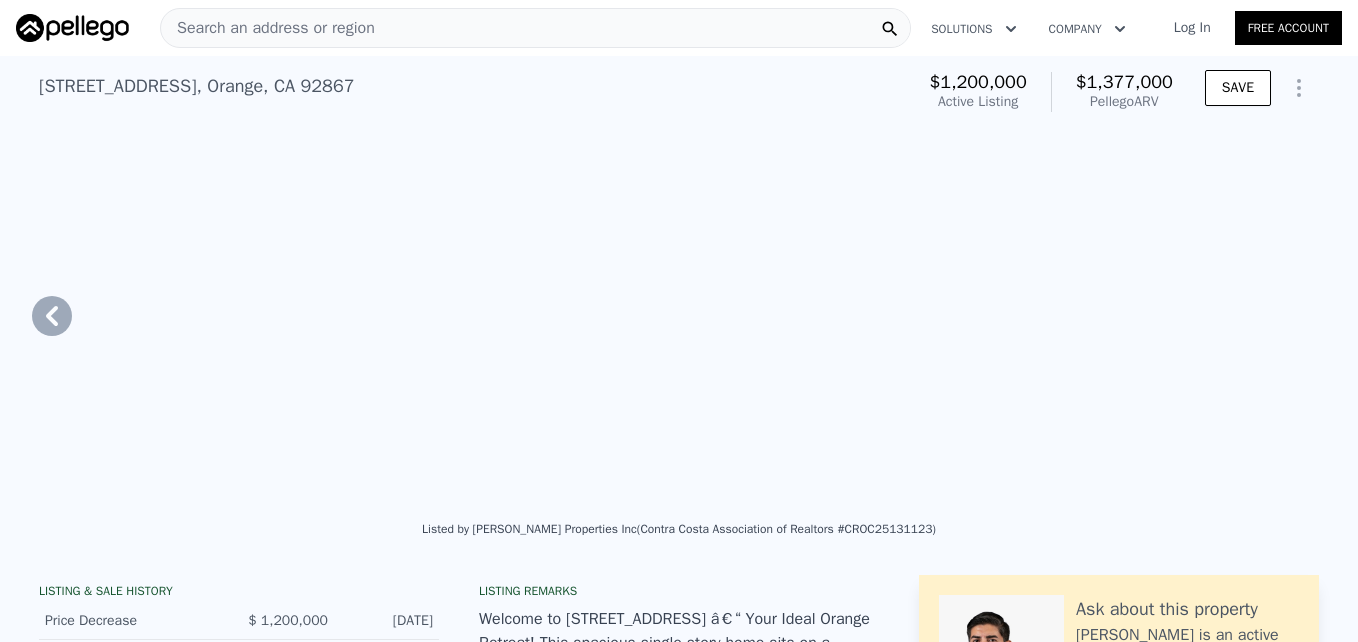 type on "3" 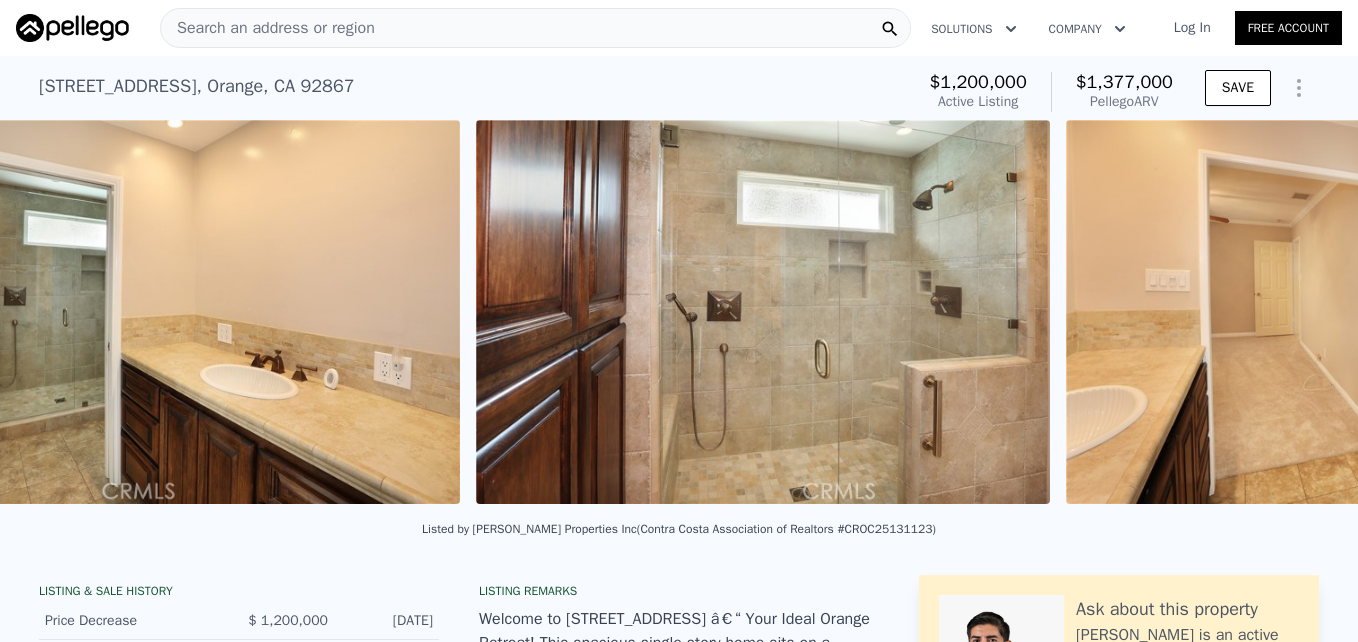 scroll, scrollTop: 0, scrollLeft: 11054, axis: horizontal 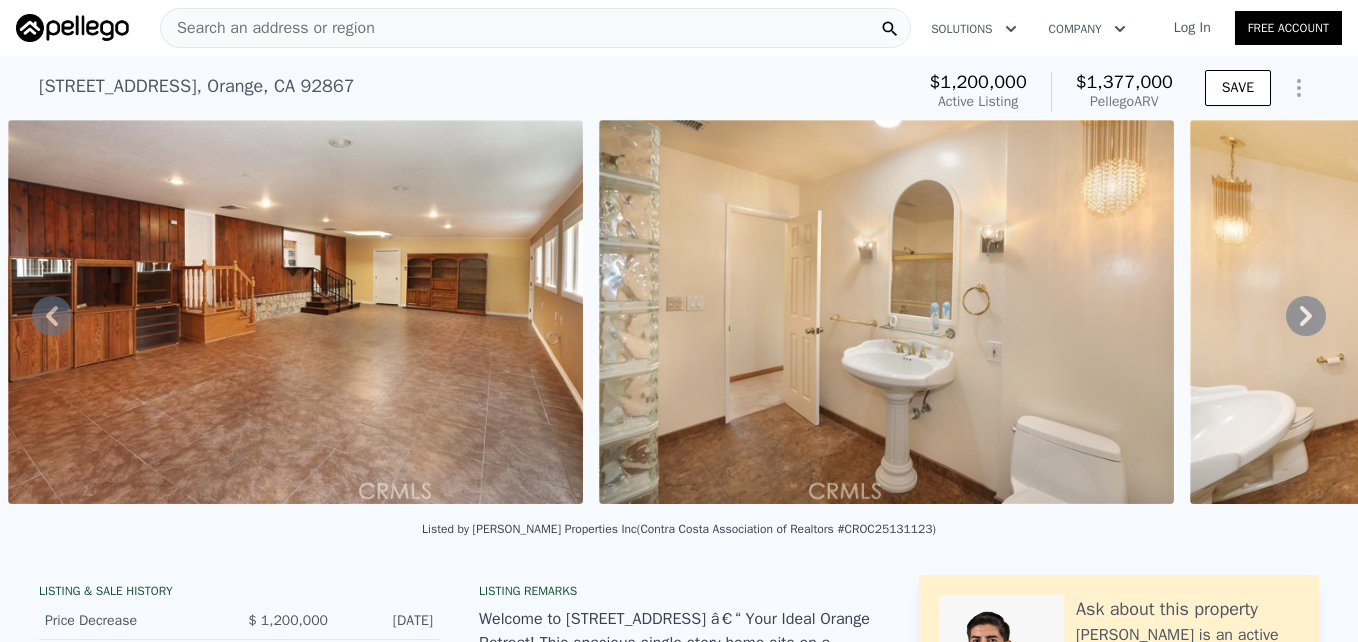 click on "Search an address or region" at bounding box center (268, 28) 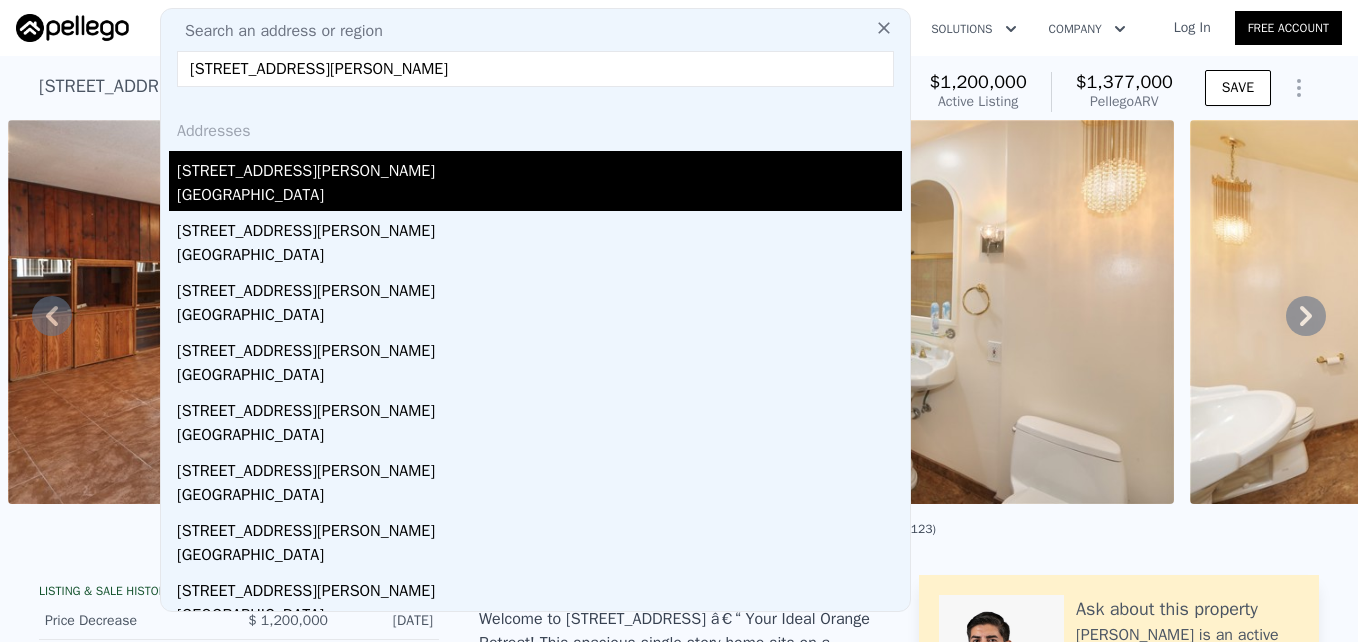 type on "528 W Culver Ave, Orange, CA 92868" 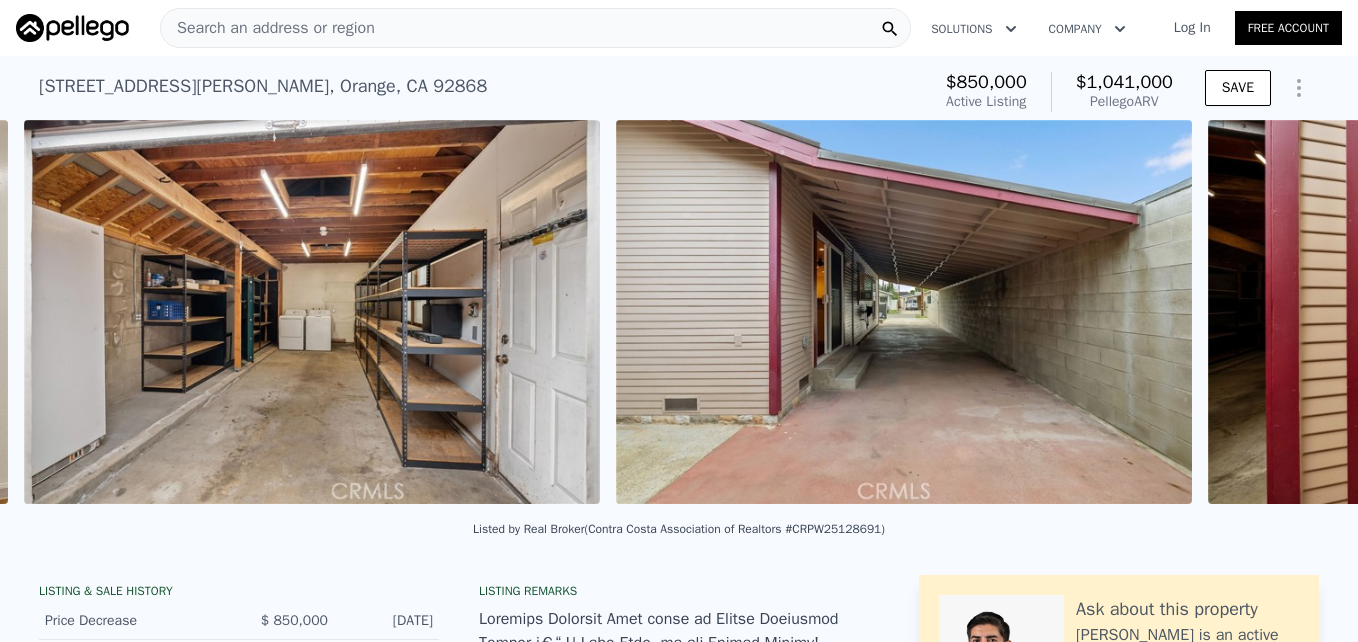 scroll, scrollTop: 0, scrollLeft: 16254, axis: horizontal 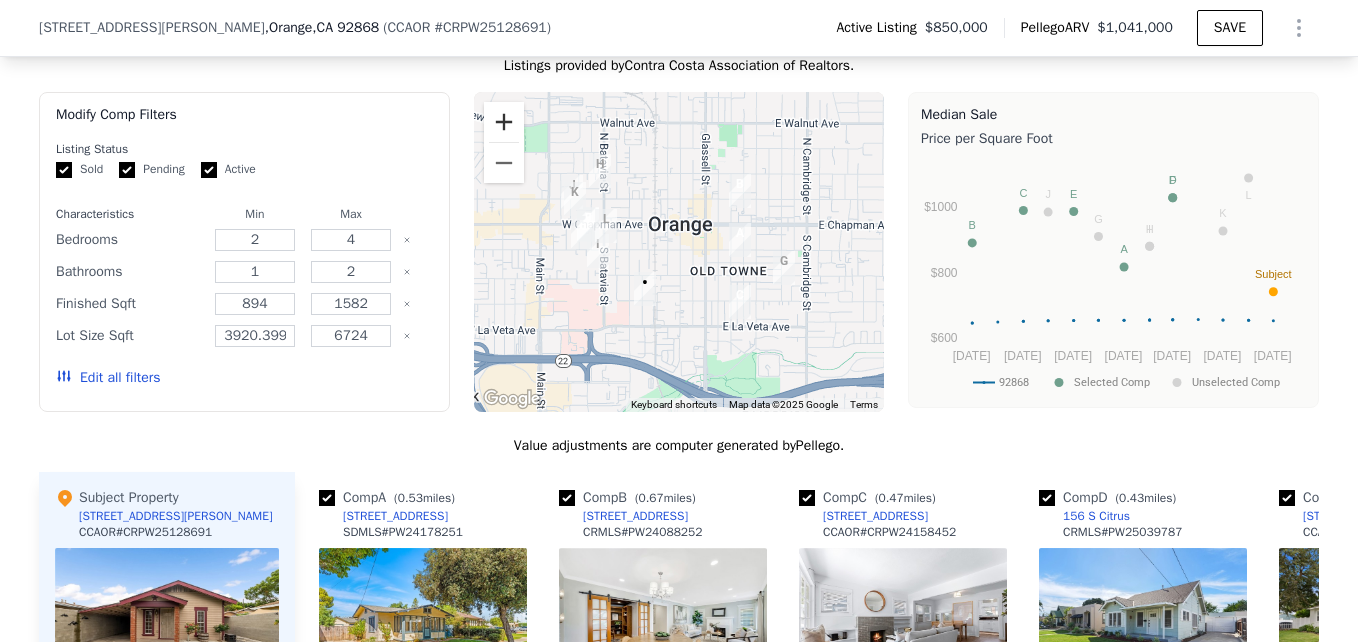 click at bounding box center [504, 122] 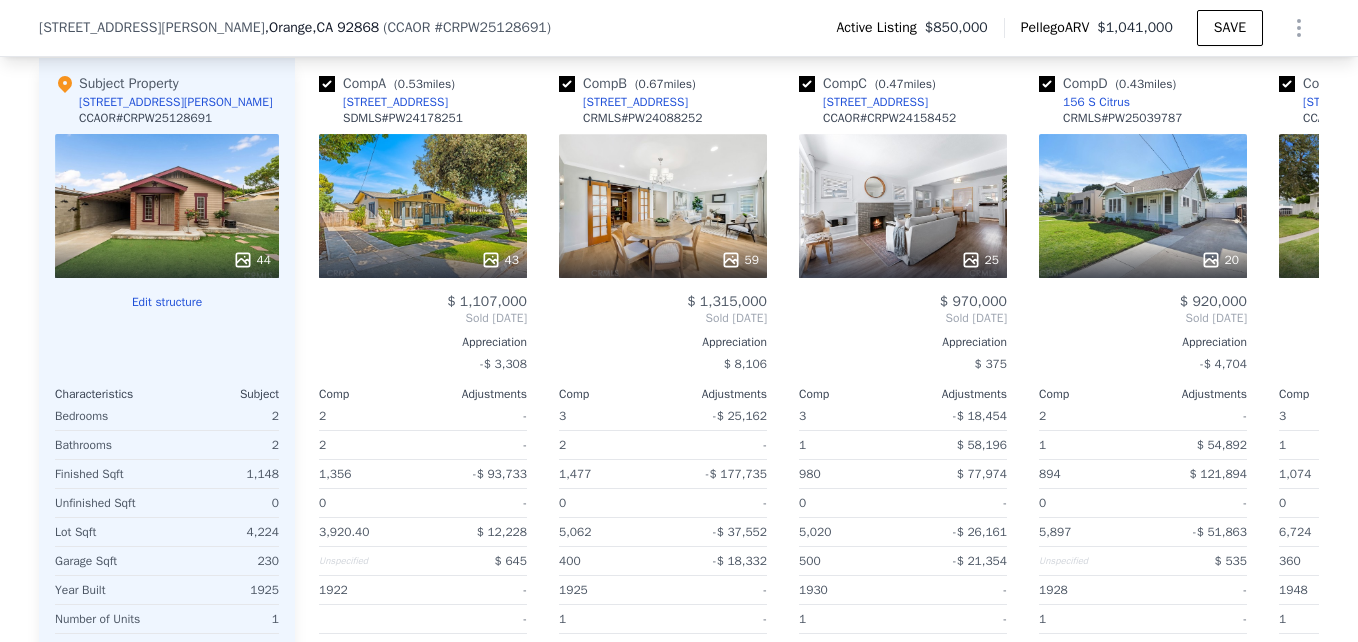 scroll, scrollTop: 2107, scrollLeft: 0, axis: vertical 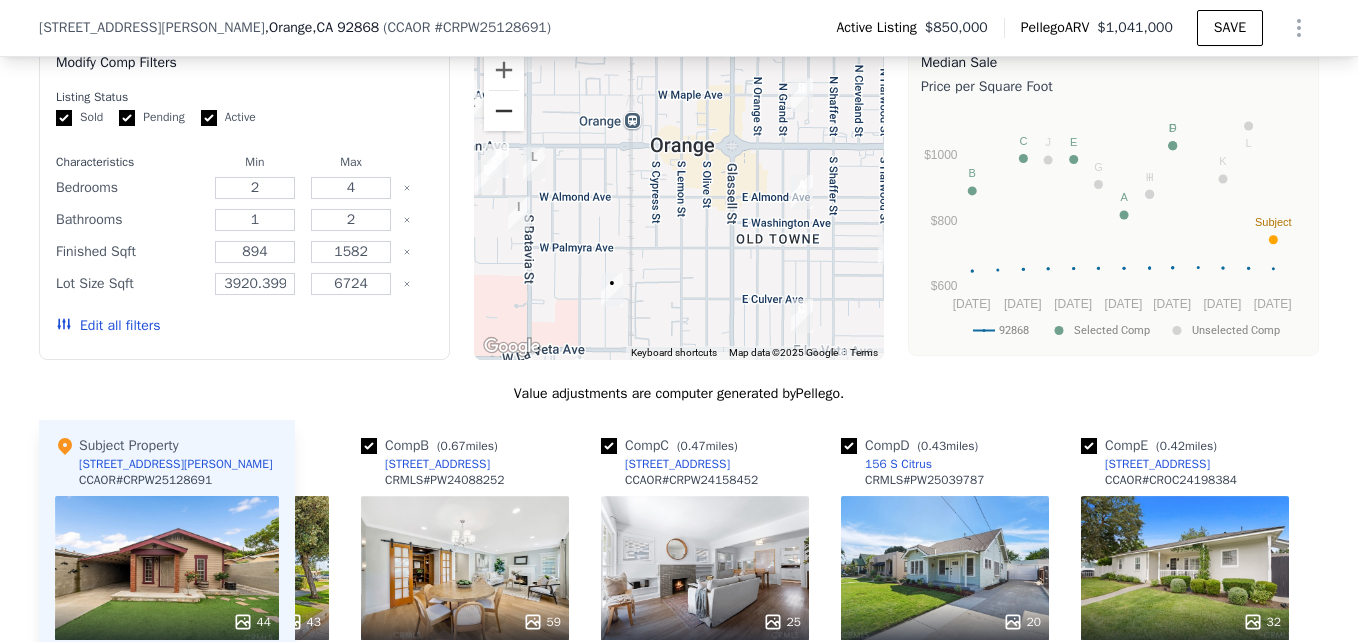 click at bounding box center [504, 111] 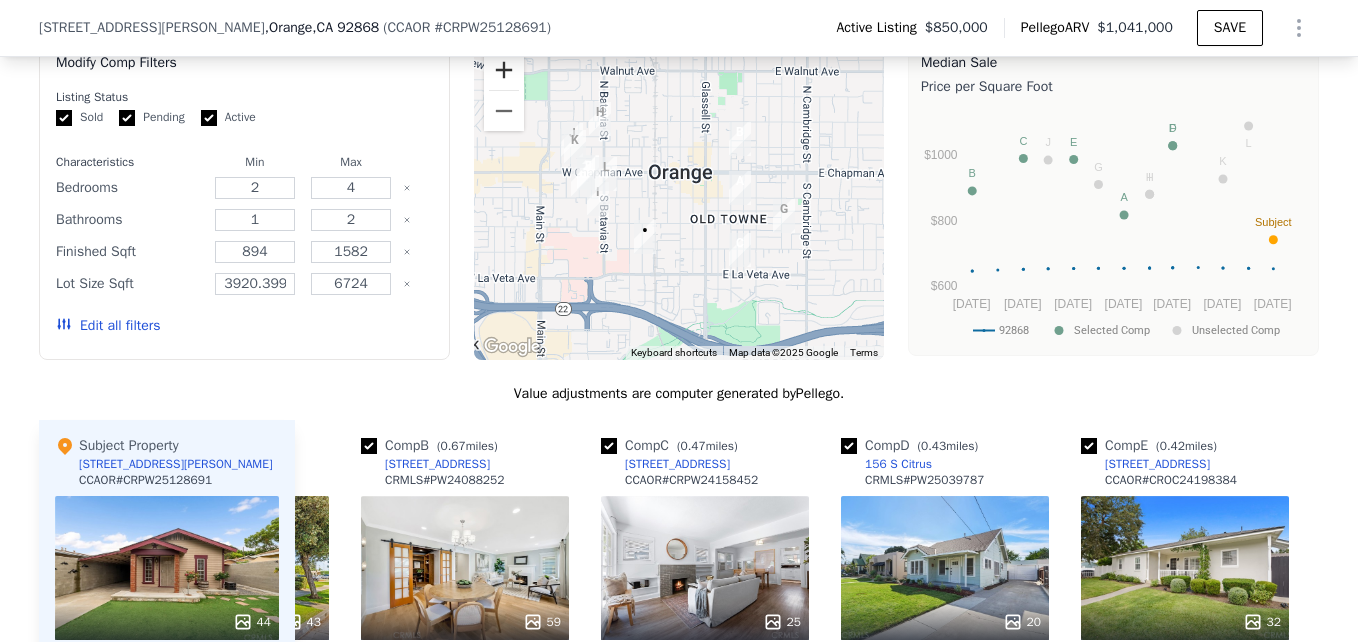click at bounding box center (504, 70) 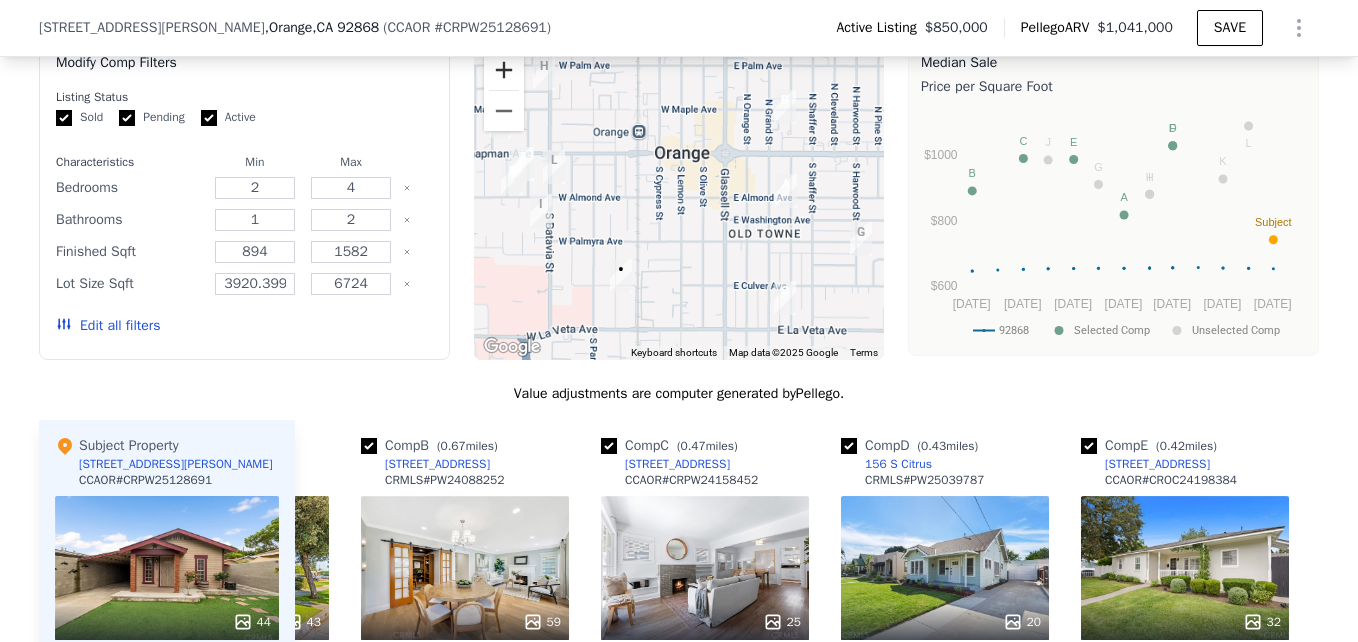 click at bounding box center [504, 70] 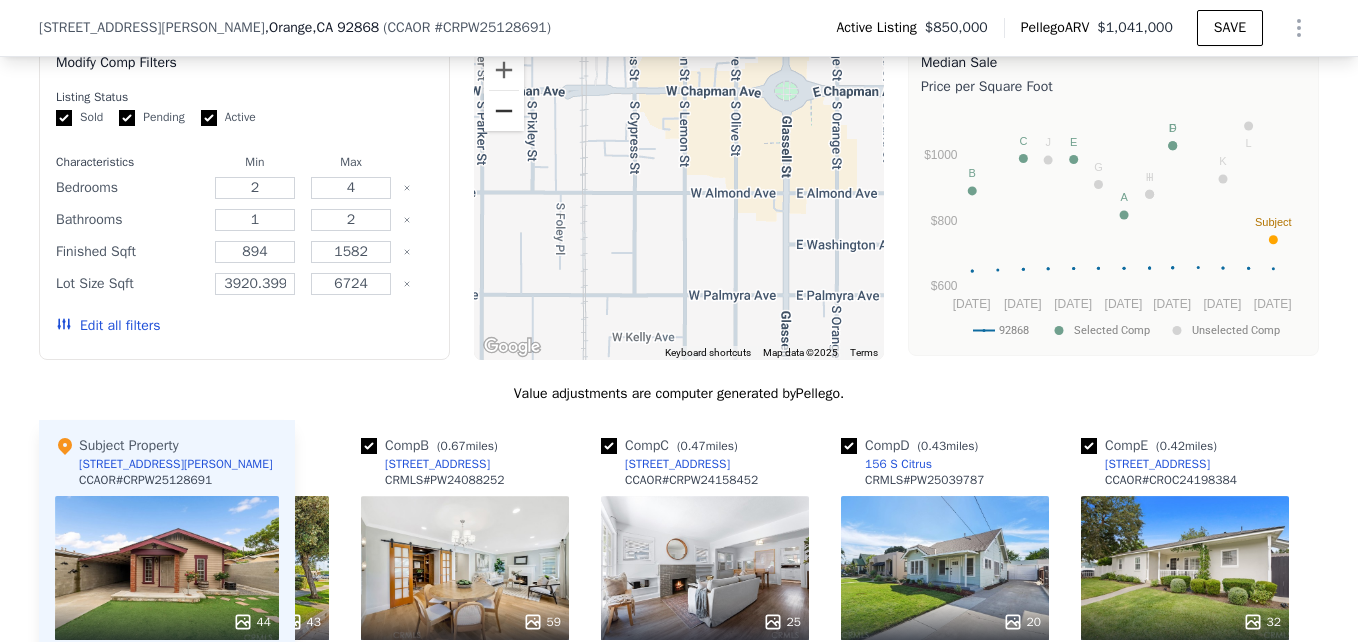 click at bounding box center (504, 111) 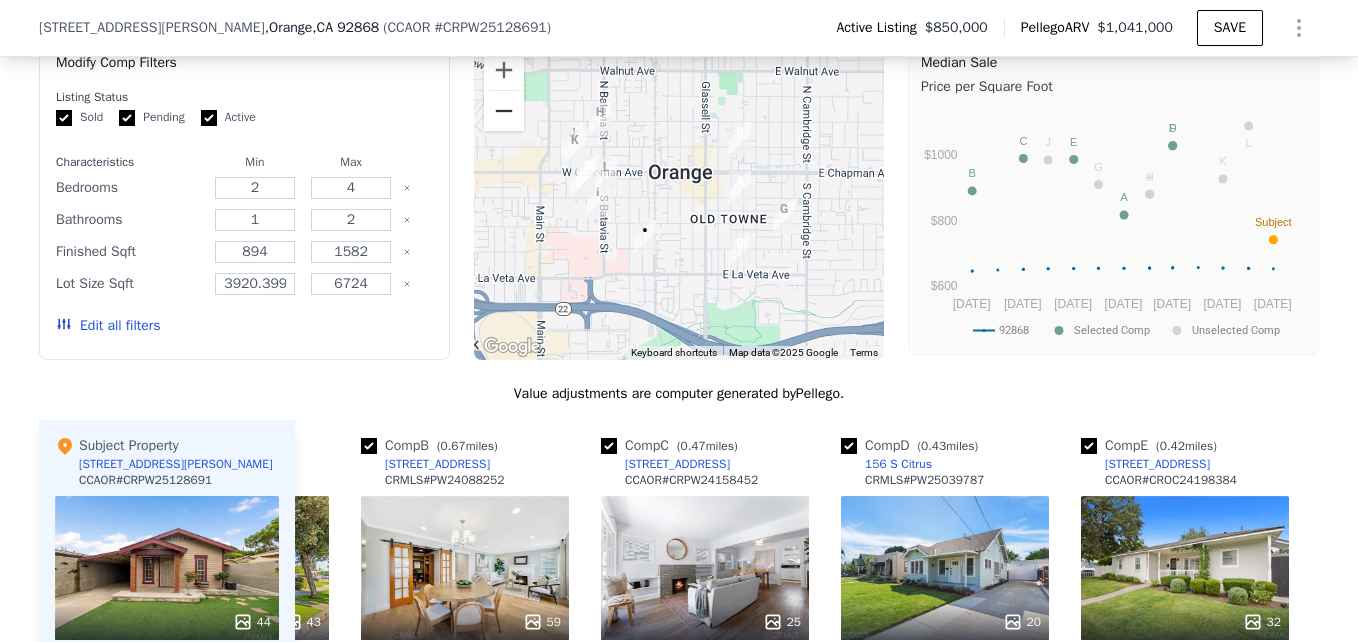 click at bounding box center [504, 111] 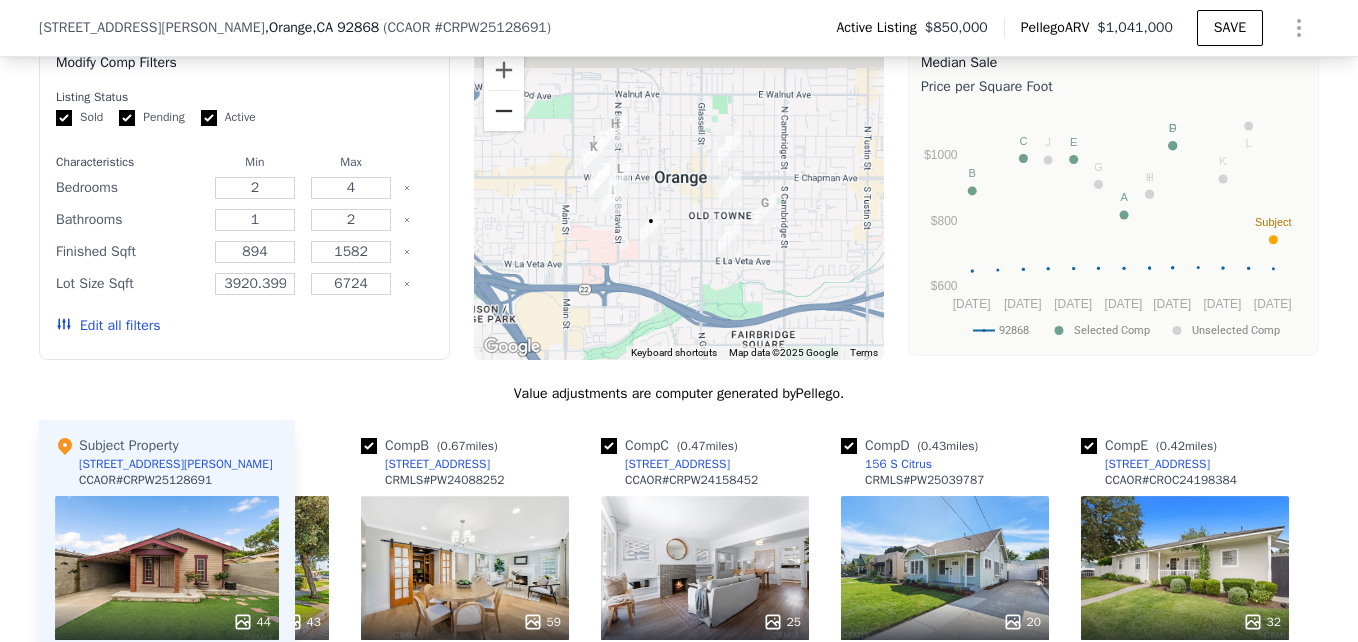 click at bounding box center (504, 111) 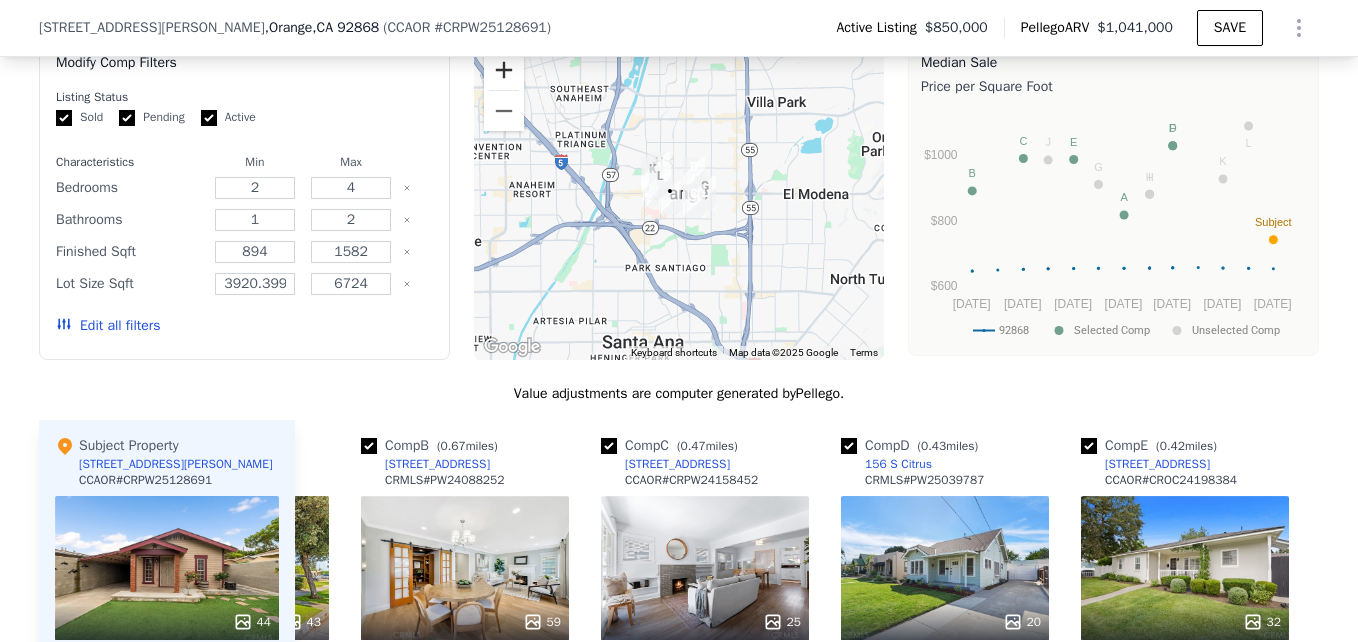 click at bounding box center (504, 70) 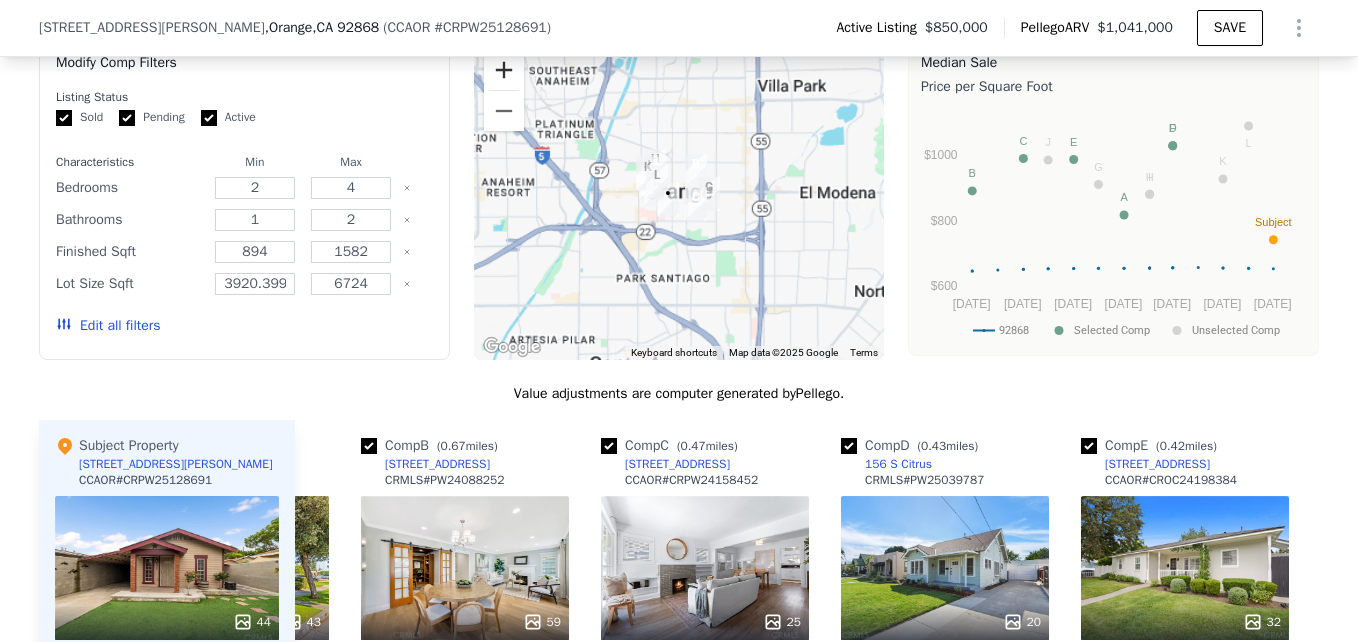 click at bounding box center [504, 70] 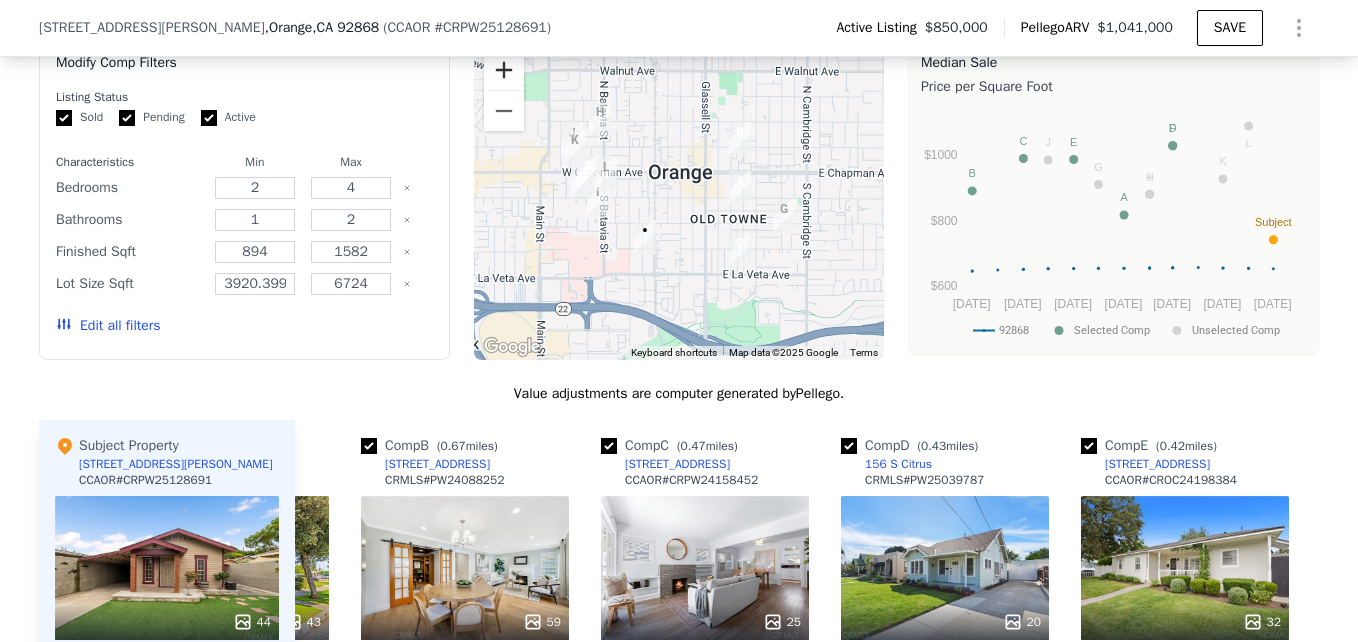click at bounding box center (504, 70) 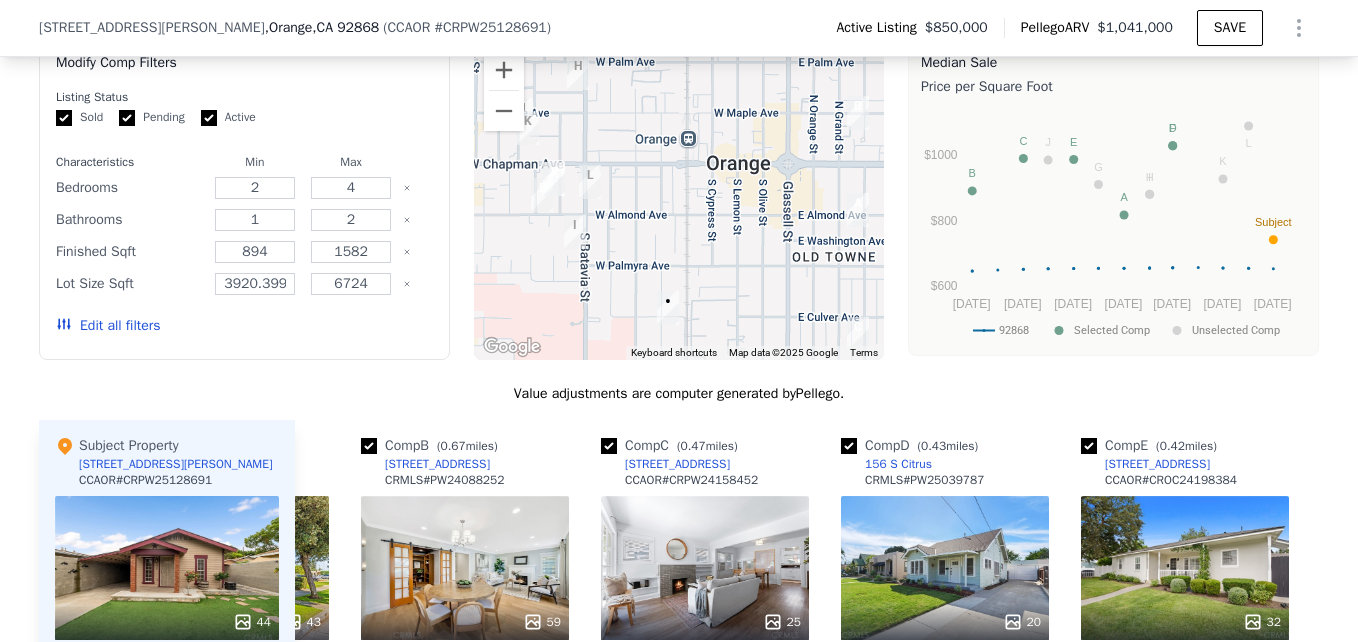 drag, startPoint x: 568, startPoint y: 201, endPoint x: 633, endPoint y: 221, distance: 68.007355 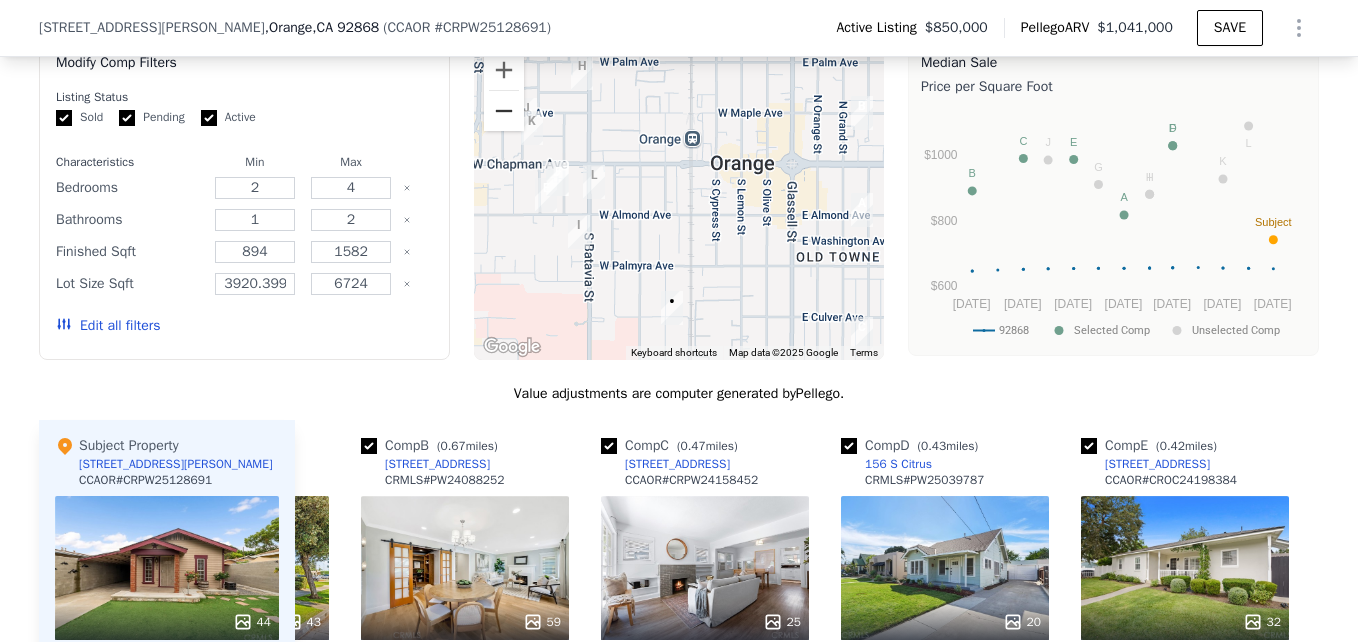 click at bounding box center [504, 111] 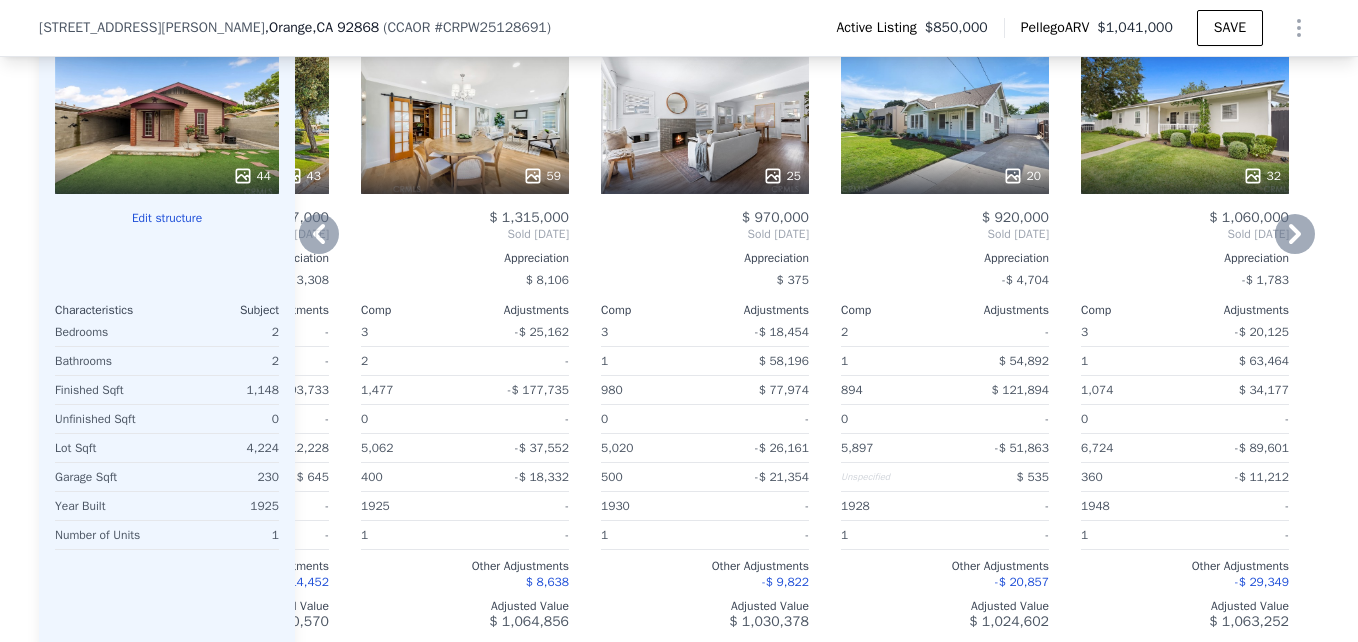 scroll, scrollTop: 2191, scrollLeft: 0, axis: vertical 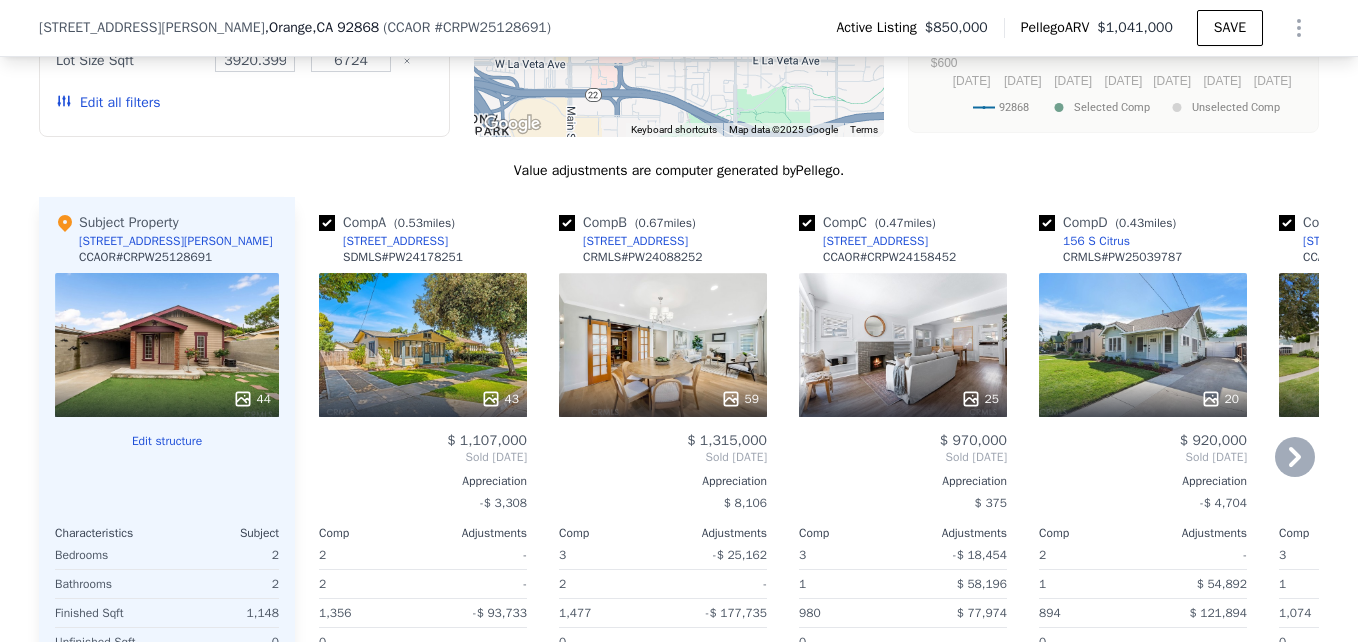 click on "43" at bounding box center (423, 345) 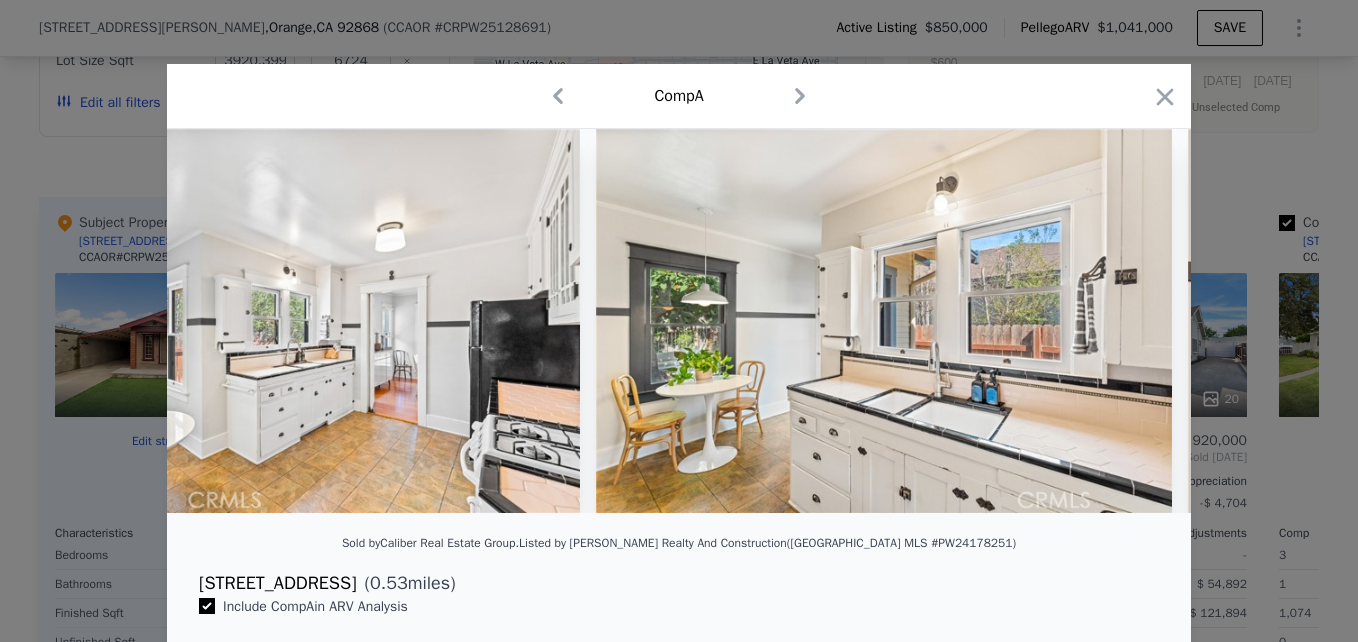 scroll, scrollTop: 0, scrollLeft: 7427, axis: horizontal 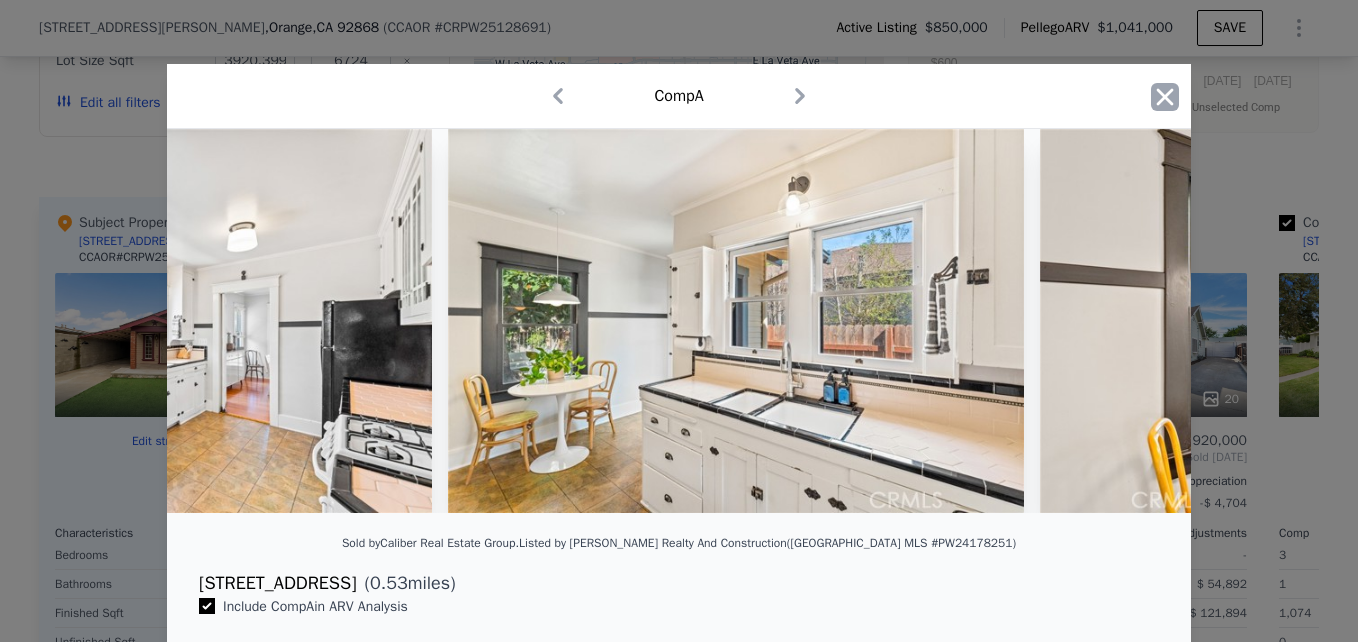 click 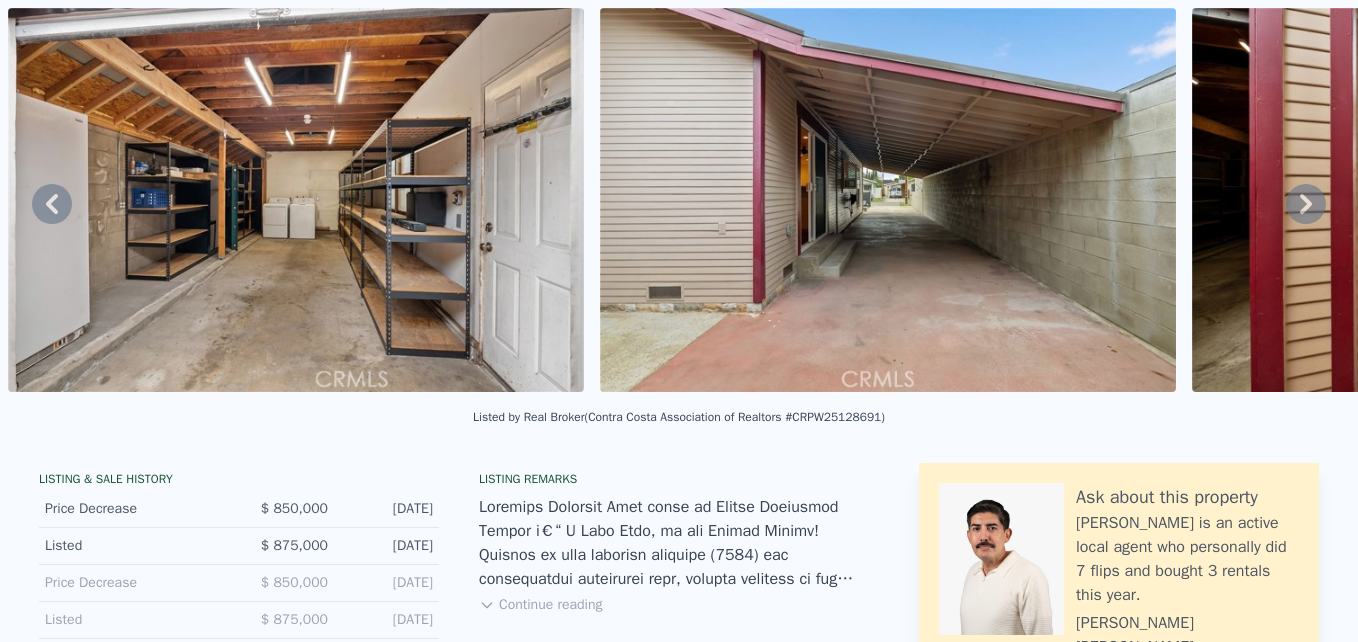 scroll, scrollTop: 7, scrollLeft: 0, axis: vertical 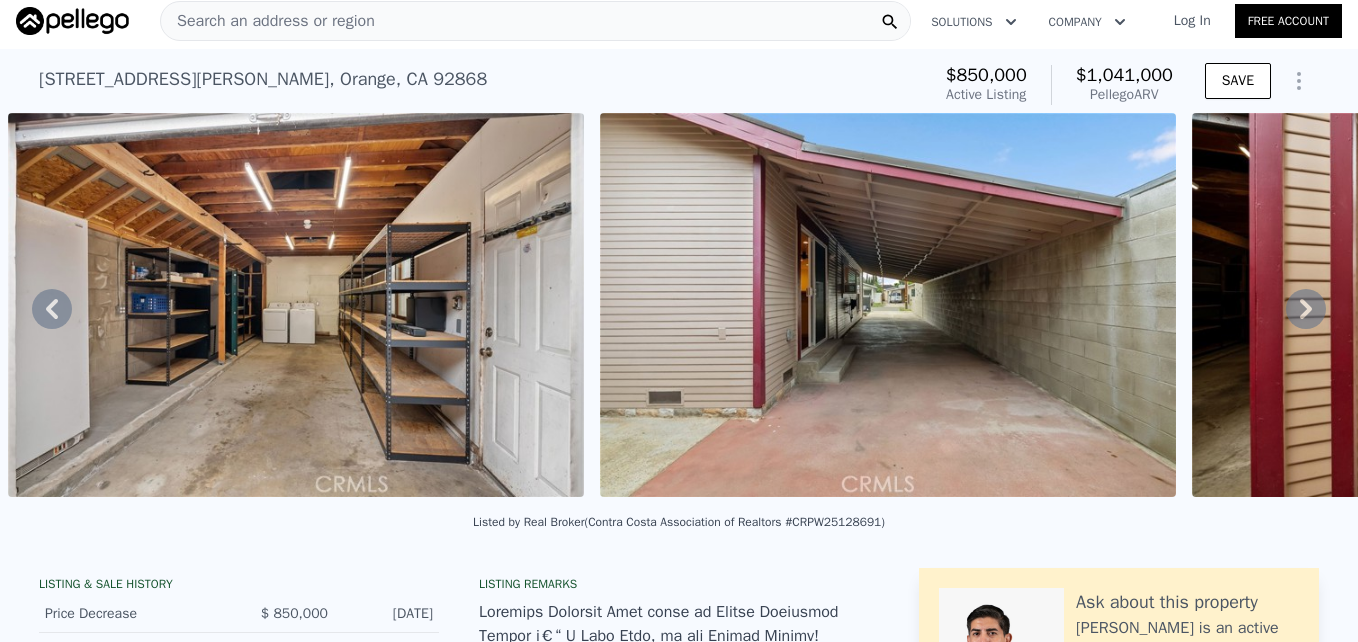 click on "Search an address or region" at bounding box center [268, 21] 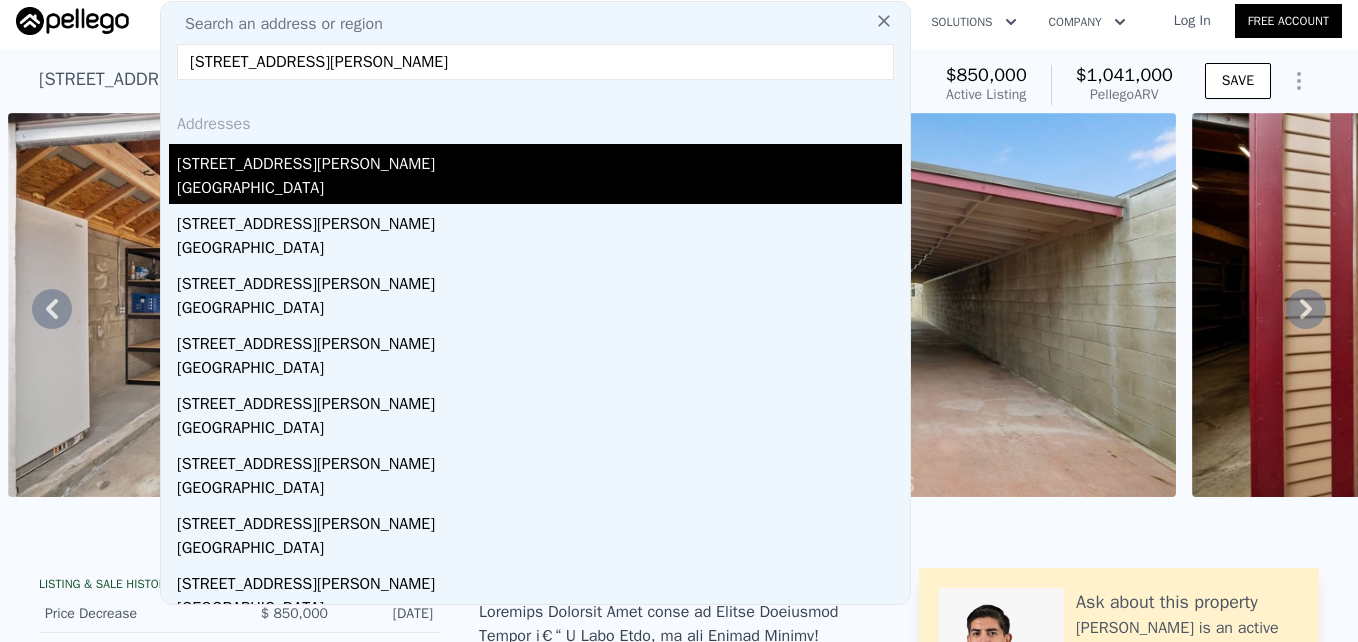 type on "132 N Jewell Pl, Orange, CA 92868" 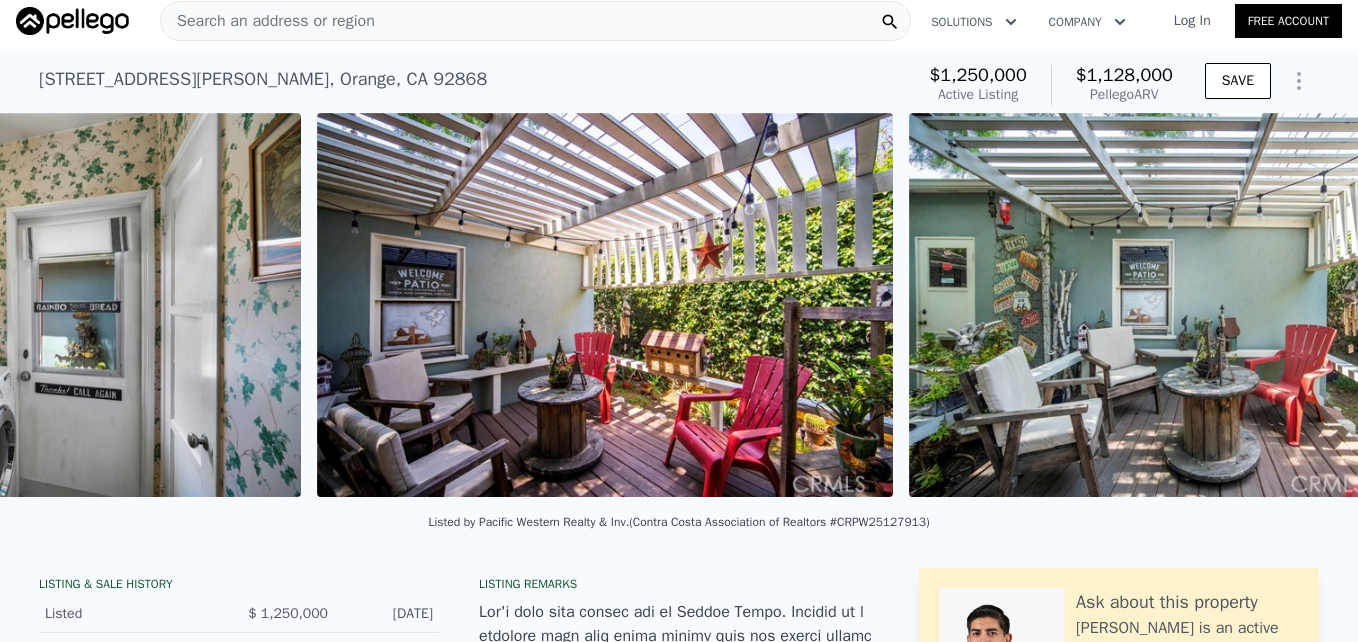 scroll, scrollTop: 0, scrollLeft: 14384, axis: horizontal 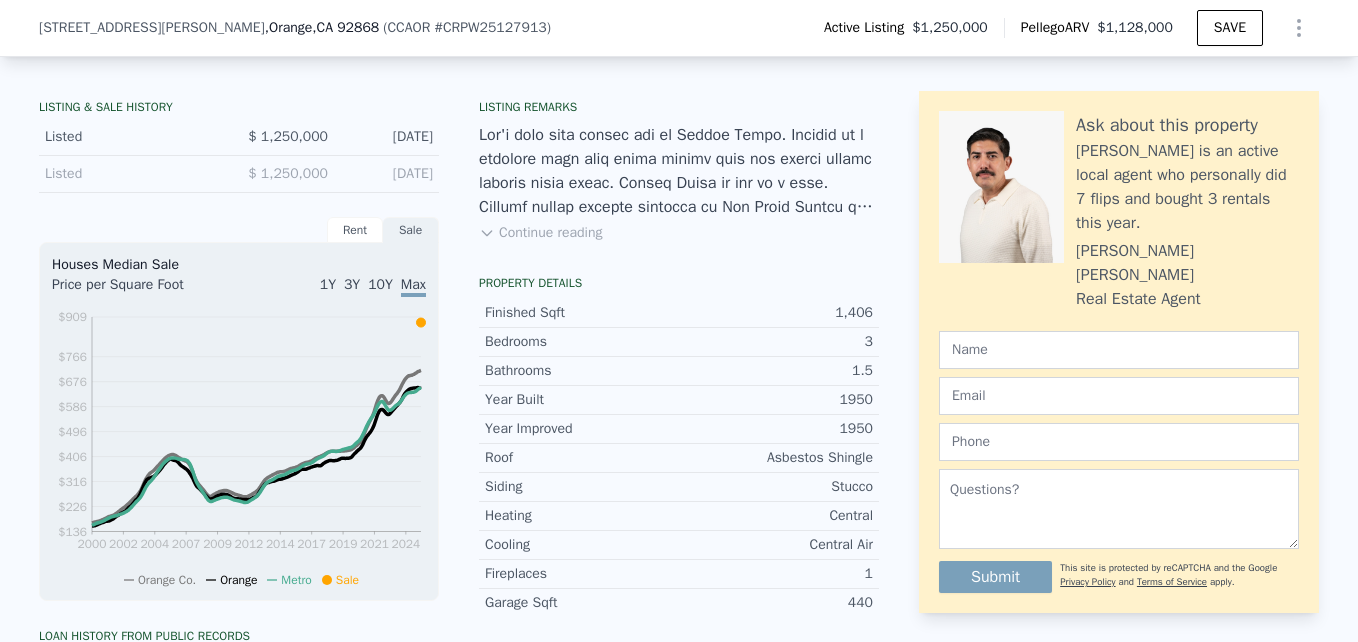 drag, startPoint x: 536, startPoint y: 247, endPoint x: 501, endPoint y: 247, distance: 35 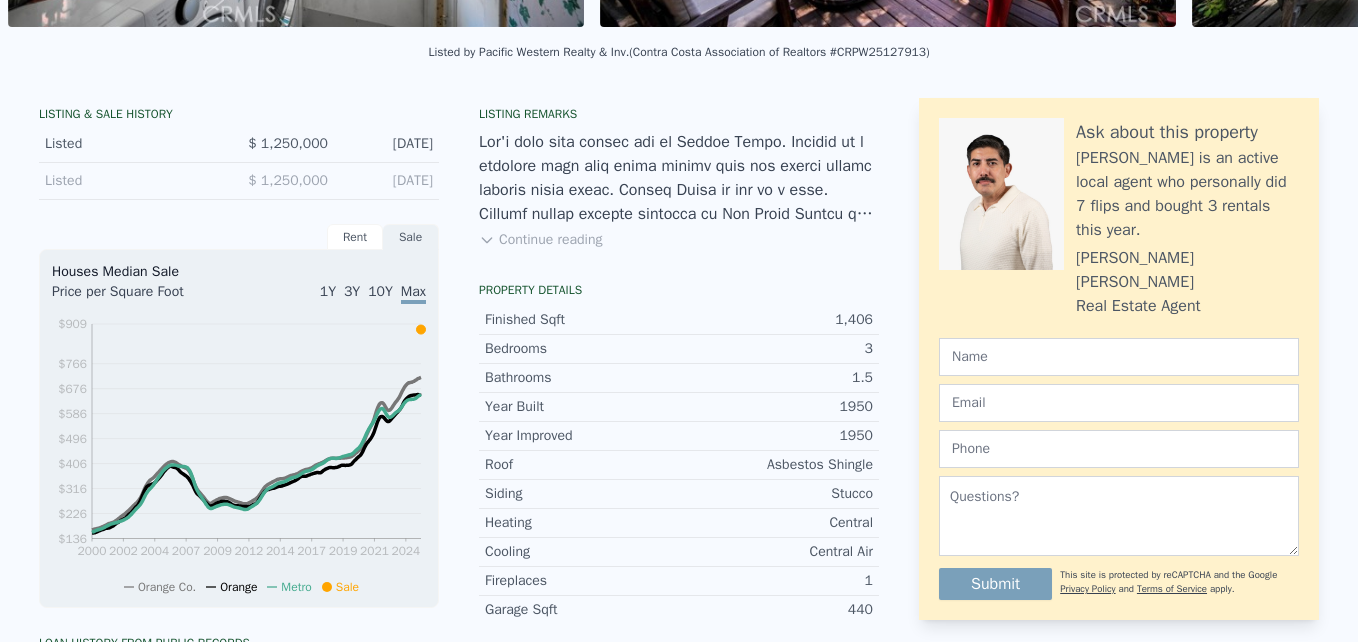 scroll, scrollTop: 0, scrollLeft: 0, axis: both 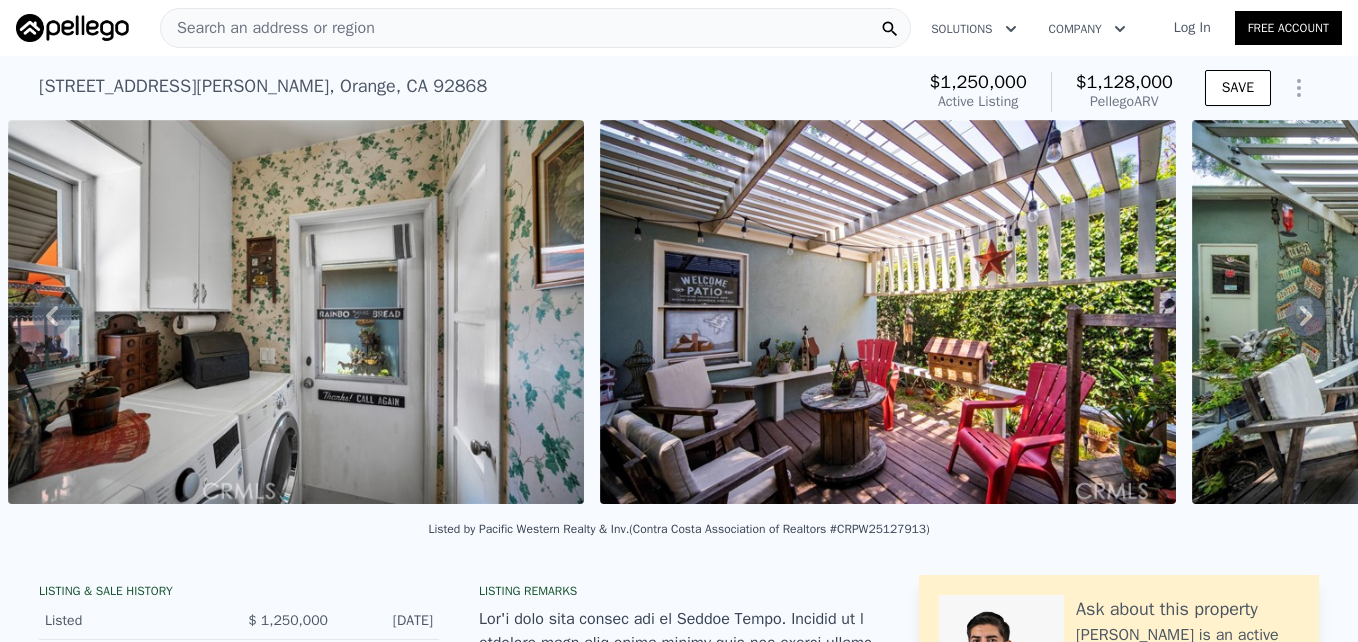 click on "Search an address or region" at bounding box center [268, 28] 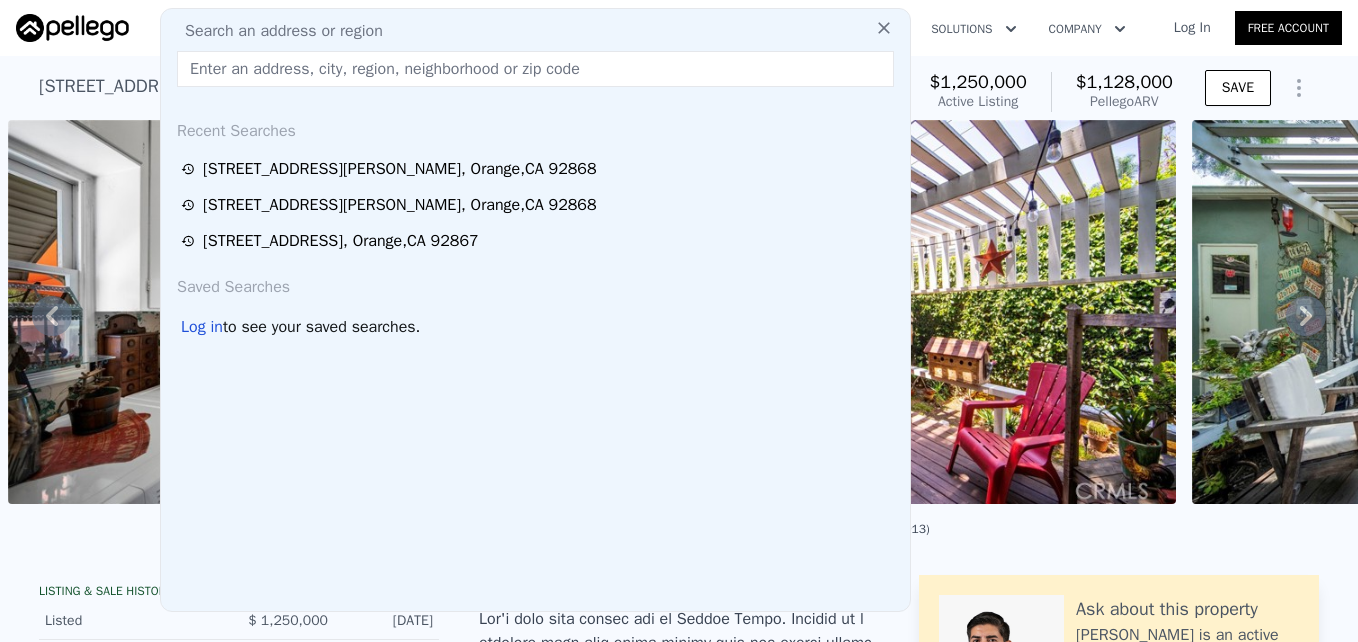 click on "Search an address or region Search an address or region Recent Searches 132 N Jewell Pl ,   Orange ,  CA   92868 528 W Culver Ave ,   Orange ,  CA   92868 1241 E Mayfair Ave ,   Orange ,  CA   92867 Saved Searches Log in  to see your saved searches. Solutions Company Open main menu Log In Free Account" at bounding box center [679, 28] 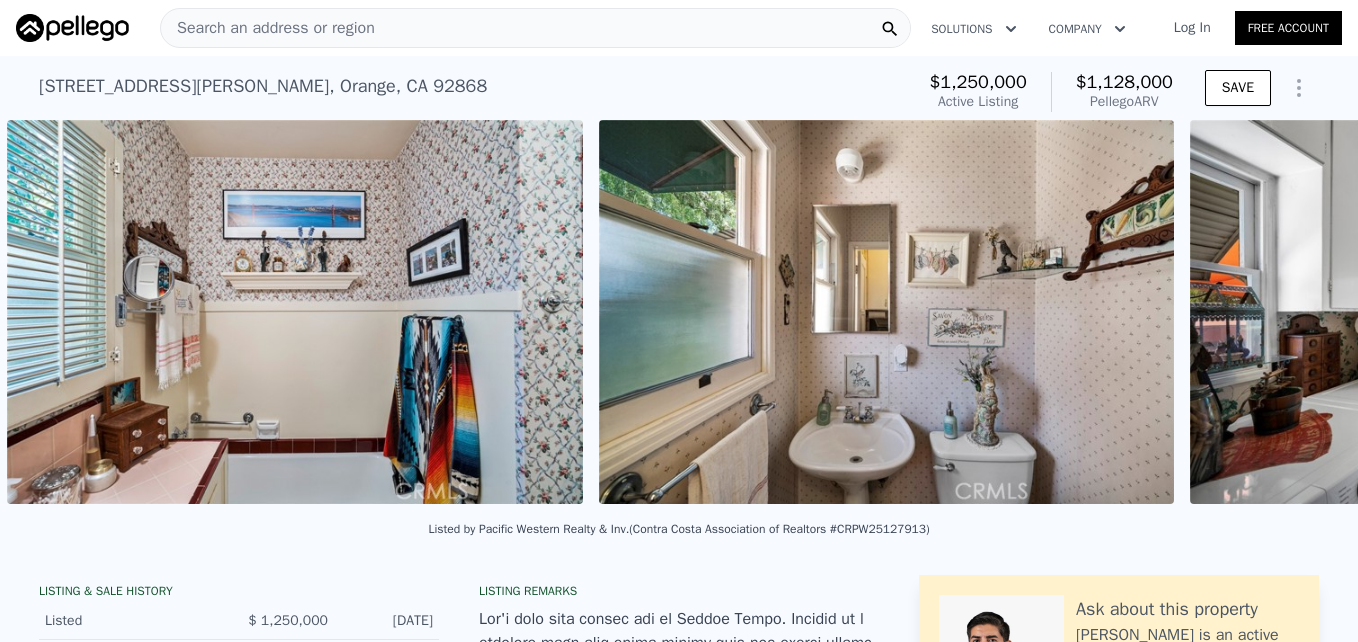 scroll, scrollTop: 0, scrollLeft: 13270, axis: horizontal 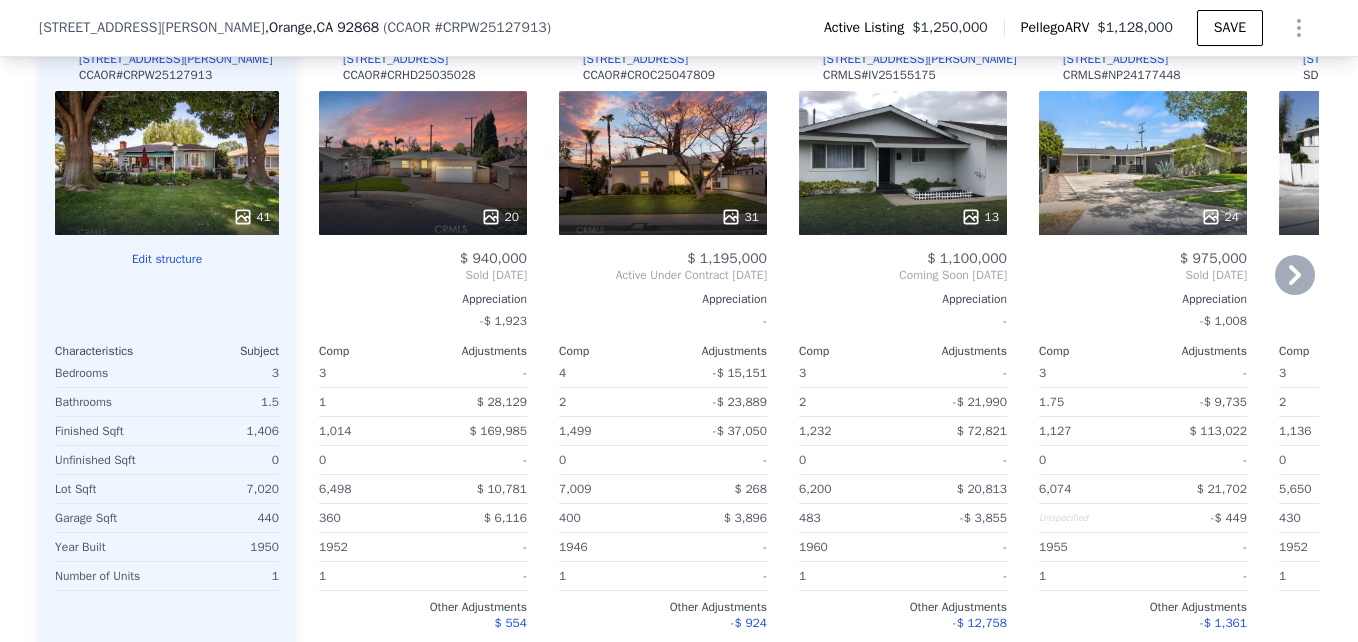 click at bounding box center (663, 217) 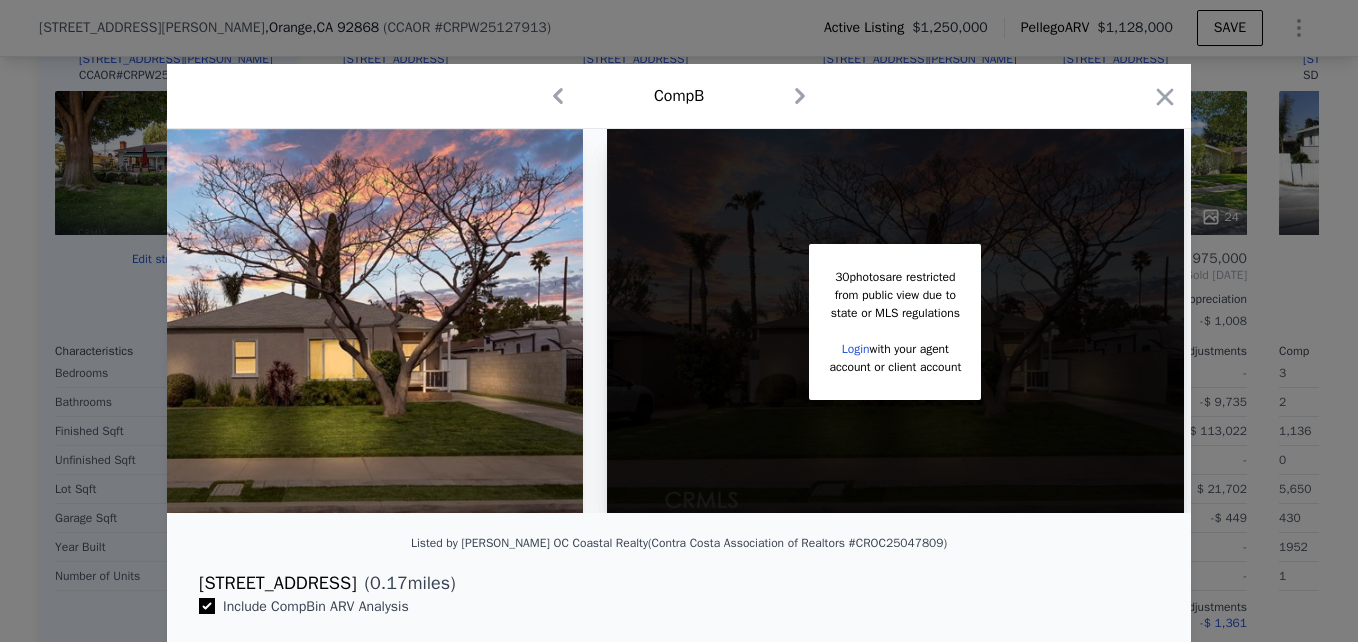scroll, scrollTop: 0, scrollLeft: 0, axis: both 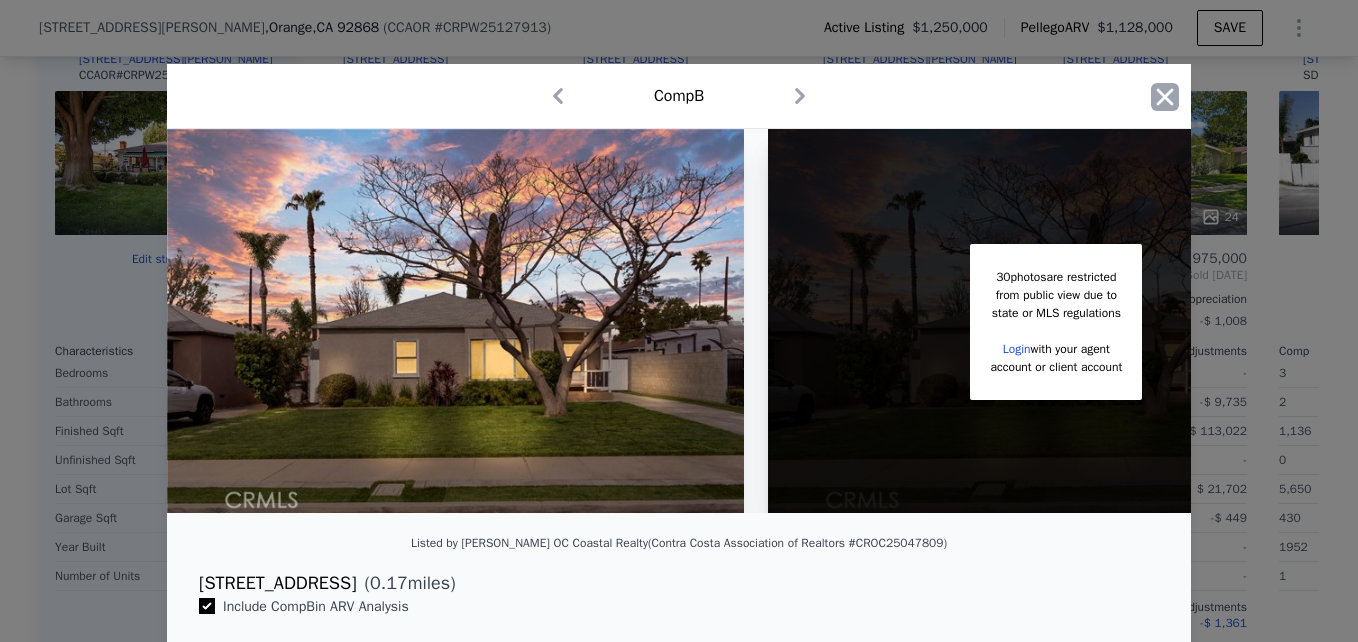 click 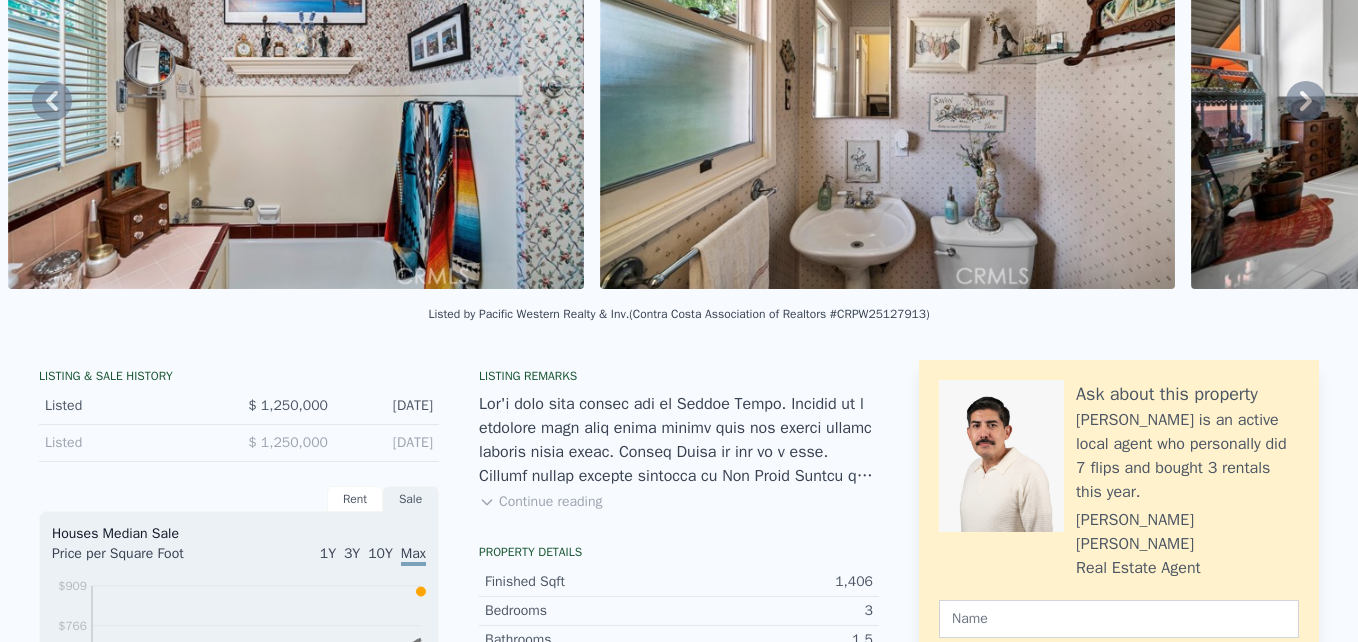 scroll, scrollTop: 0, scrollLeft: 0, axis: both 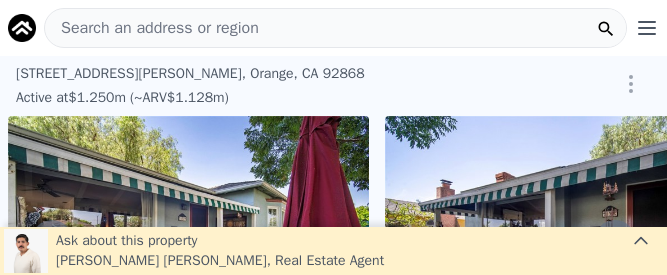 drag, startPoint x: 332, startPoint y: 111, endPoint x: 321, endPoint y: 6, distance: 105.574615 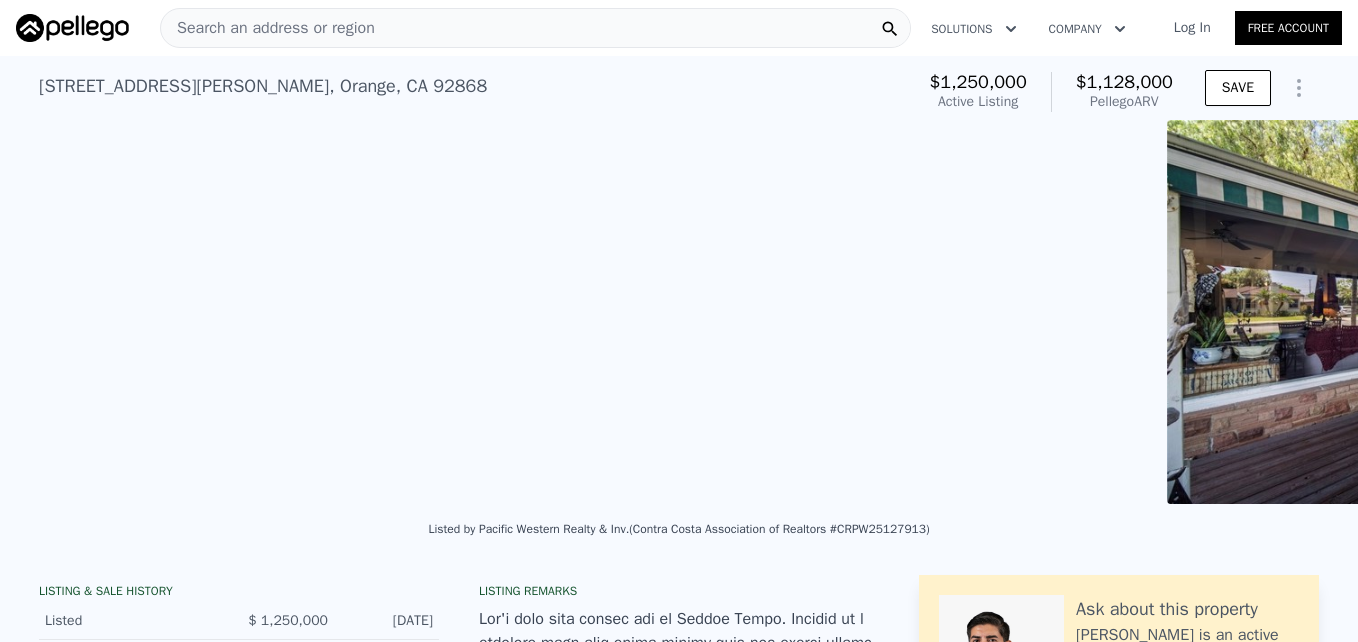 scroll, scrollTop: 0, scrollLeft: 3203, axis: horizontal 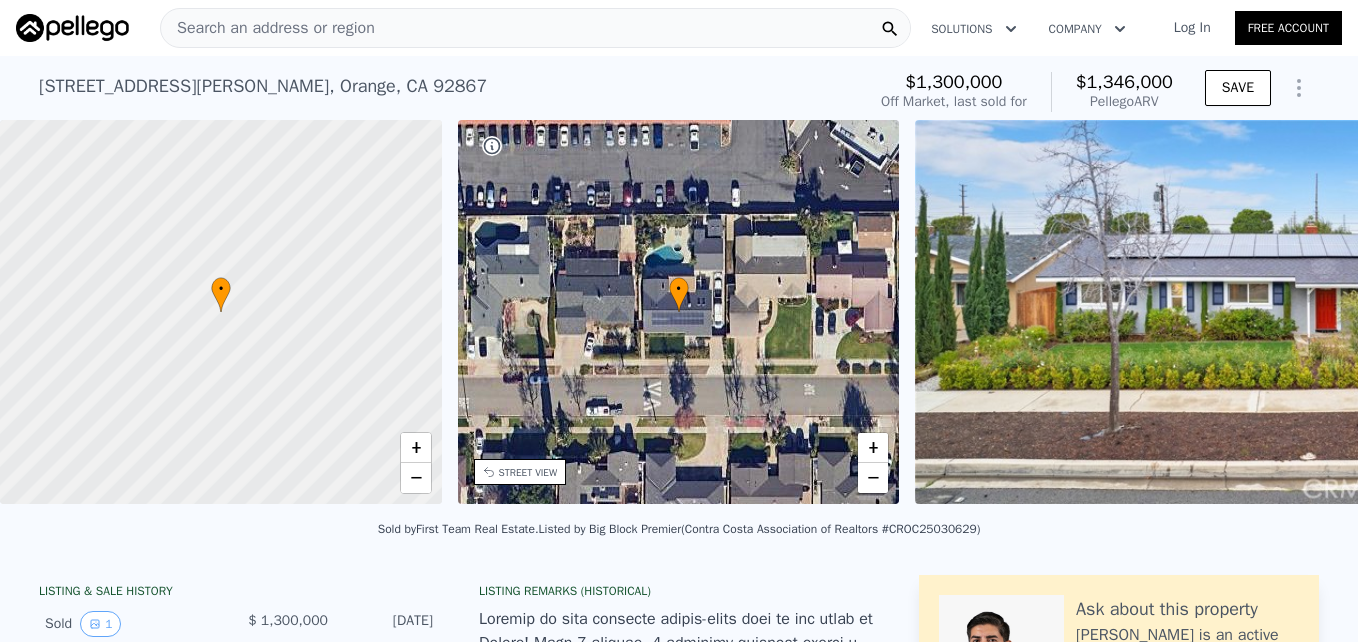 click on "Search an address or region" at bounding box center (268, 28) 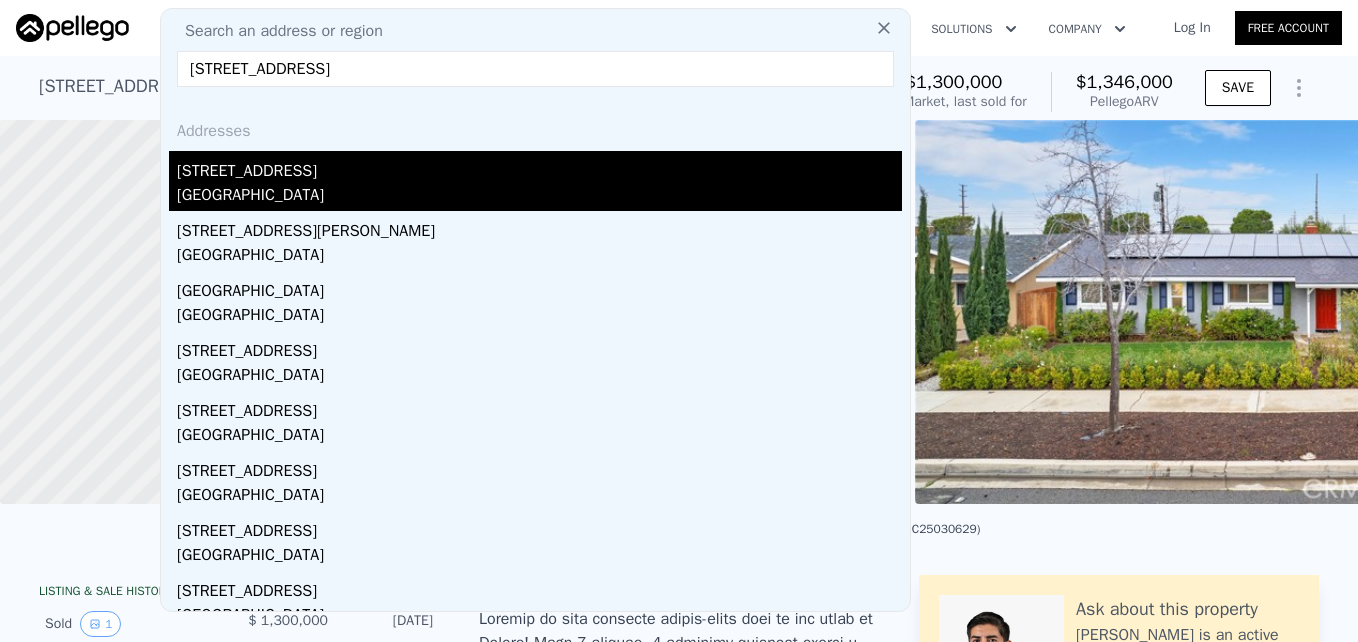 type on "[STREET_ADDRESS]" 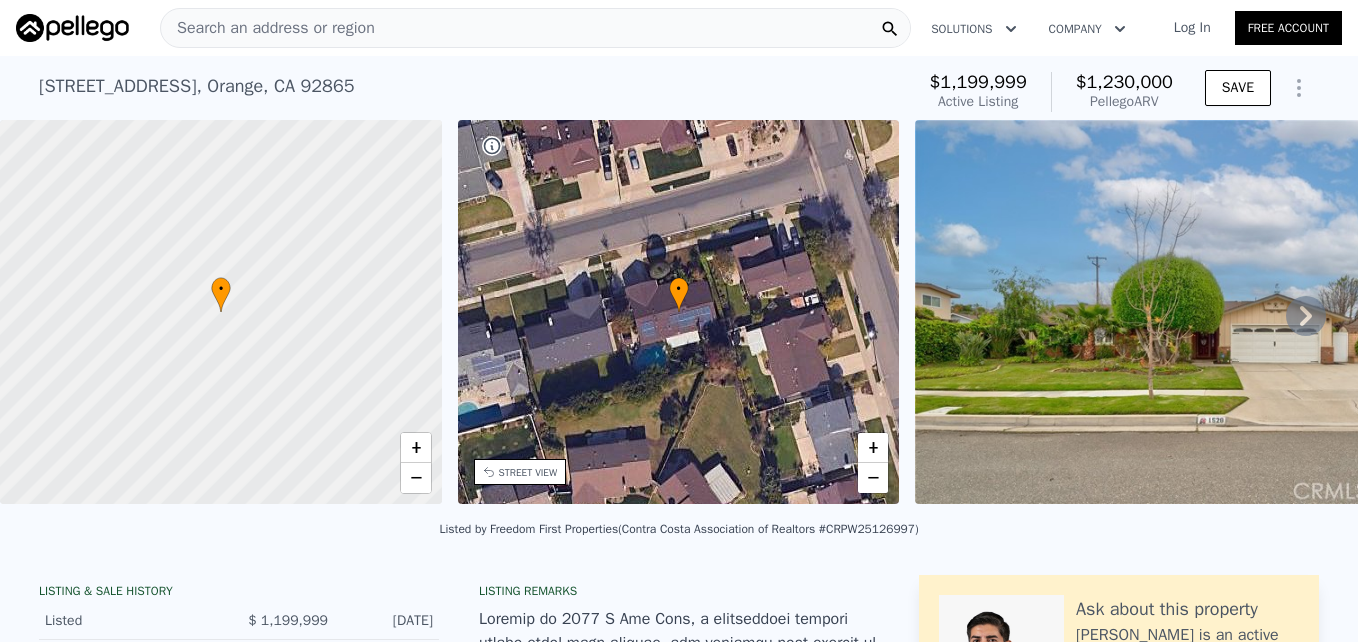 click on "•
+ −" at bounding box center [679, 312] 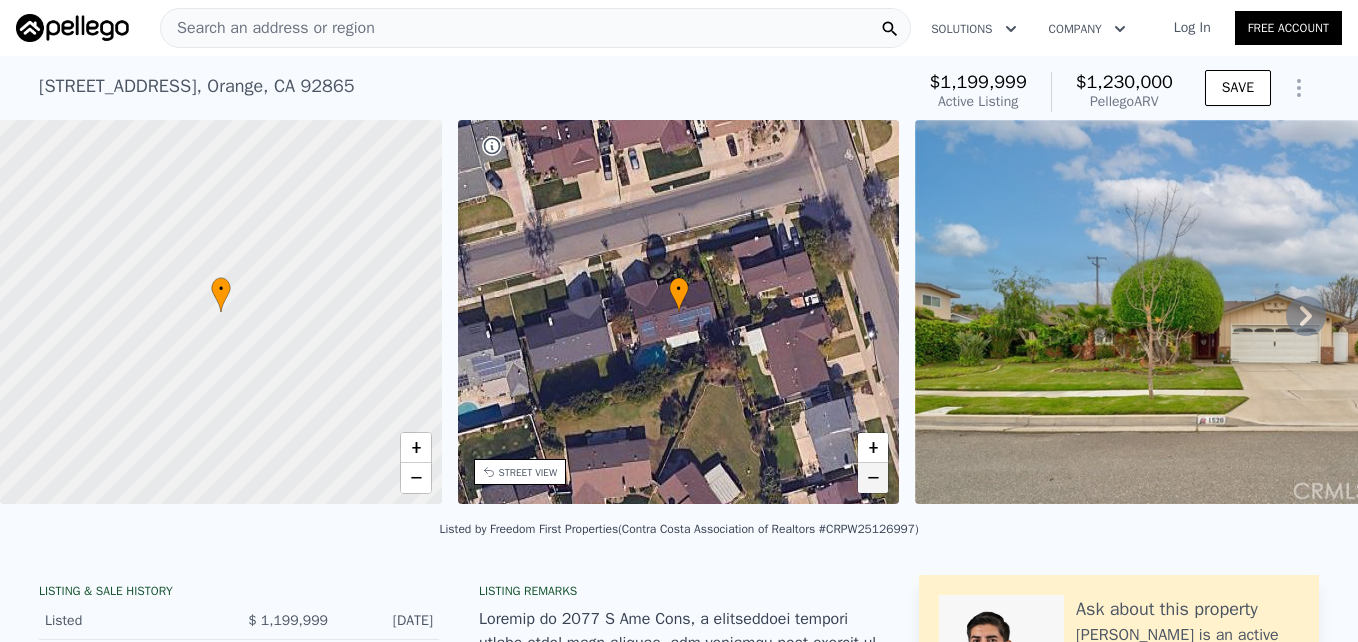 click on "−" at bounding box center [873, 478] 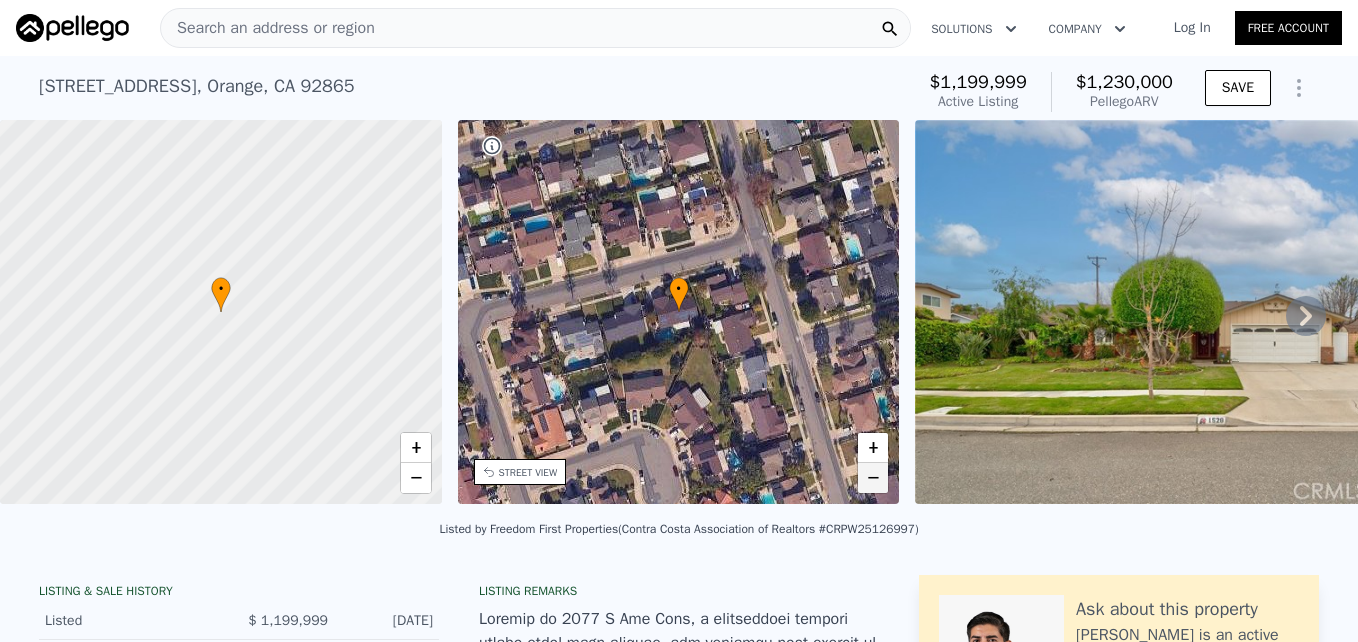 click on "−" at bounding box center (873, 478) 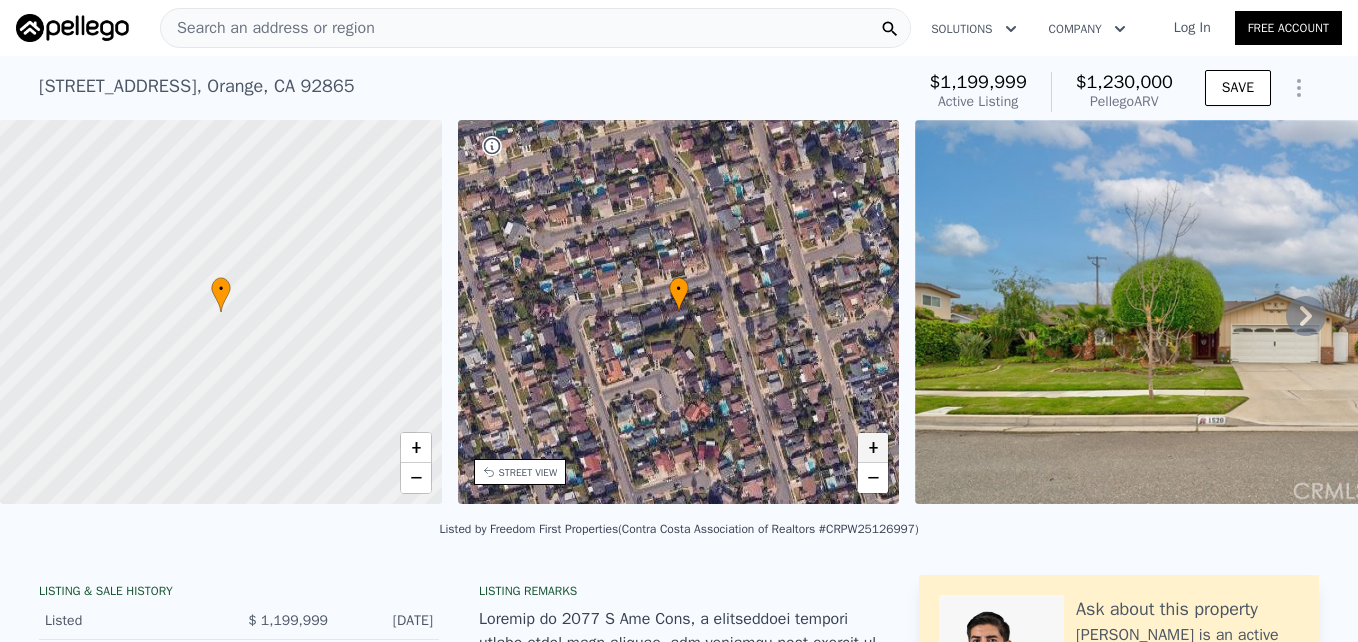 click on "+" at bounding box center [873, 448] 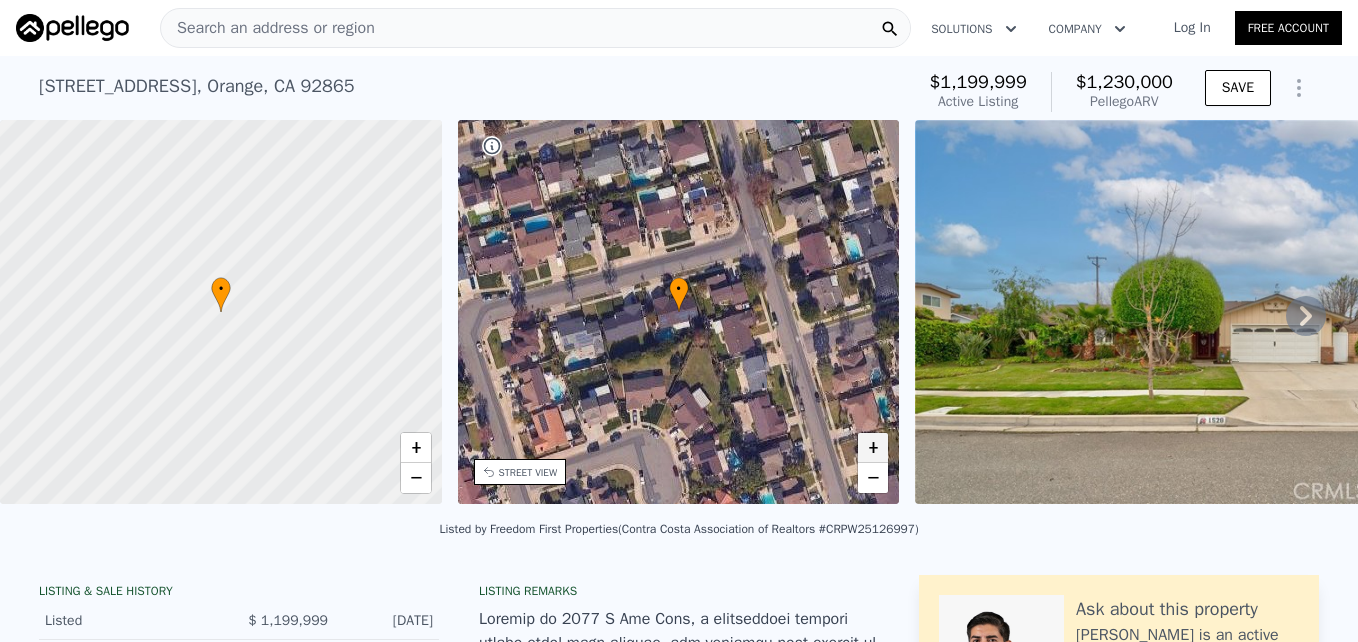 click on "+" at bounding box center [873, 448] 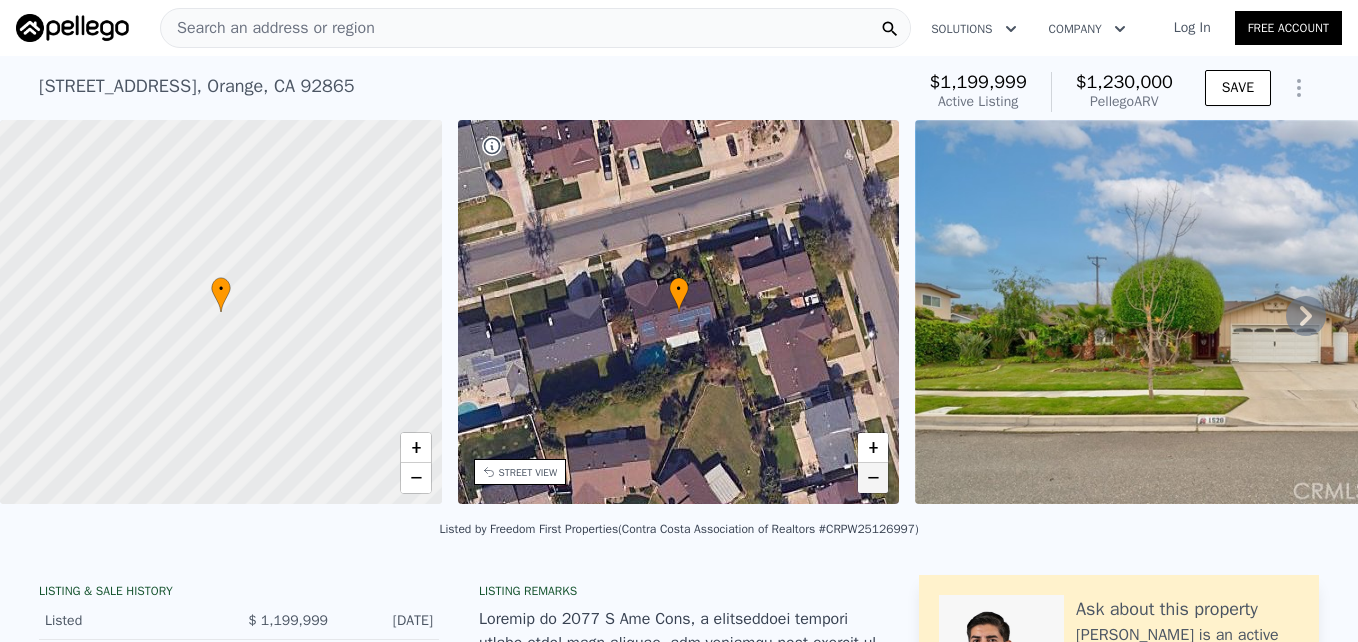 click on "−" at bounding box center (873, 478) 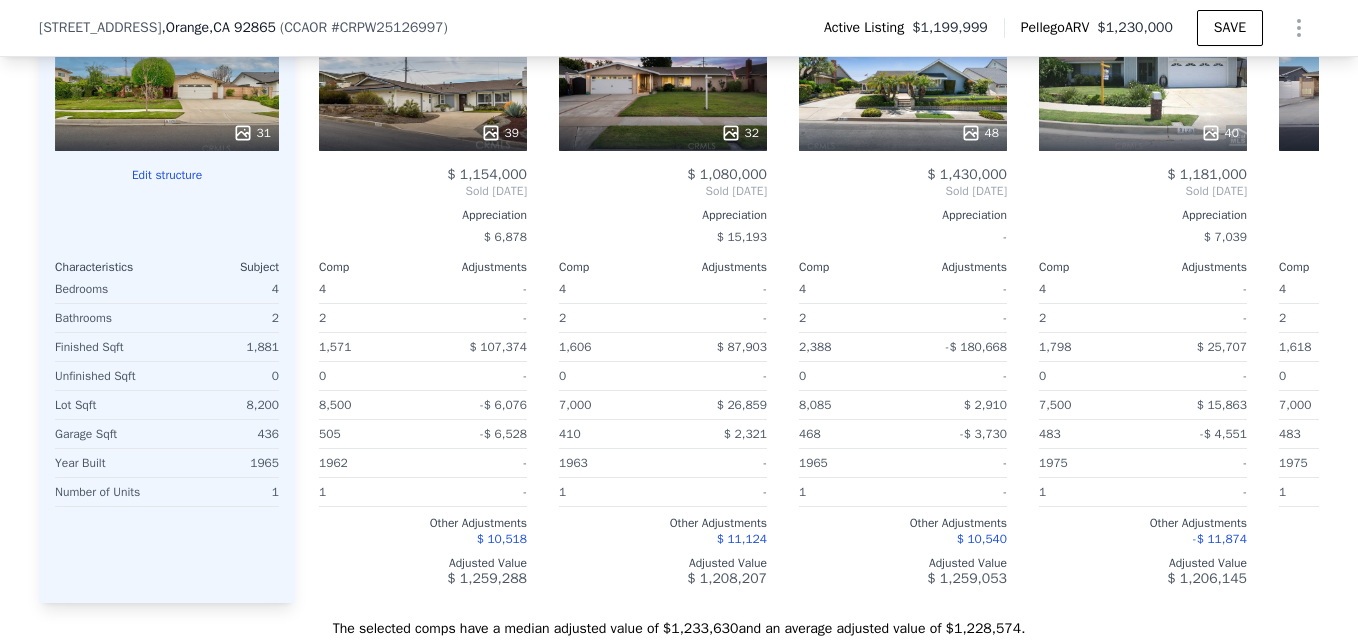 scroll, scrollTop: 2366, scrollLeft: 0, axis: vertical 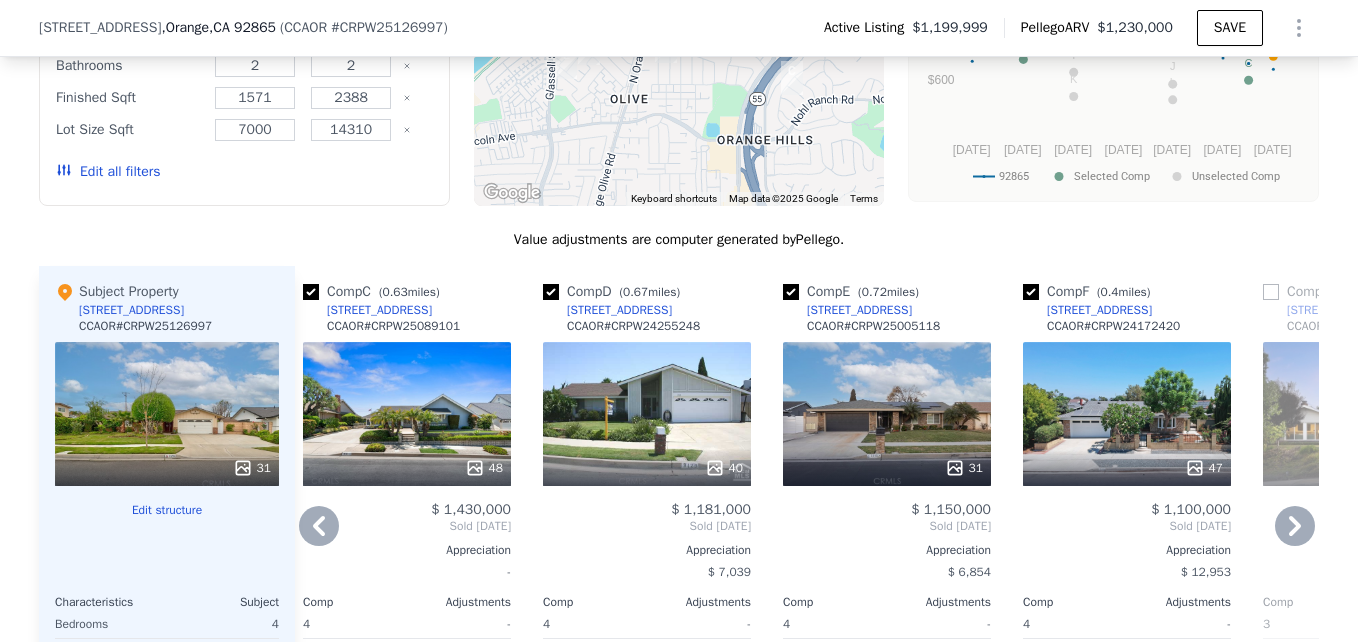 click on "40" at bounding box center (647, 414) 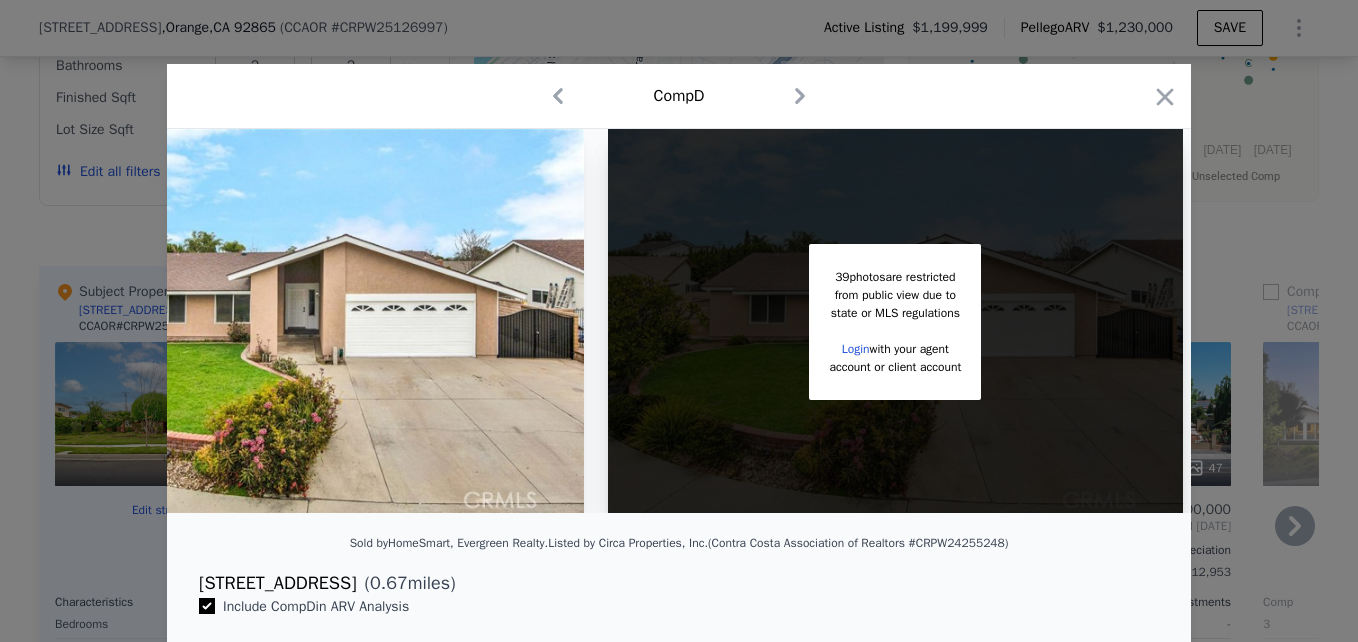 scroll, scrollTop: 0, scrollLeft: 0, axis: both 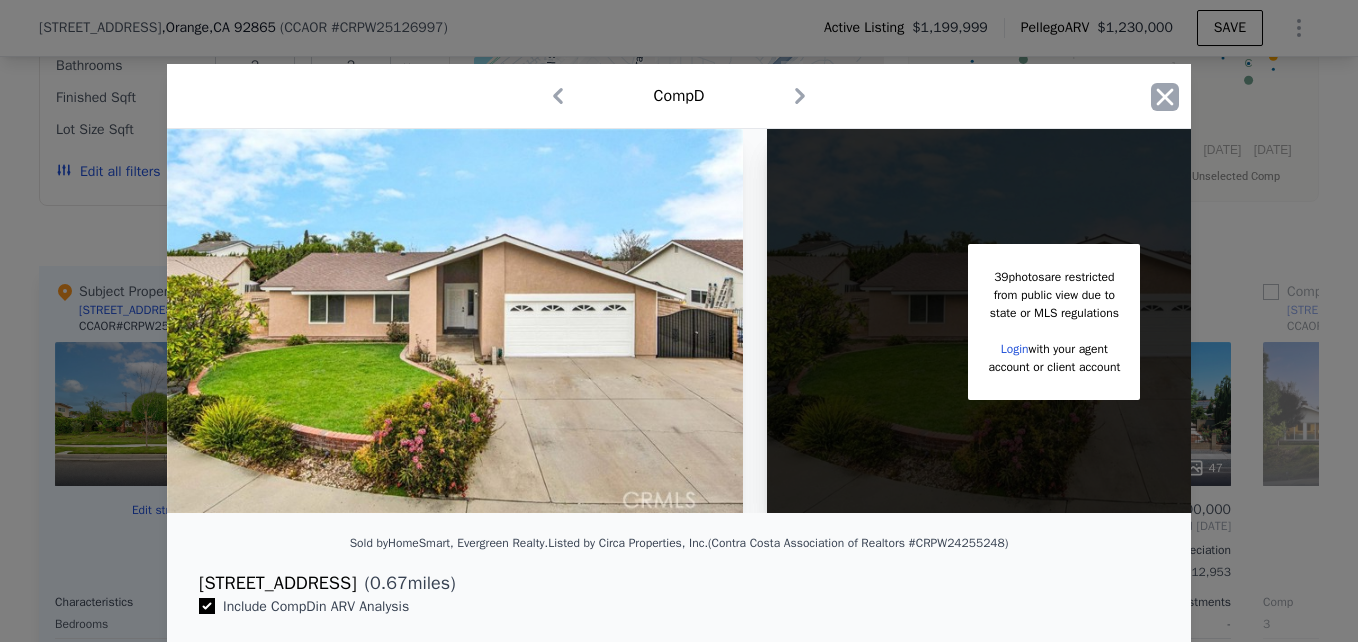 click 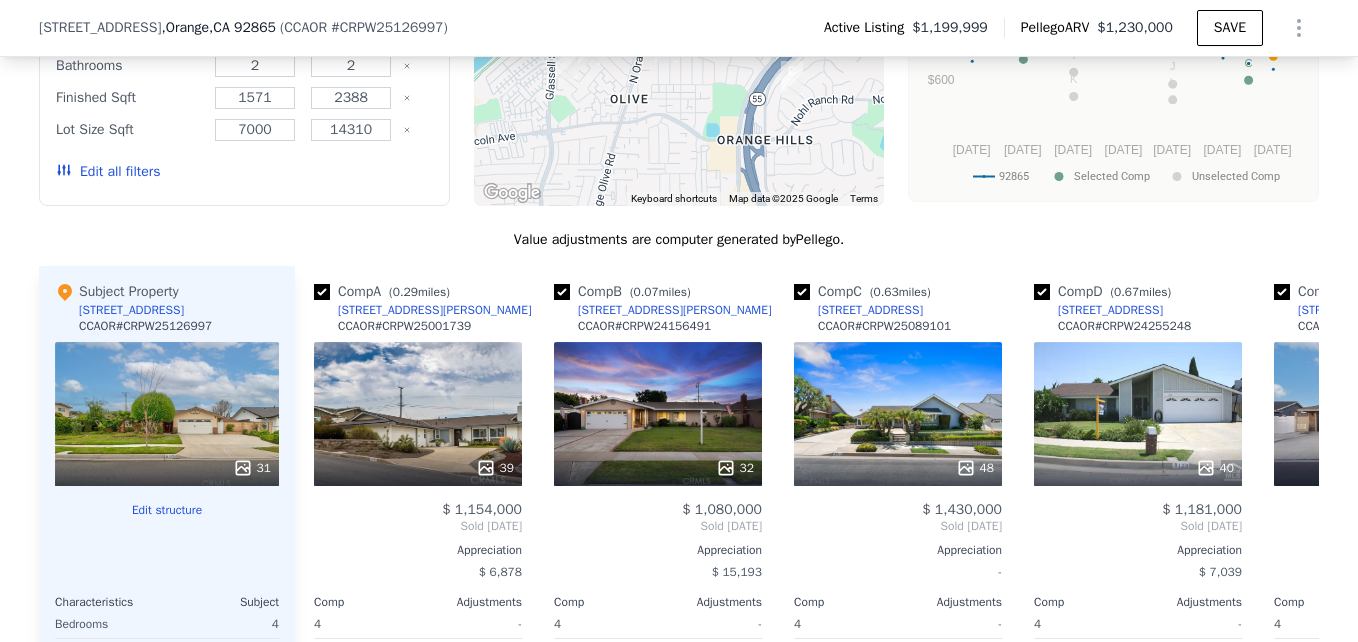 scroll, scrollTop: 0, scrollLeft: 0, axis: both 